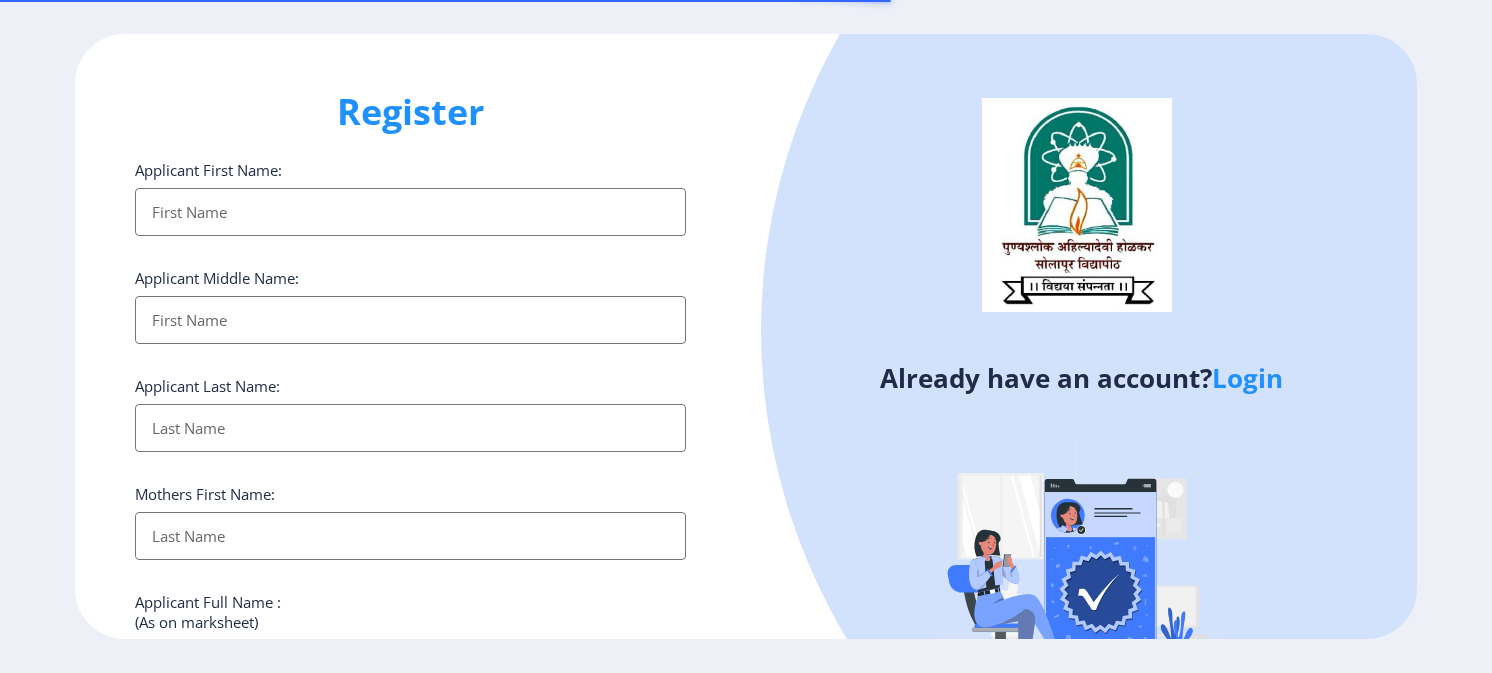 select 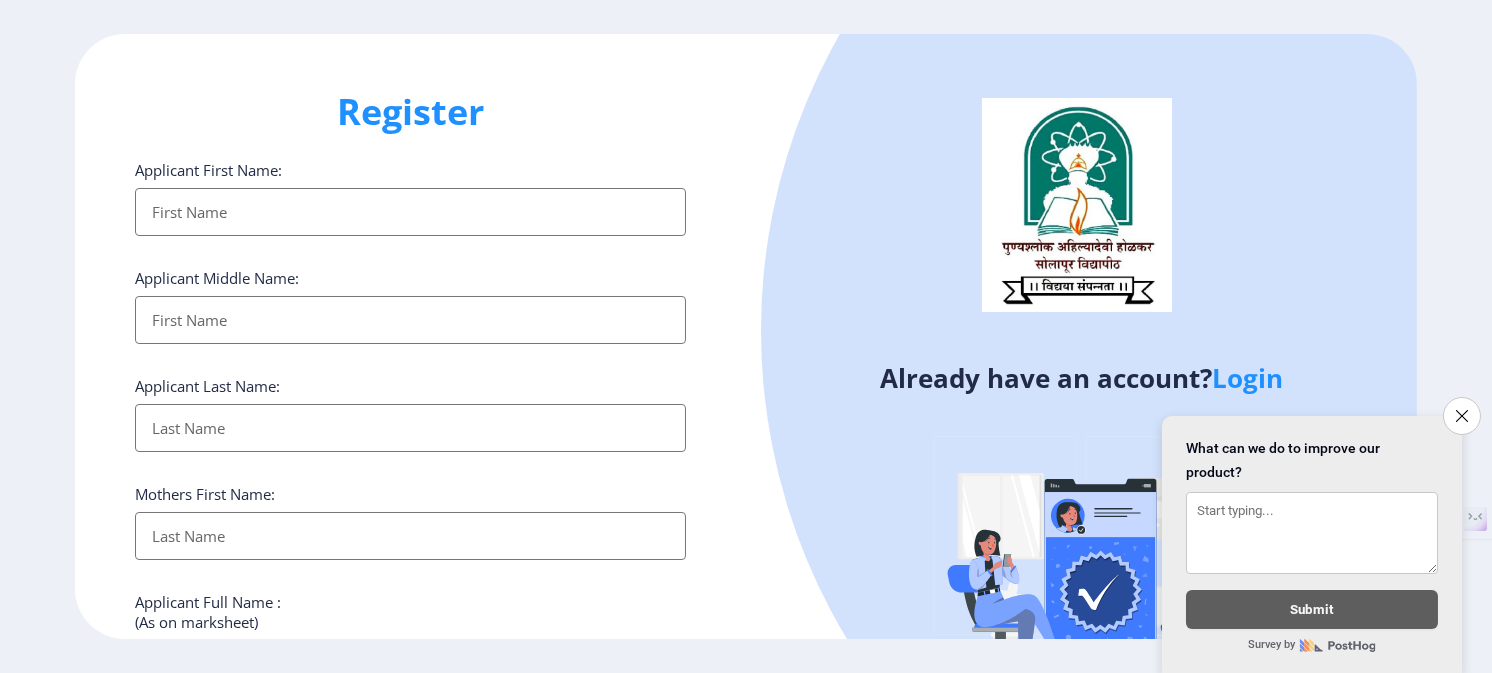 click on "Applicant First Name:" at bounding box center (410, 212) 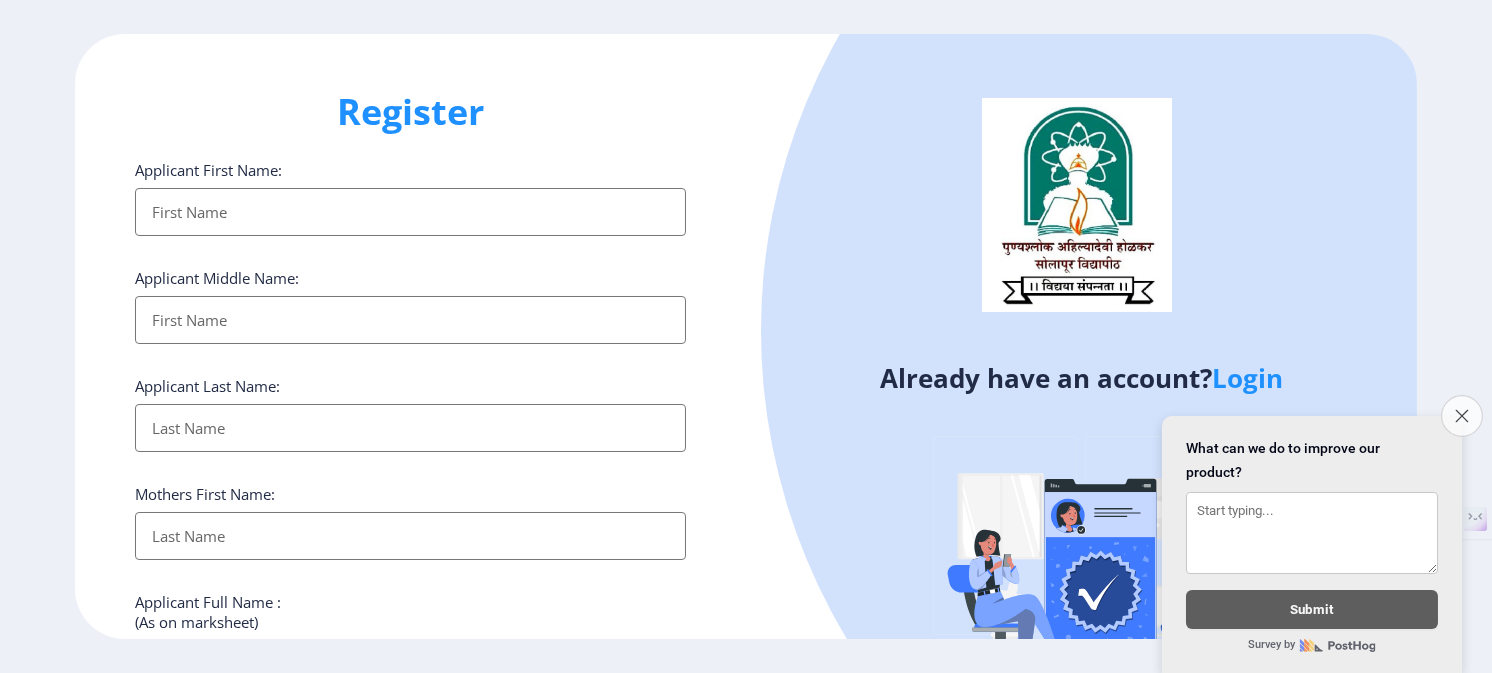 click on "Close survey" 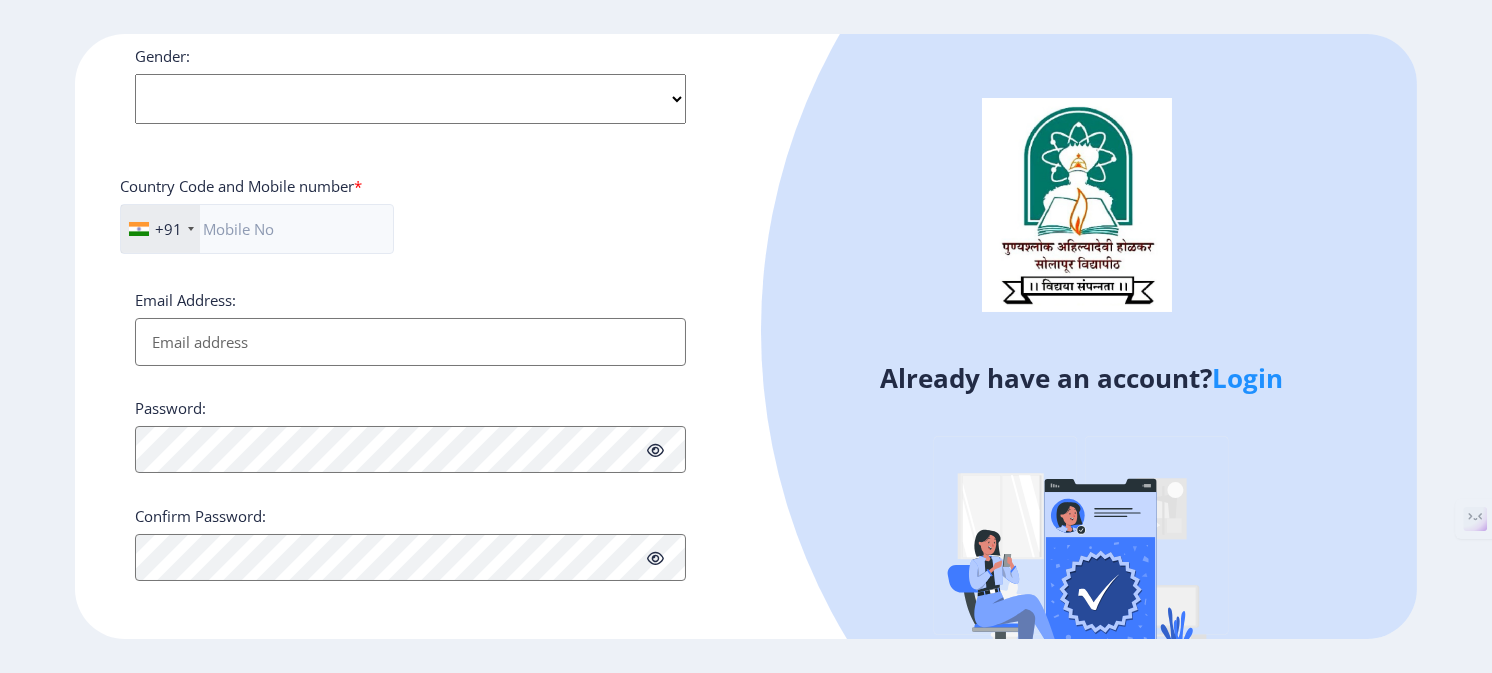 scroll, scrollTop: 782, scrollLeft: 0, axis: vertical 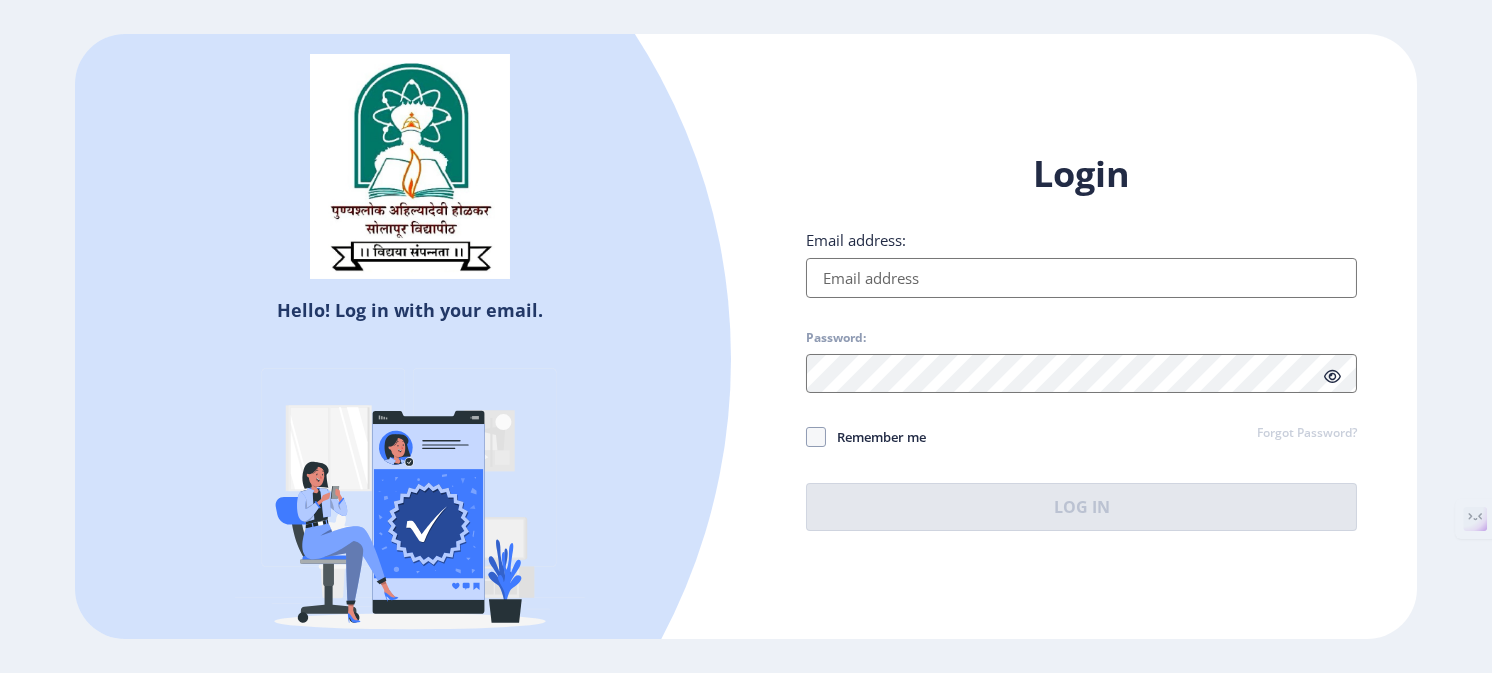 click on "Email address:" at bounding box center (1081, 278) 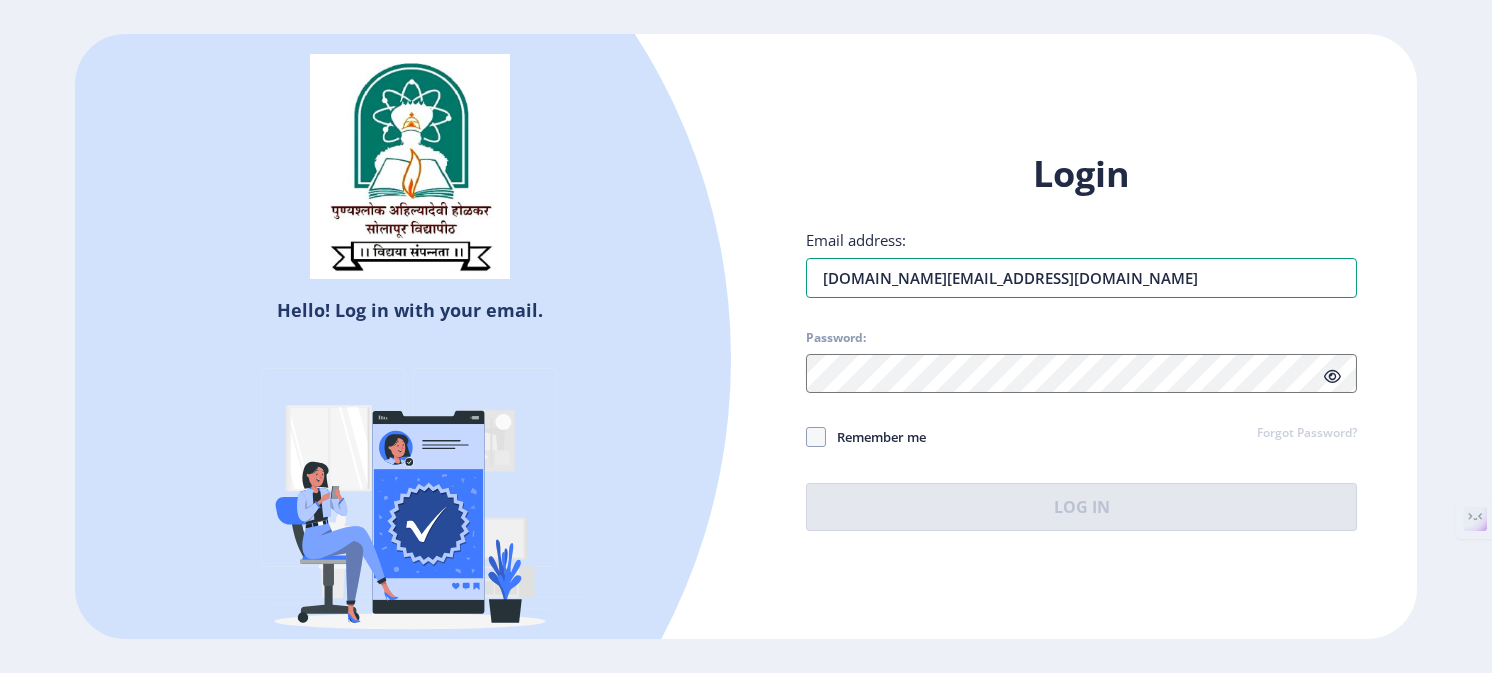 type on "[DOMAIN_NAME][EMAIL_ADDRESS][DOMAIN_NAME]" 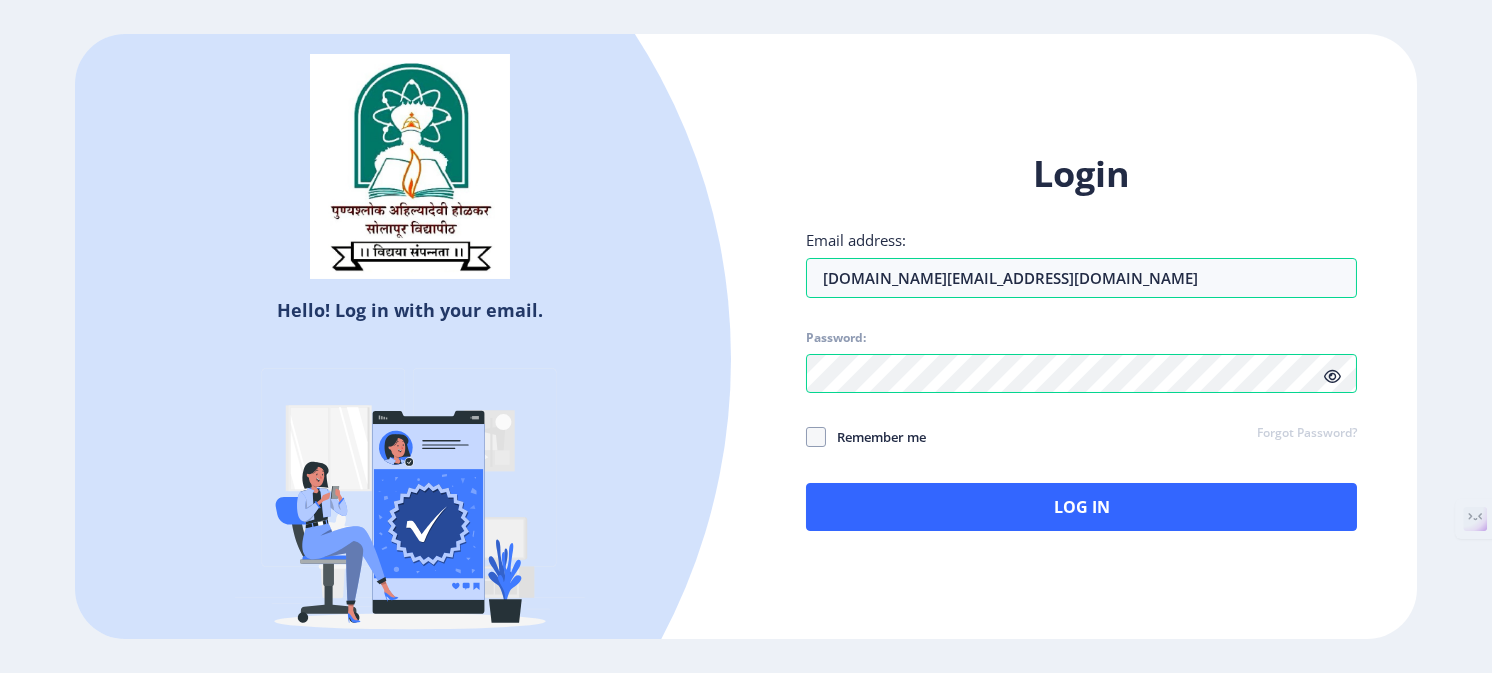 click 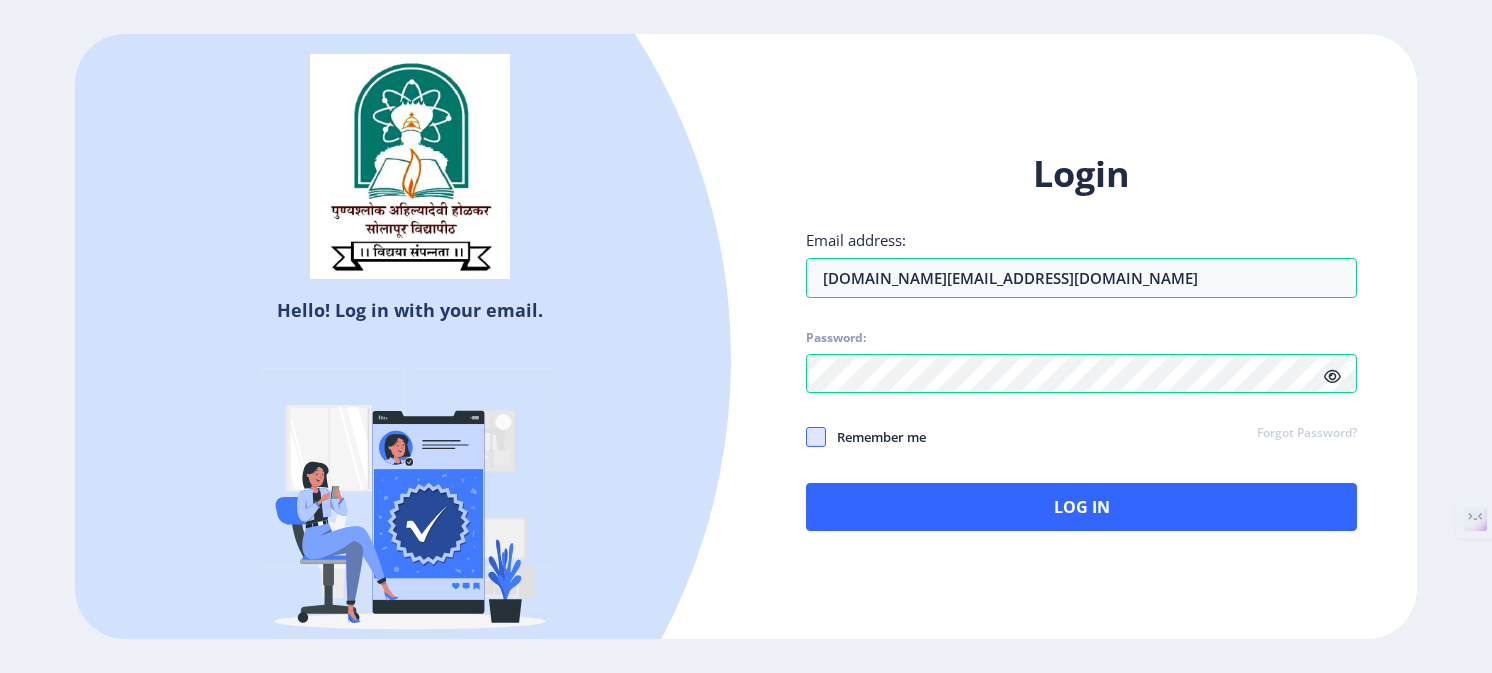 click 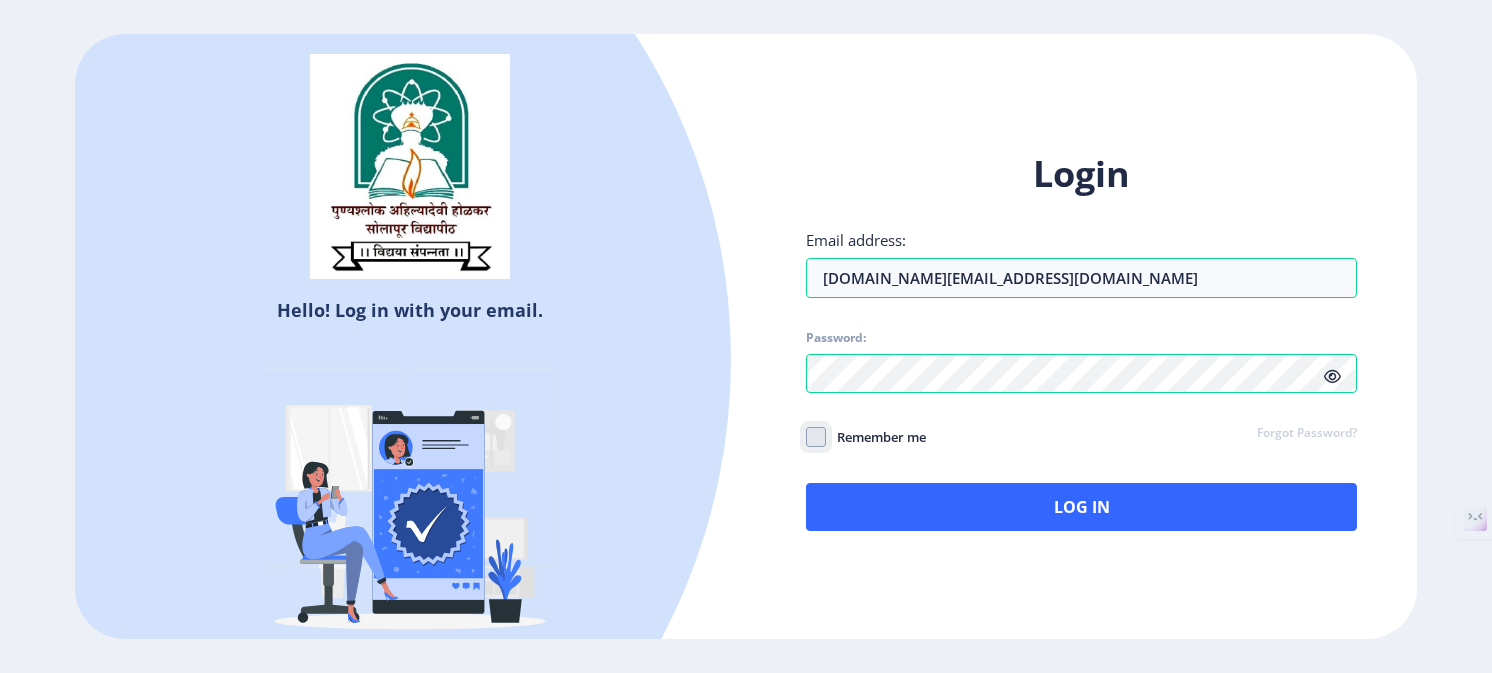checkbox on "true" 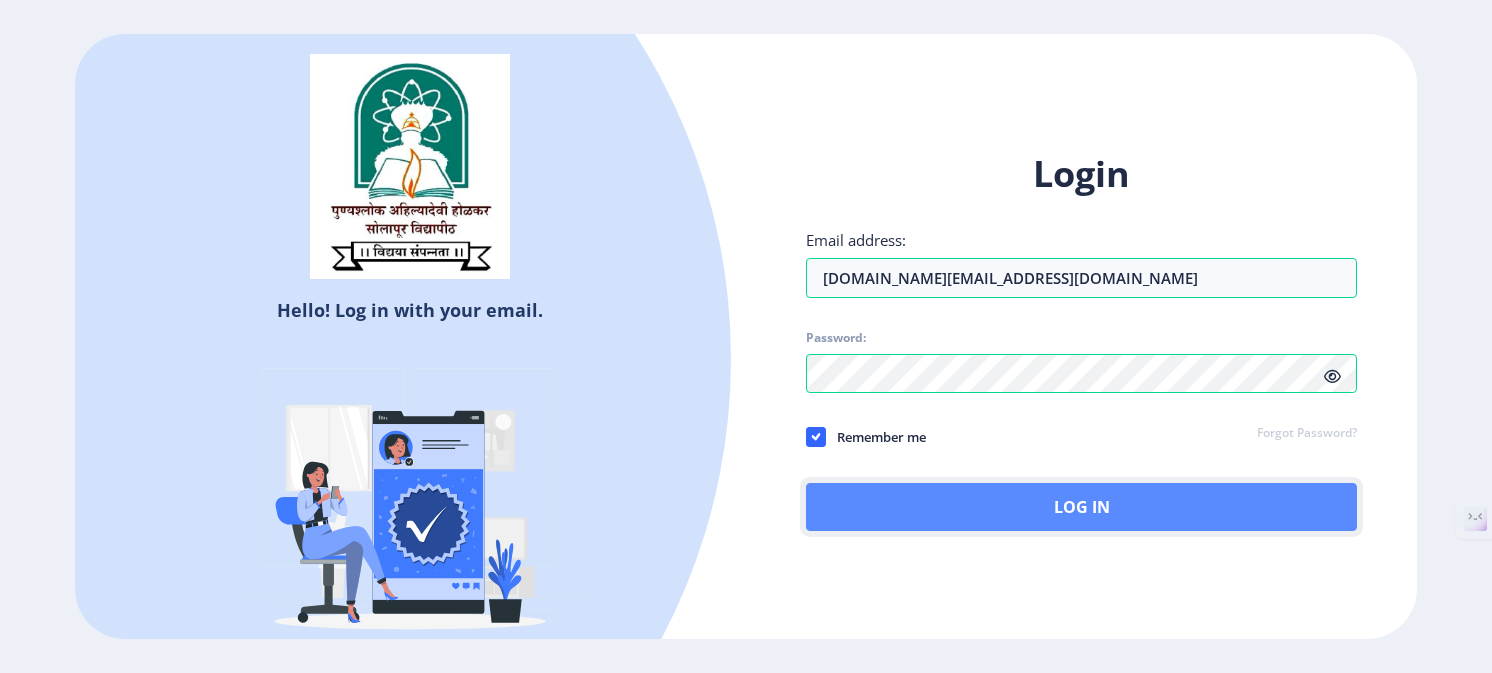 click on "Log In" 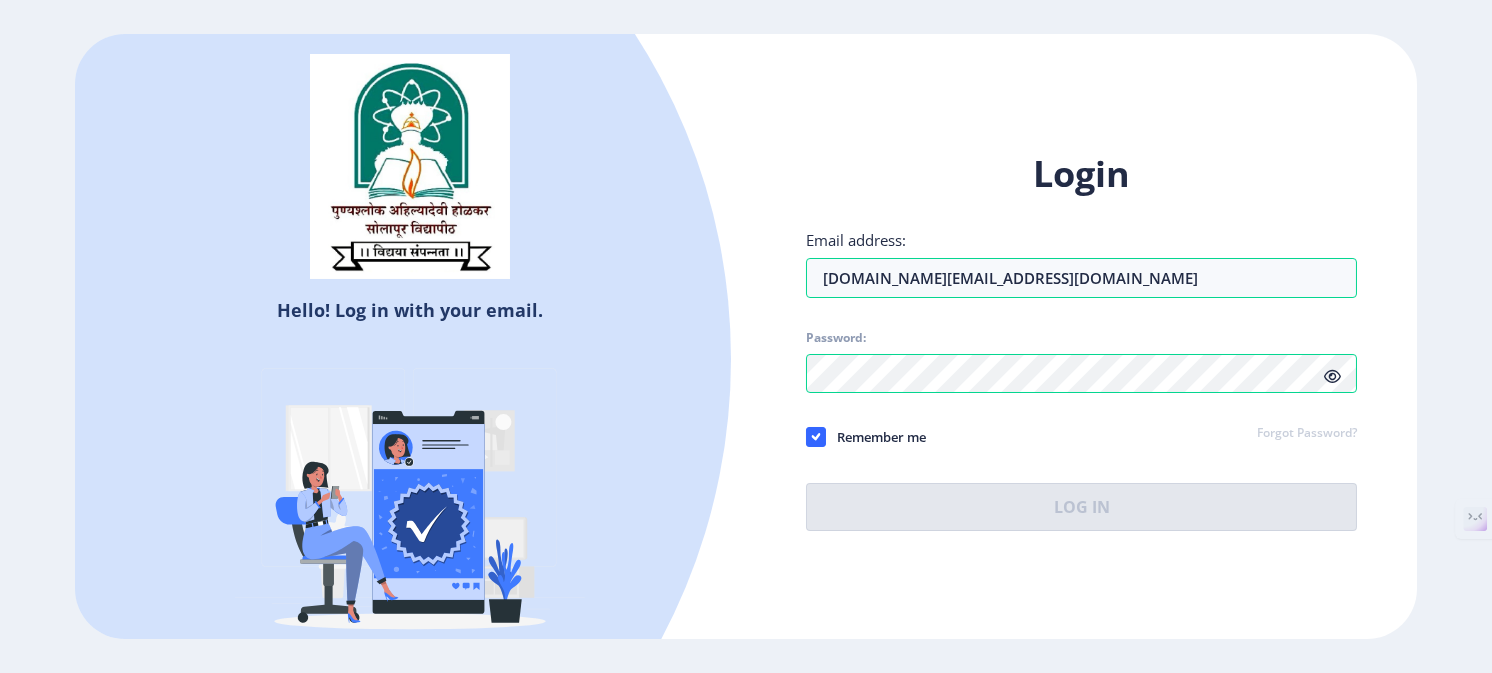 click on "Forgot Password?" 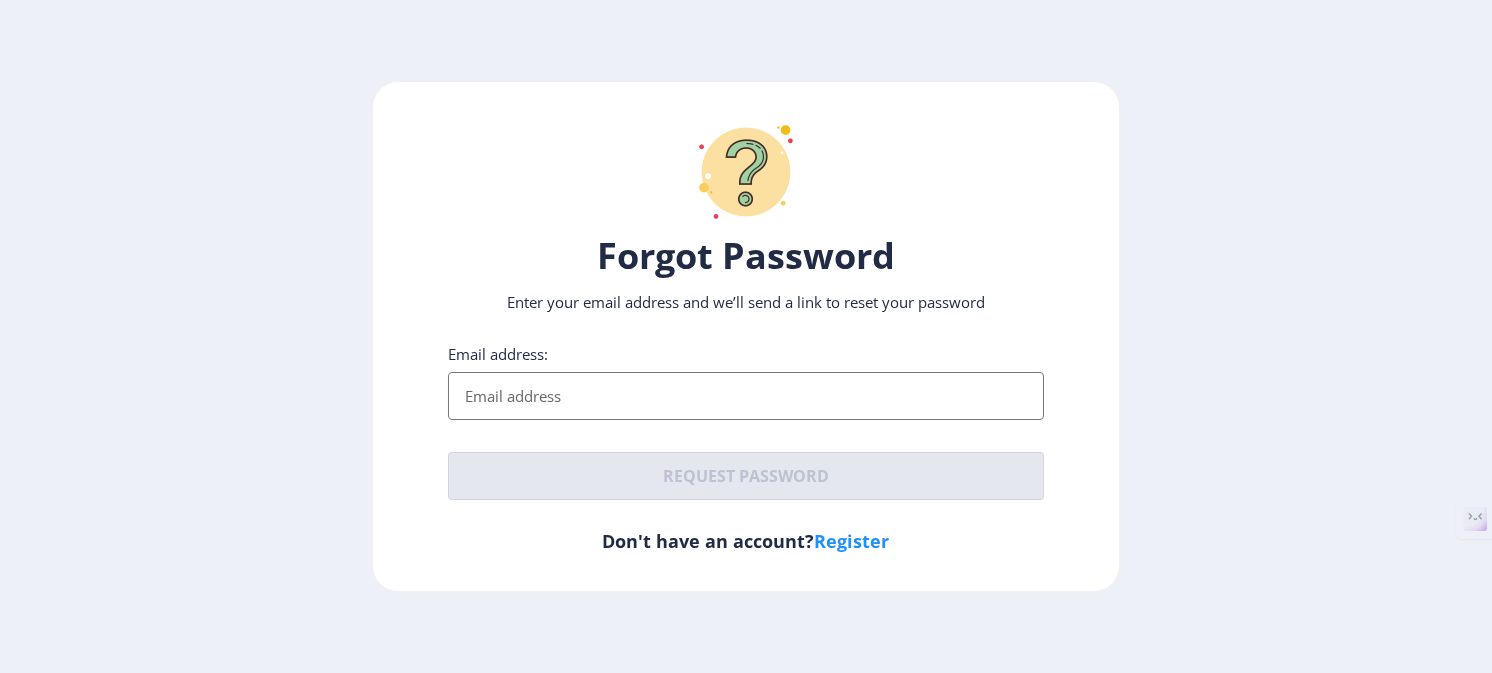 click on "Email address:" at bounding box center (746, 396) 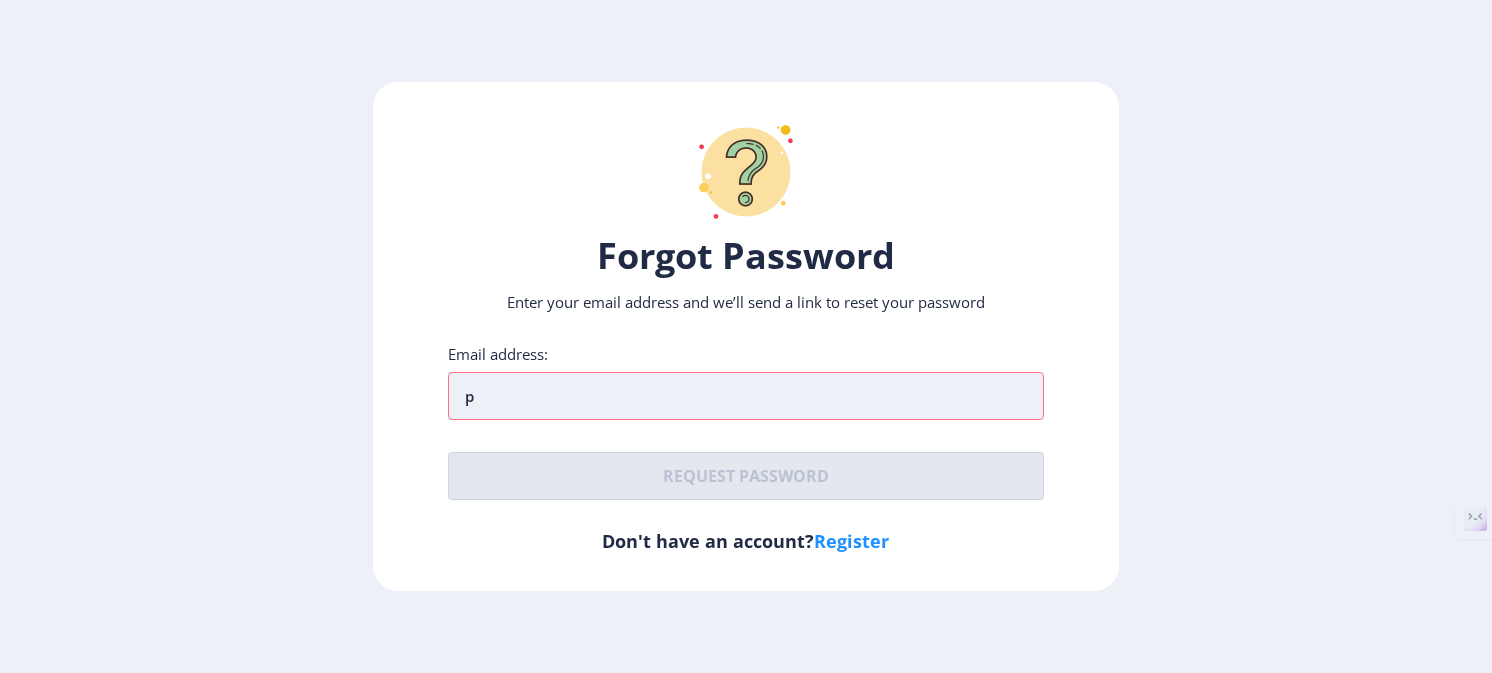 type on "[DOMAIN_NAME][EMAIL_ADDRESS][DOMAIN_NAME]" 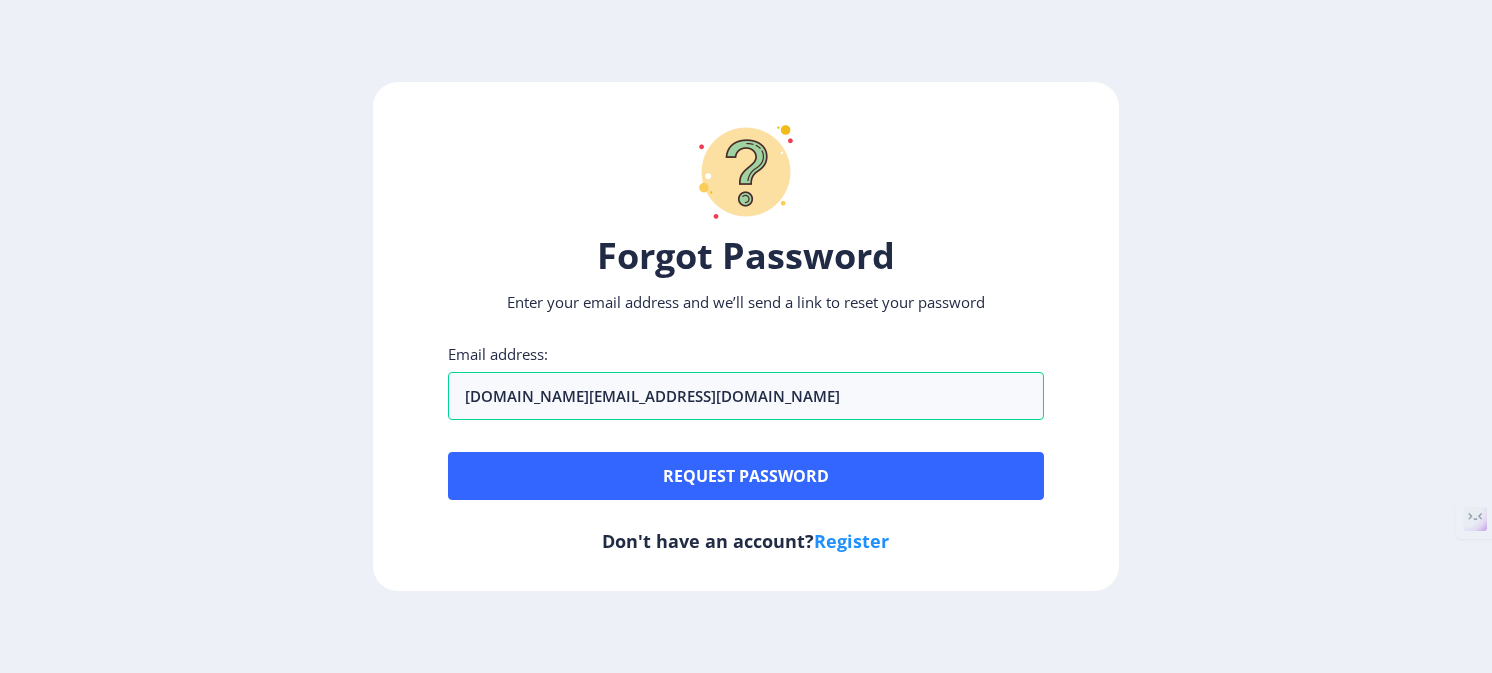 click on "Register" 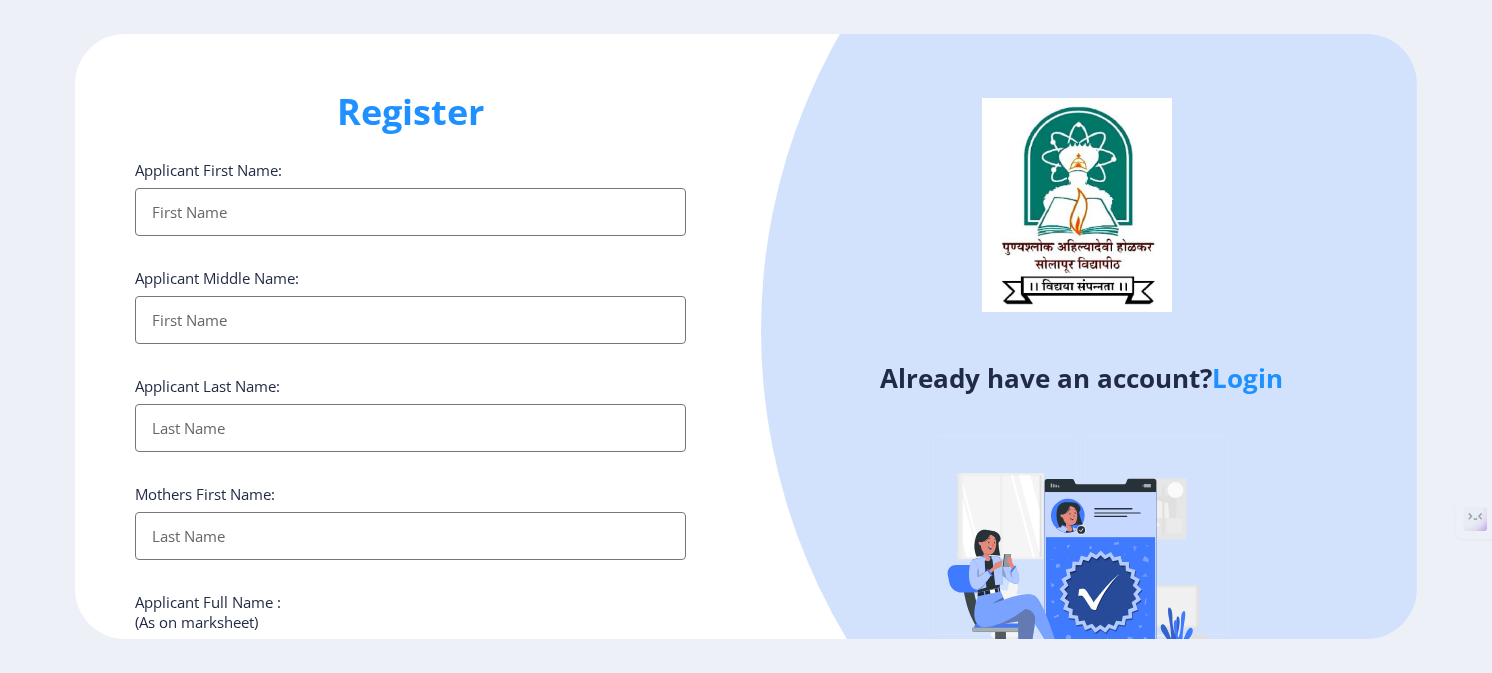 click on "Login" 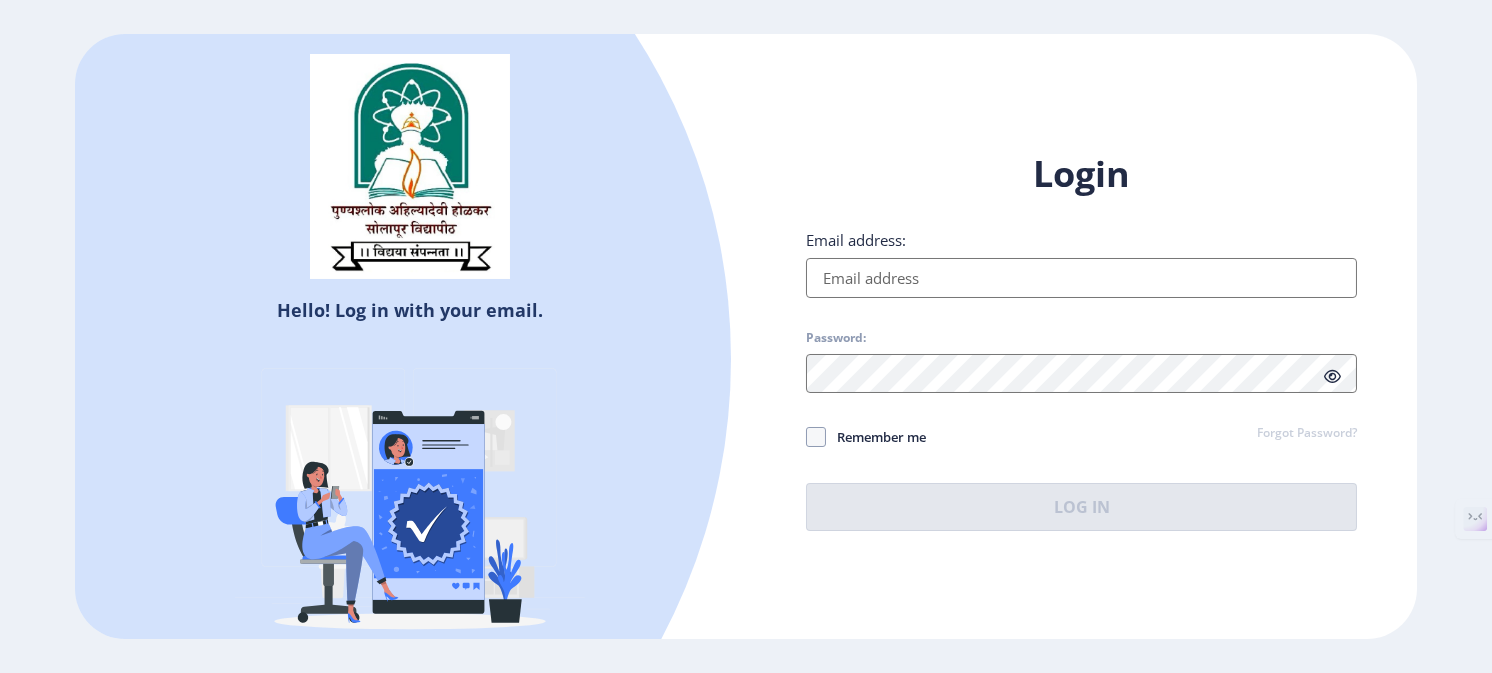 click on "Email address:" at bounding box center [1081, 278] 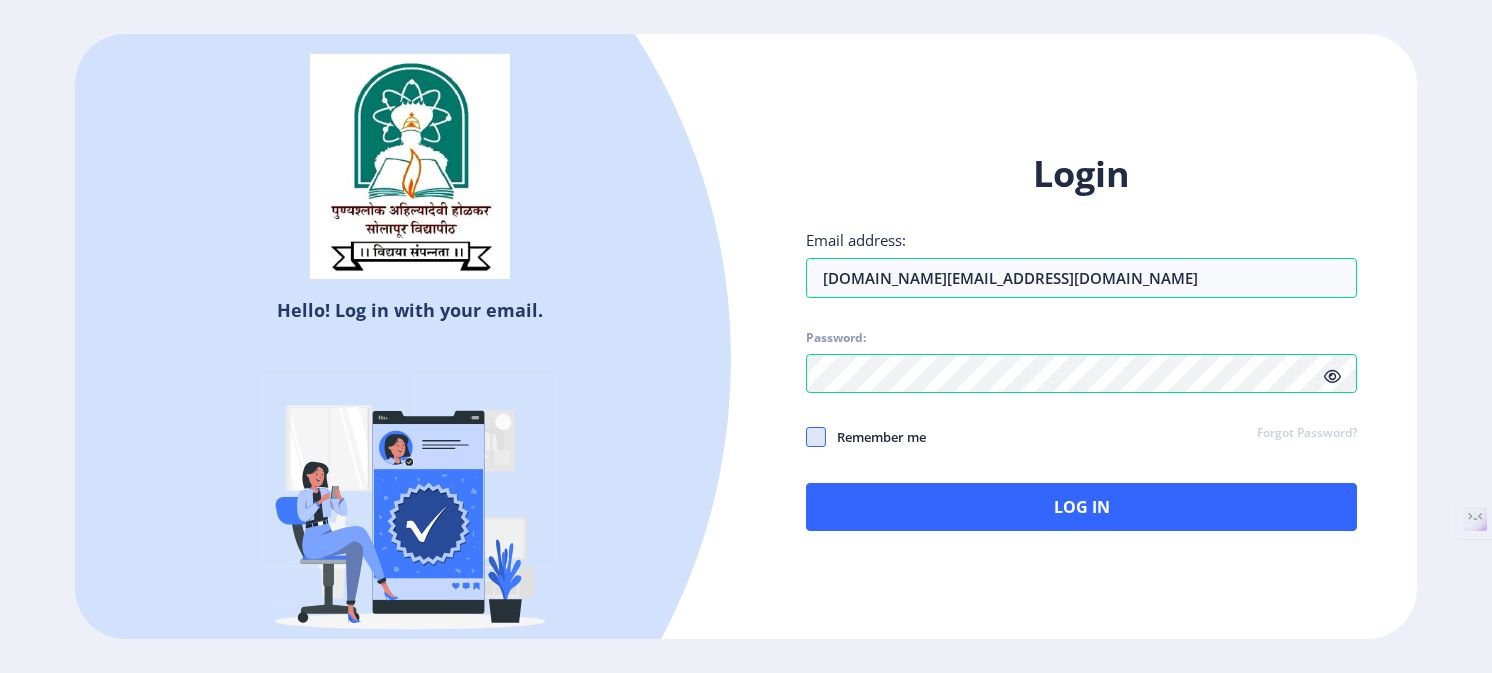 click 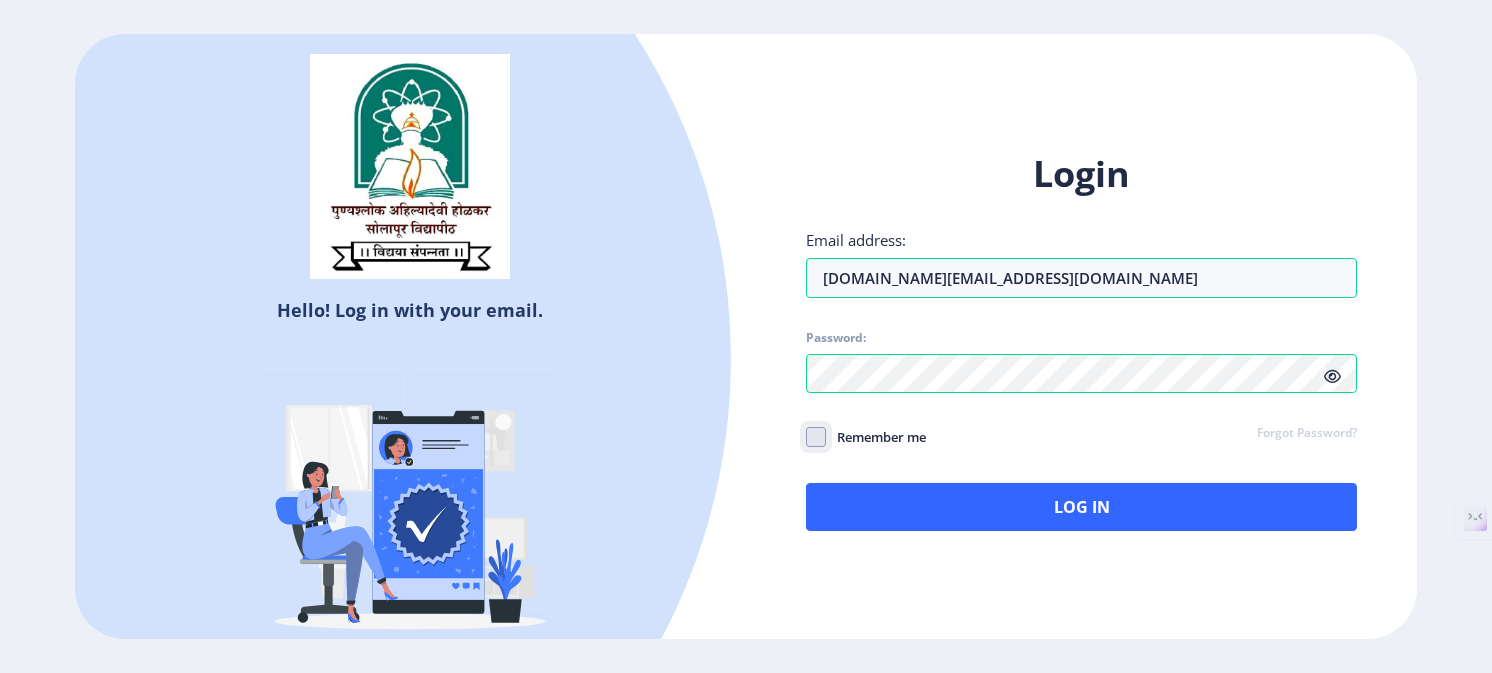 click on "Remember me" 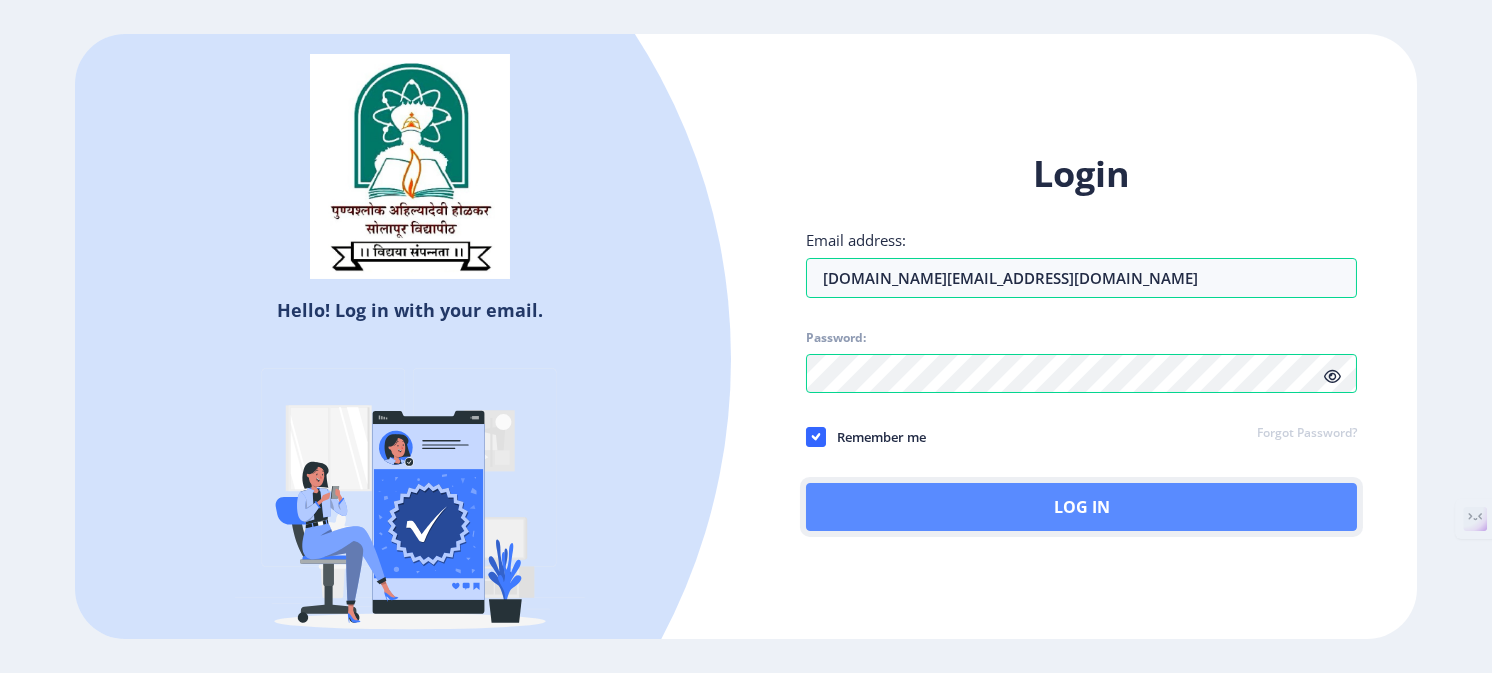 click on "Log In" 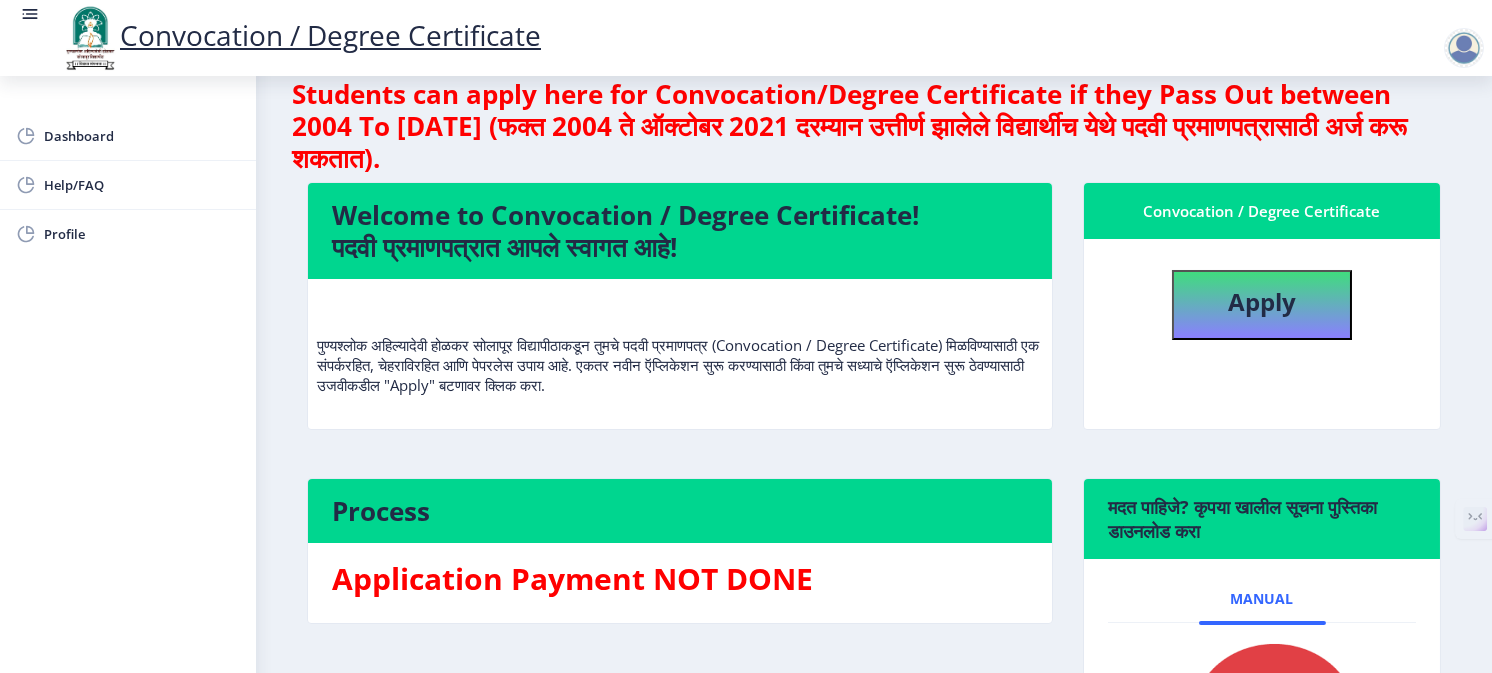 scroll, scrollTop: 32, scrollLeft: 0, axis: vertical 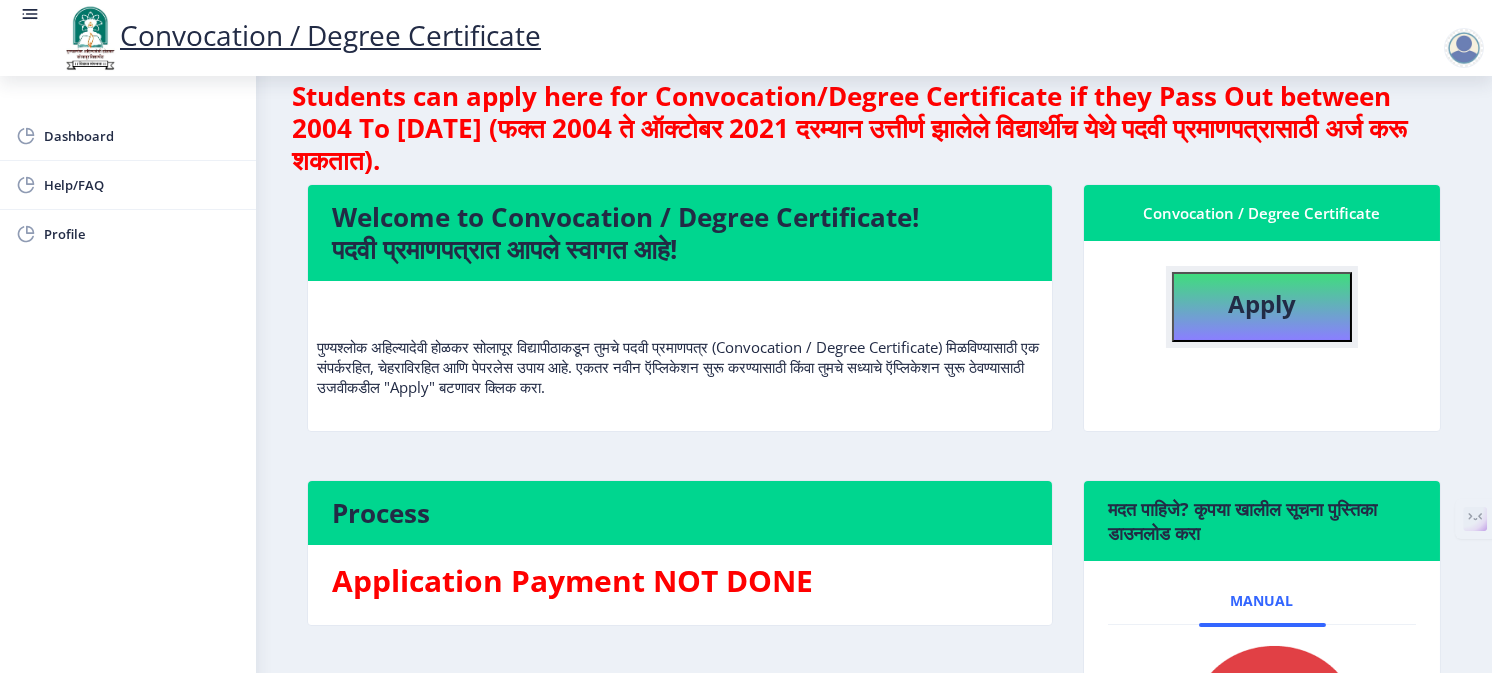 click on "Apply" 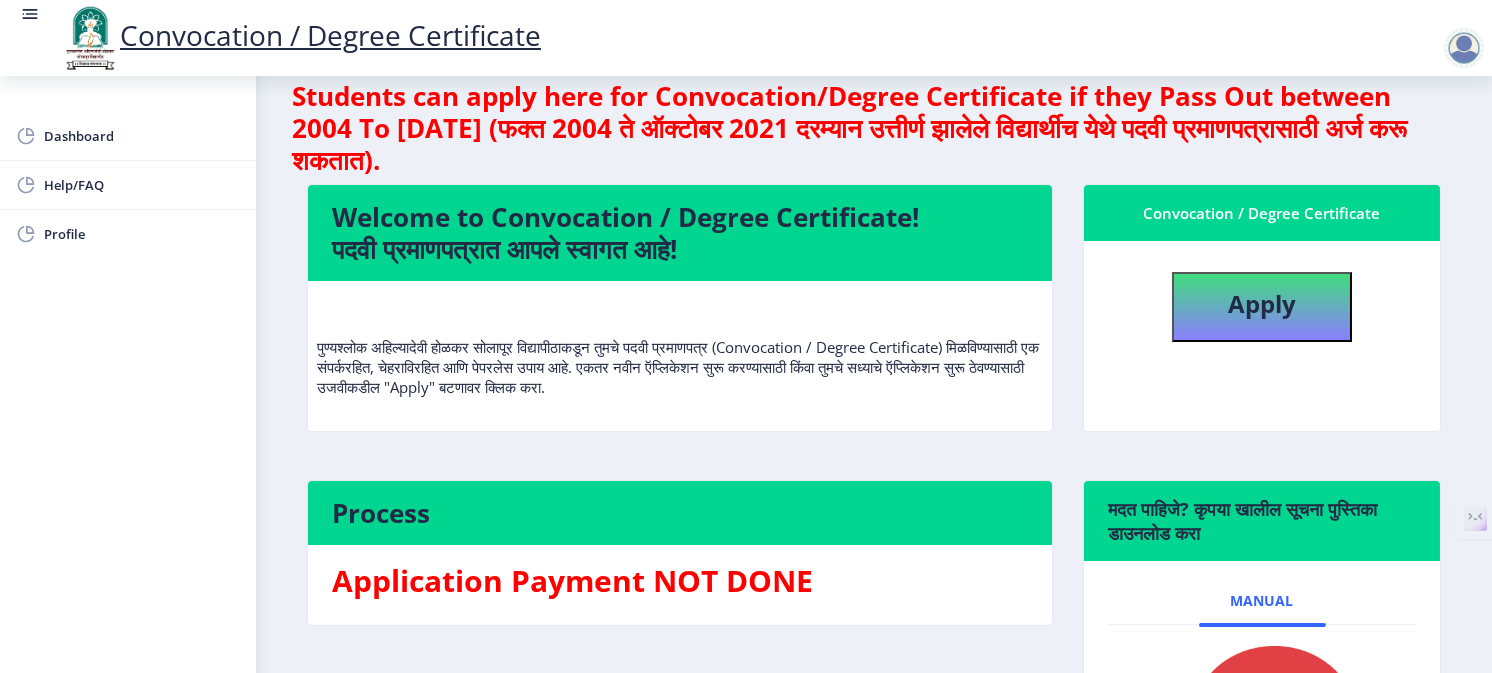 select 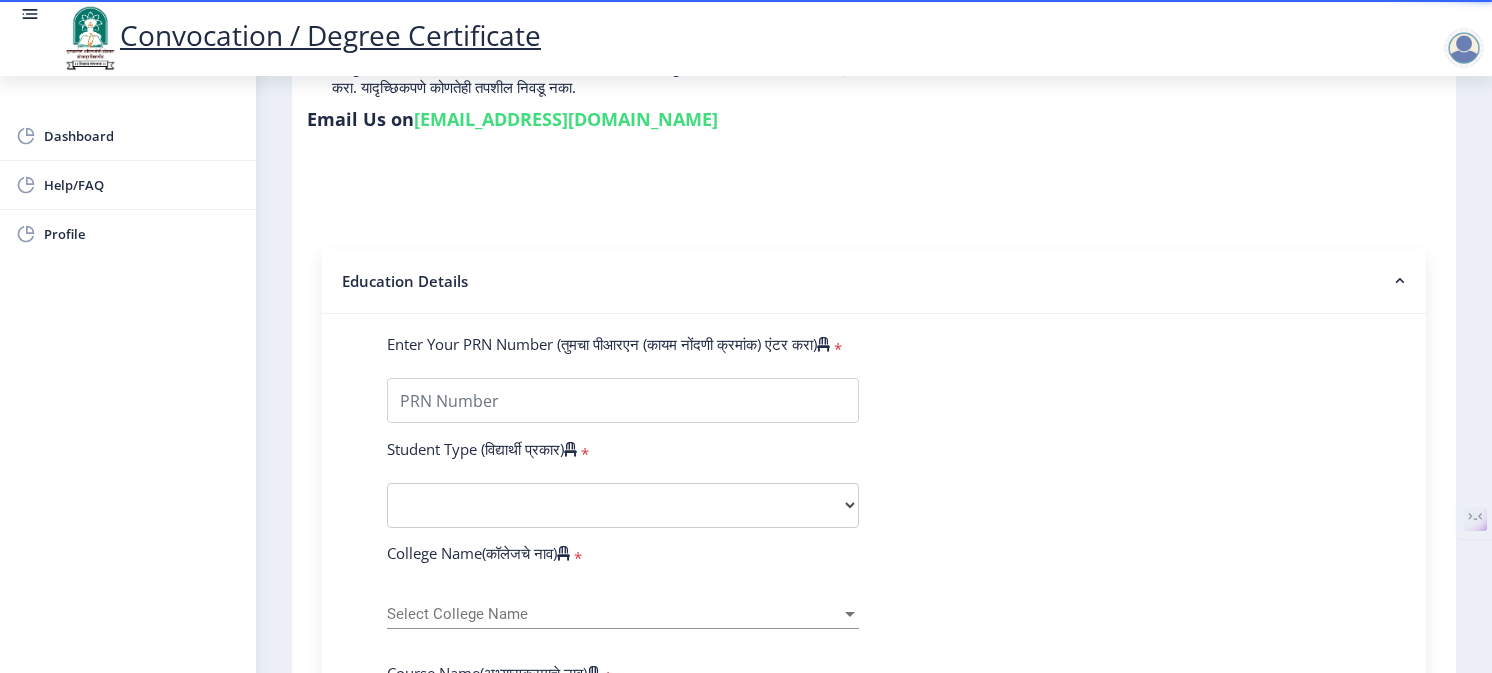 scroll, scrollTop: 320, scrollLeft: 0, axis: vertical 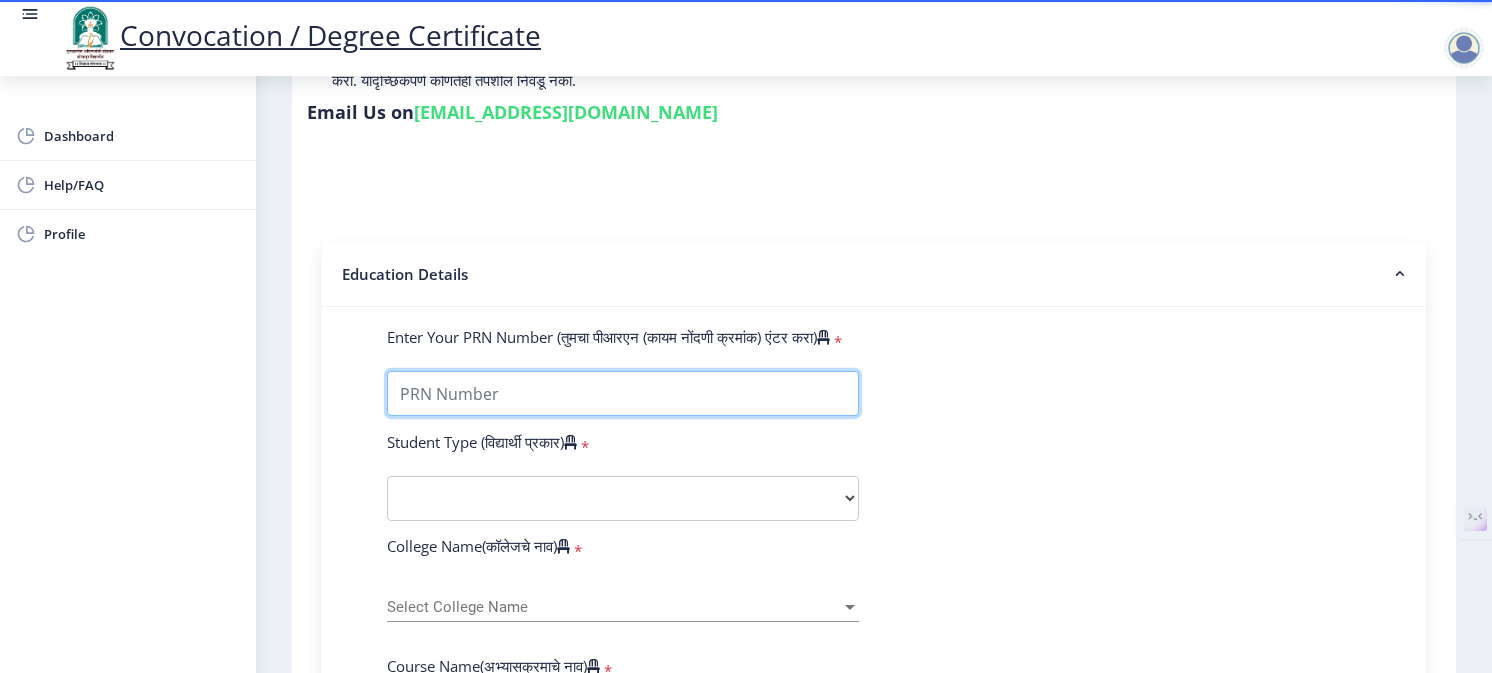click on "Enter Your PRN Number (तुमचा पीआरएन (कायम नोंदणी क्रमांक) एंटर करा)" at bounding box center [623, 393] 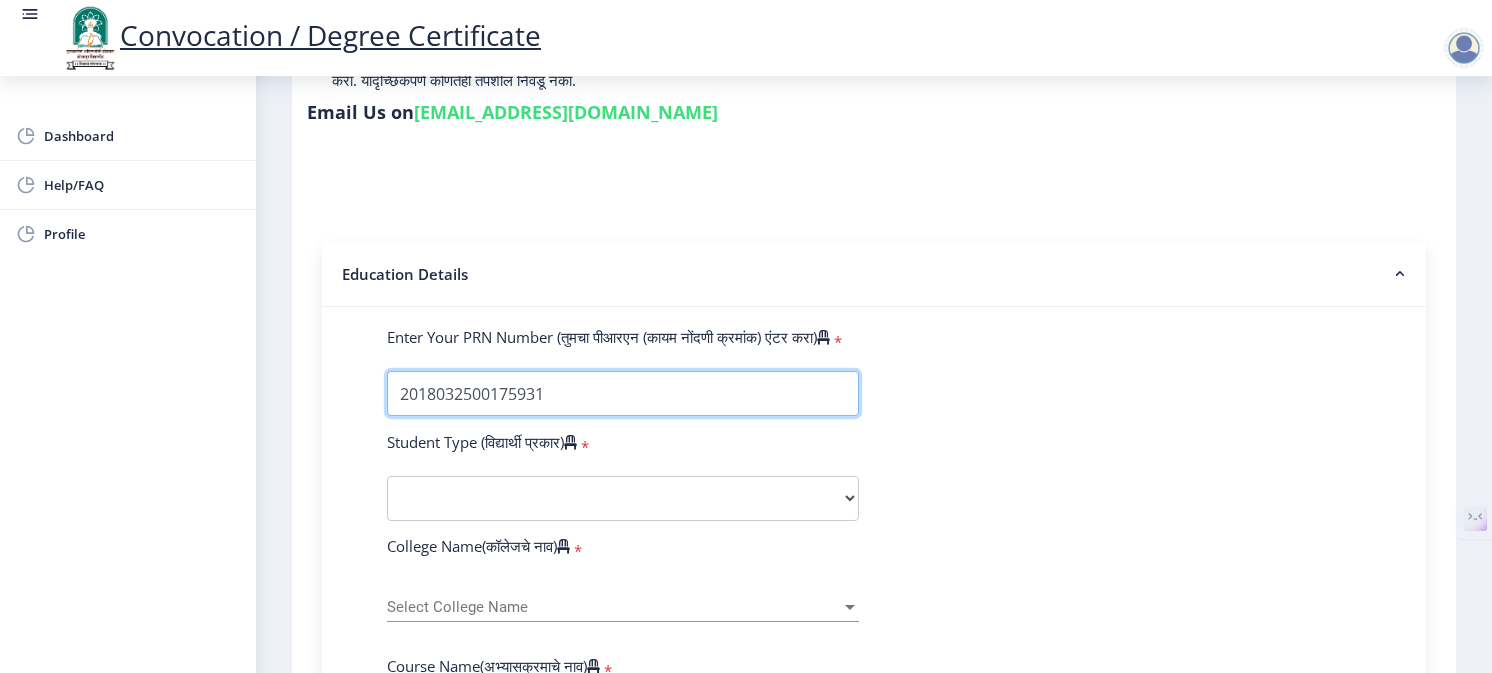 type on "2018032500175931" 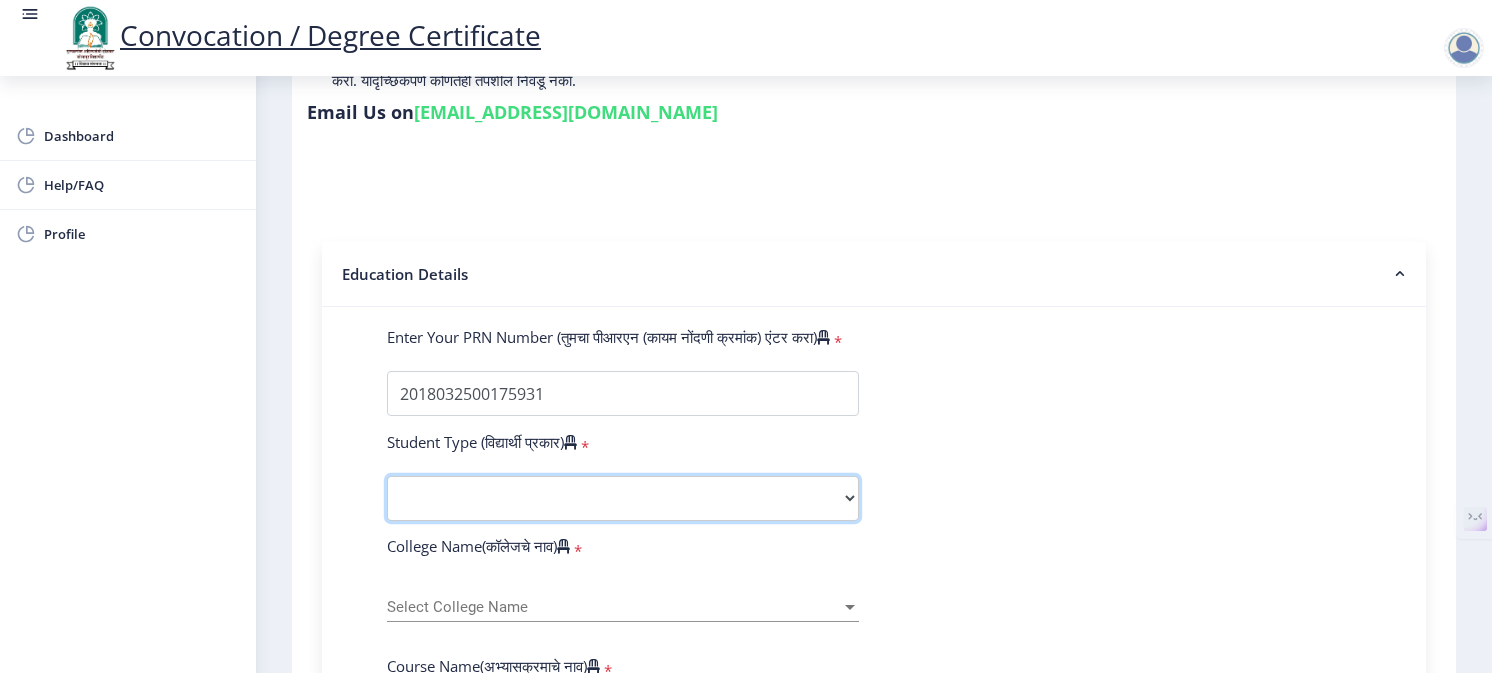 click on "Select Student Type Regular External" at bounding box center (623, 498) 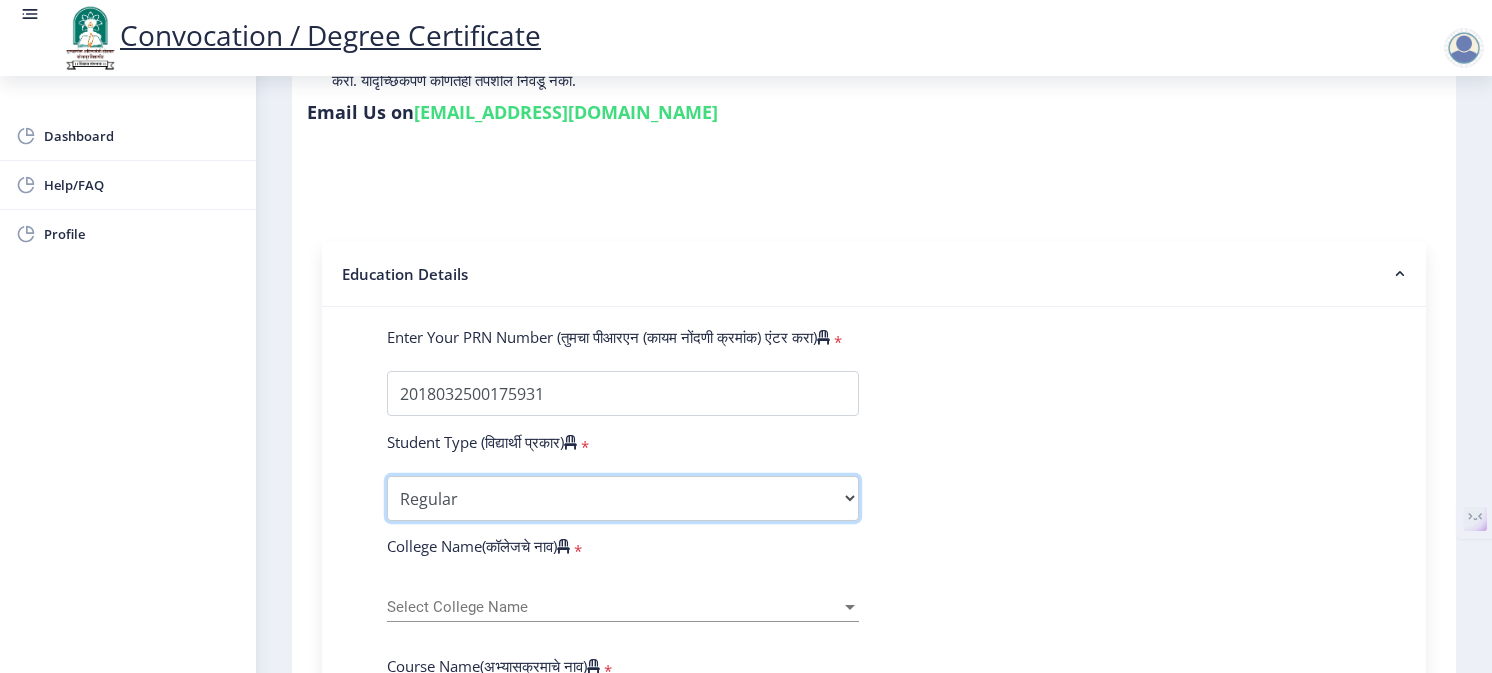 click on "Select Student Type Regular External" at bounding box center [623, 498] 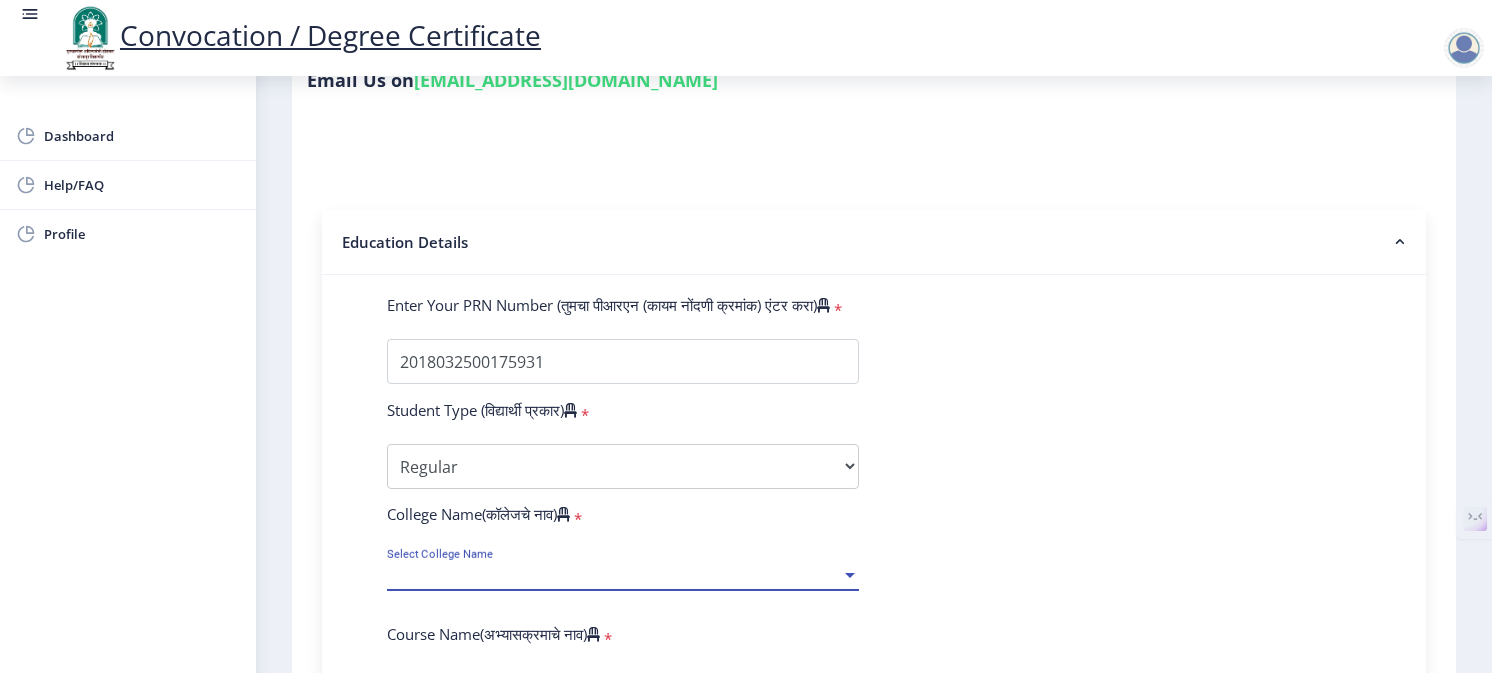 click on "Select College Name" at bounding box center [614, 575] 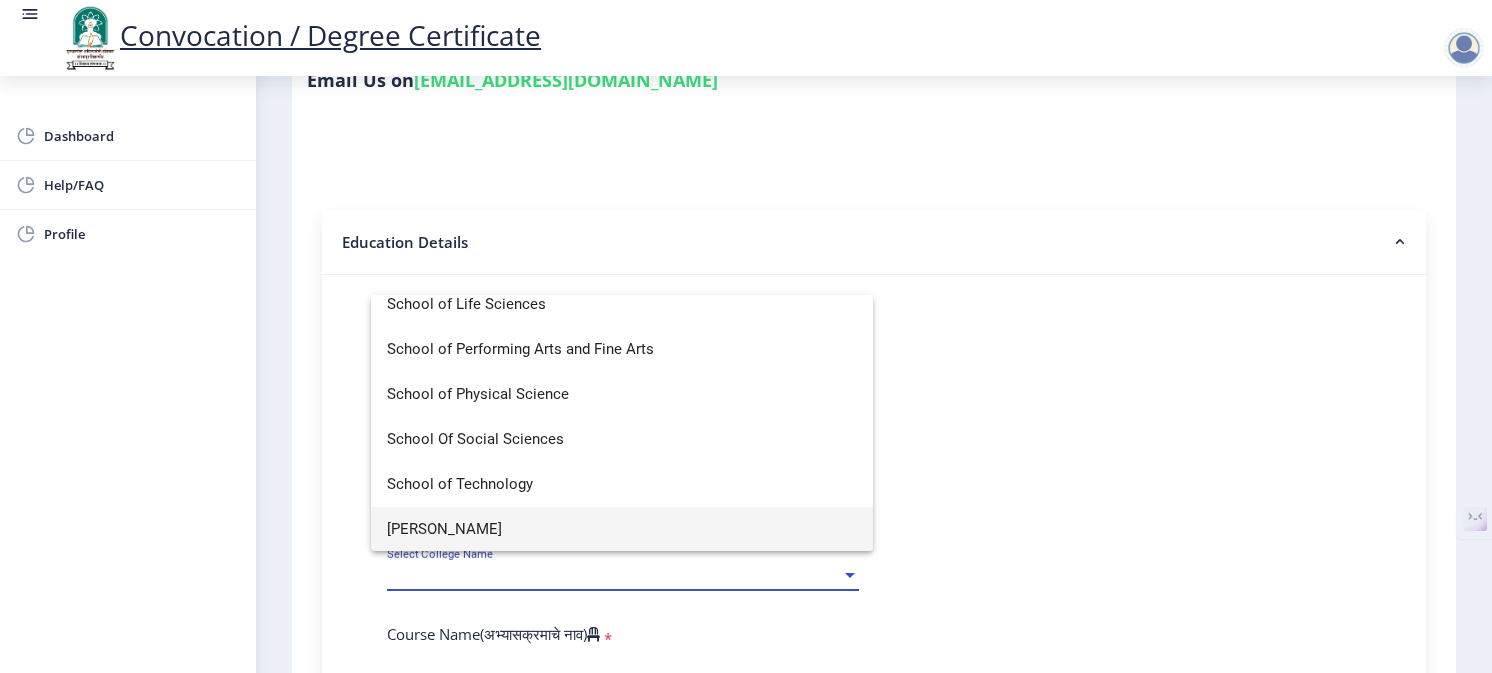 scroll, scrollTop: 4513, scrollLeft: 0, axis: vertical 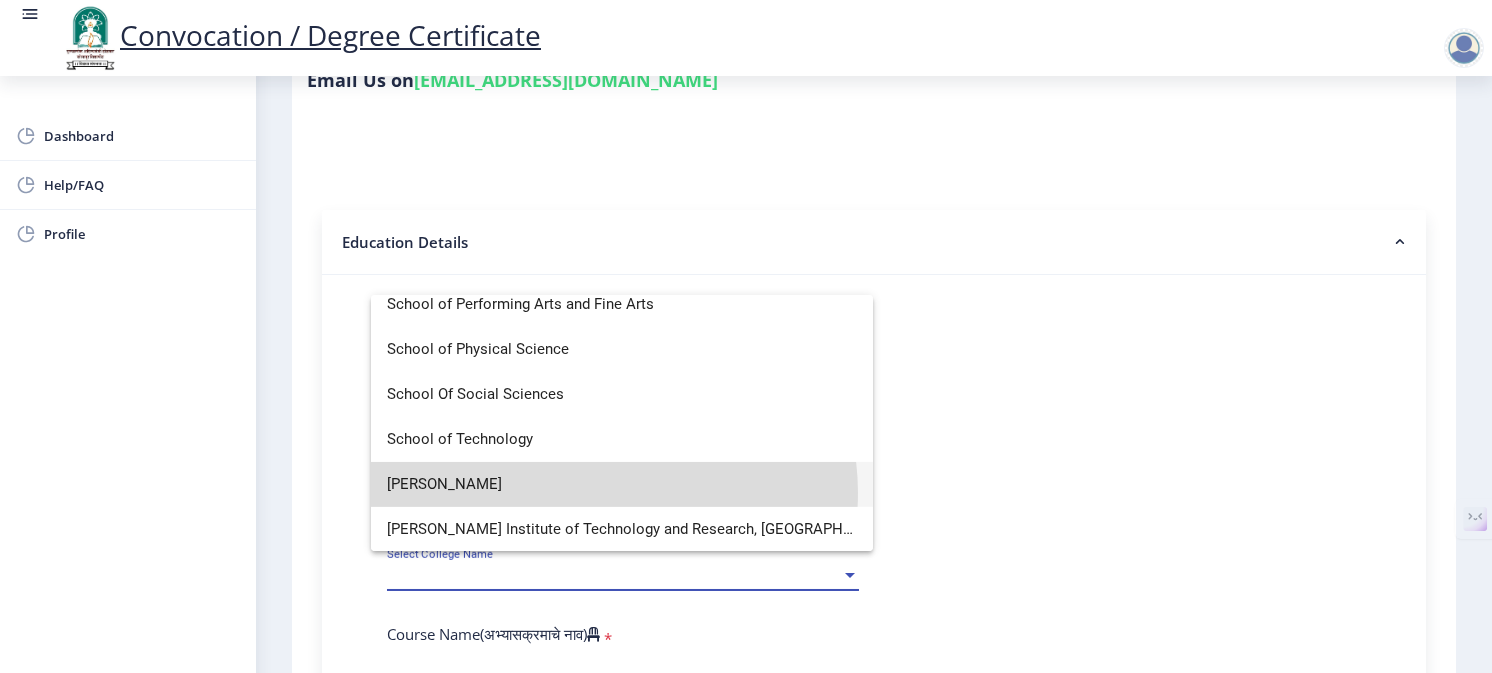 click on "[PERSON_NAME]" at bounding box center [622, 484] 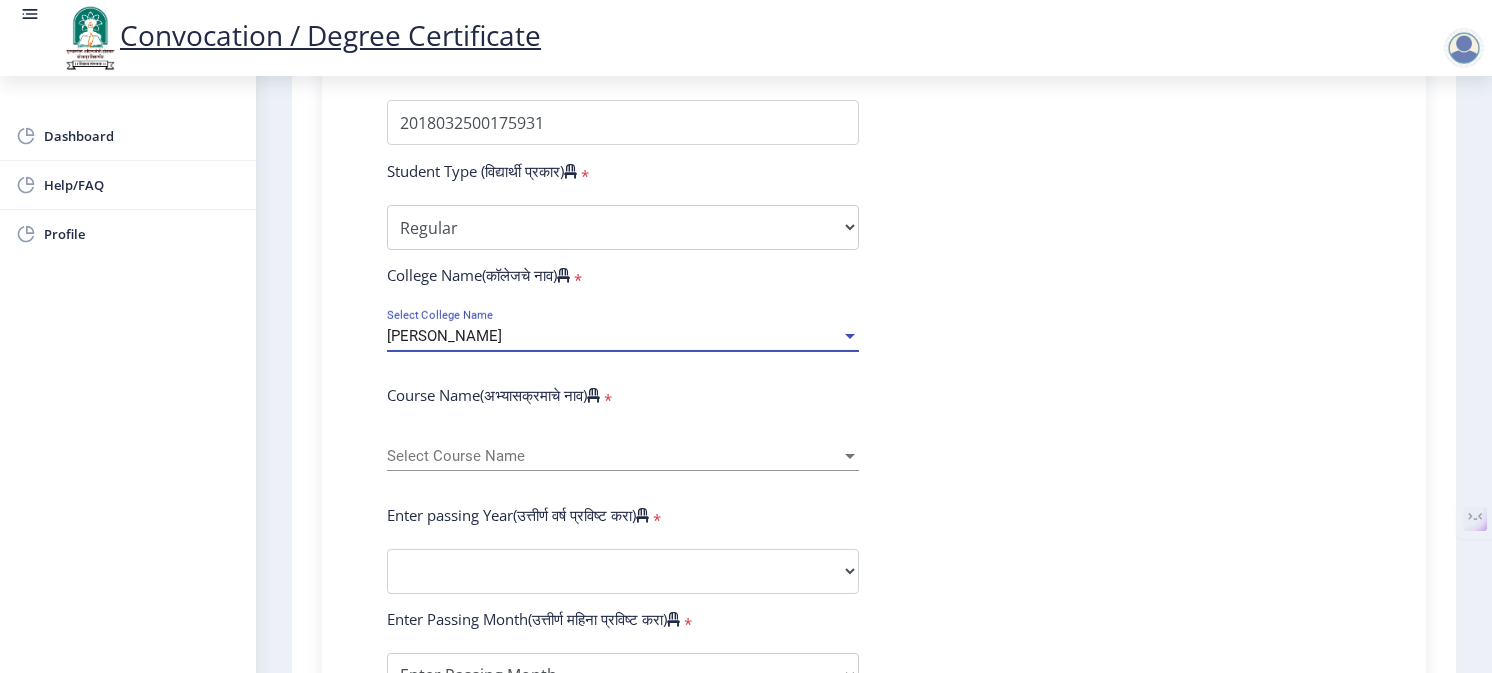 scroll, scrollTop: 592, scrollLeft: 0, axis: vertical 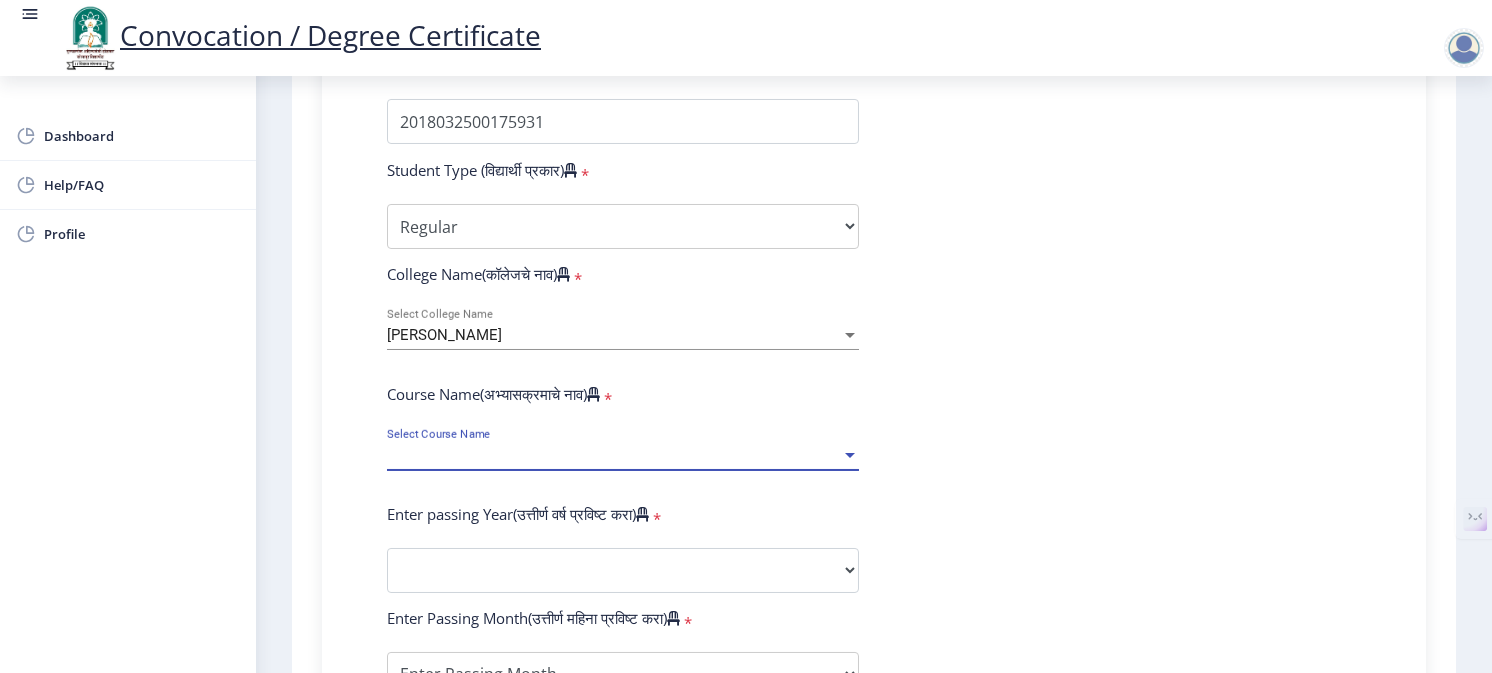 click on "Select Course Name" at bounding box center [614, 455] 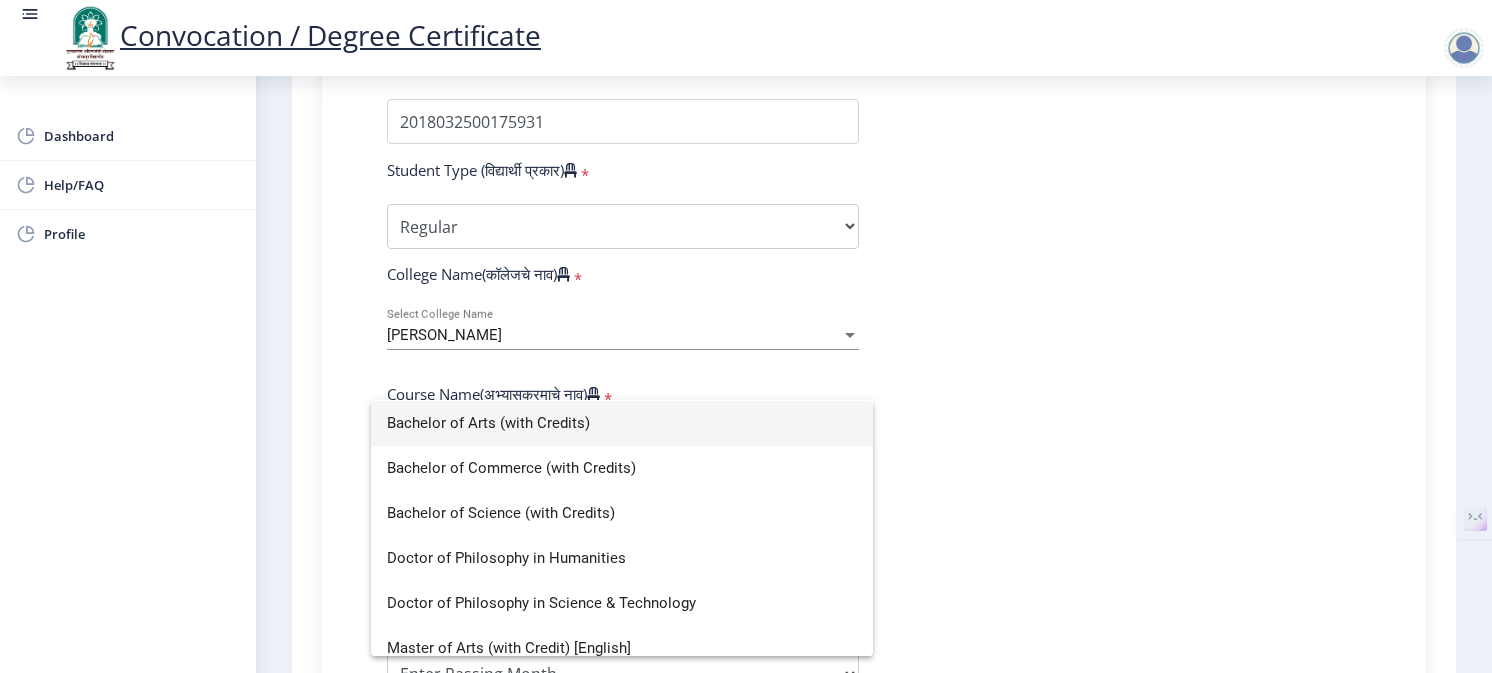 scroll, scrollTop: 0, scrollLeft: 0, axis: both 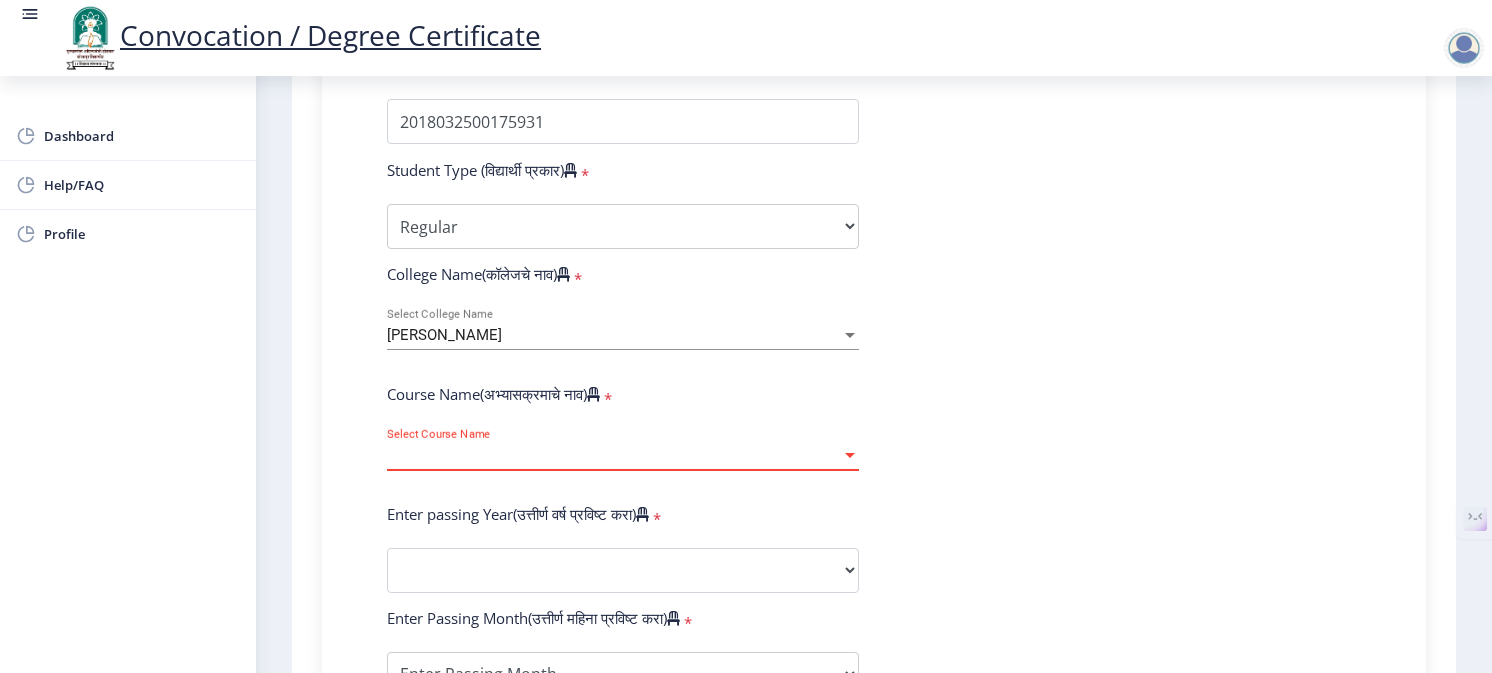 click on "Select Course Name" at bounding box center (614, 455) 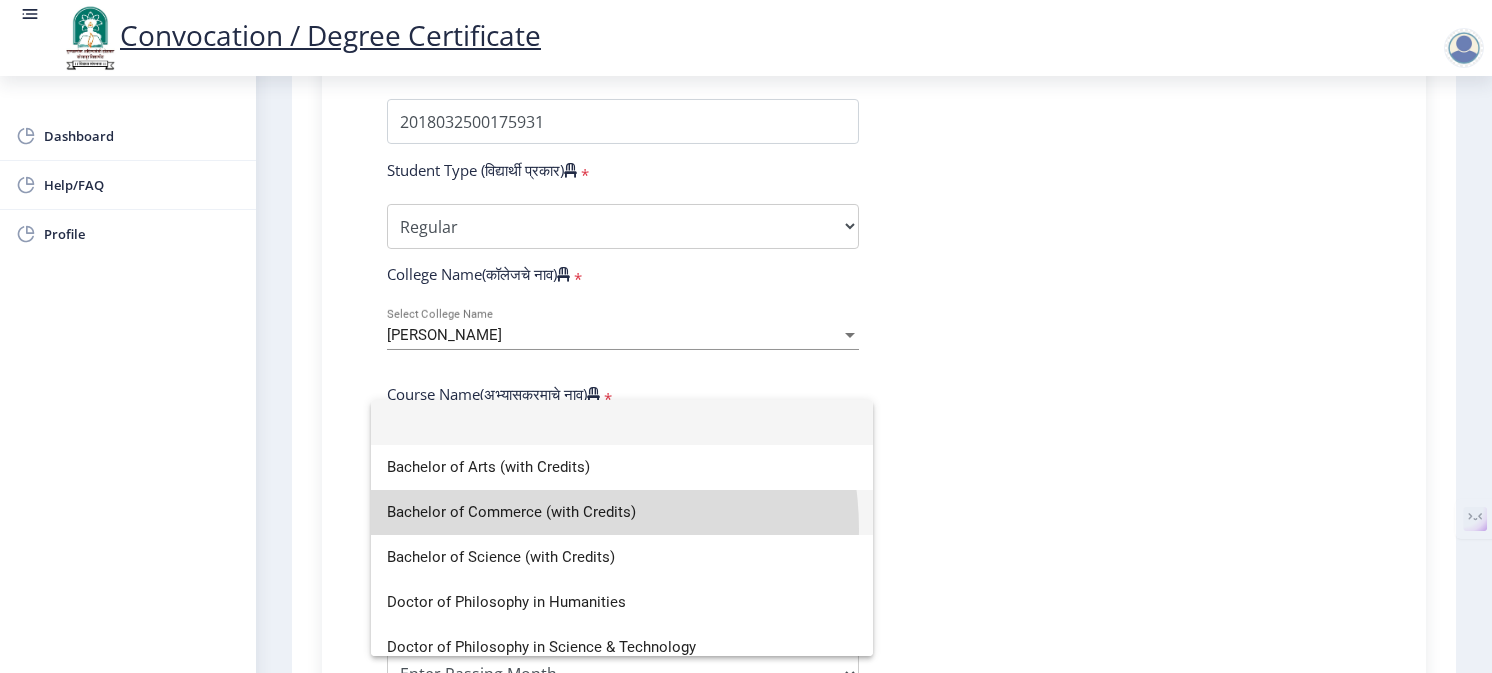 click on "Bachelor of Commerce (with Credits)" at bounding box center (622, 512) 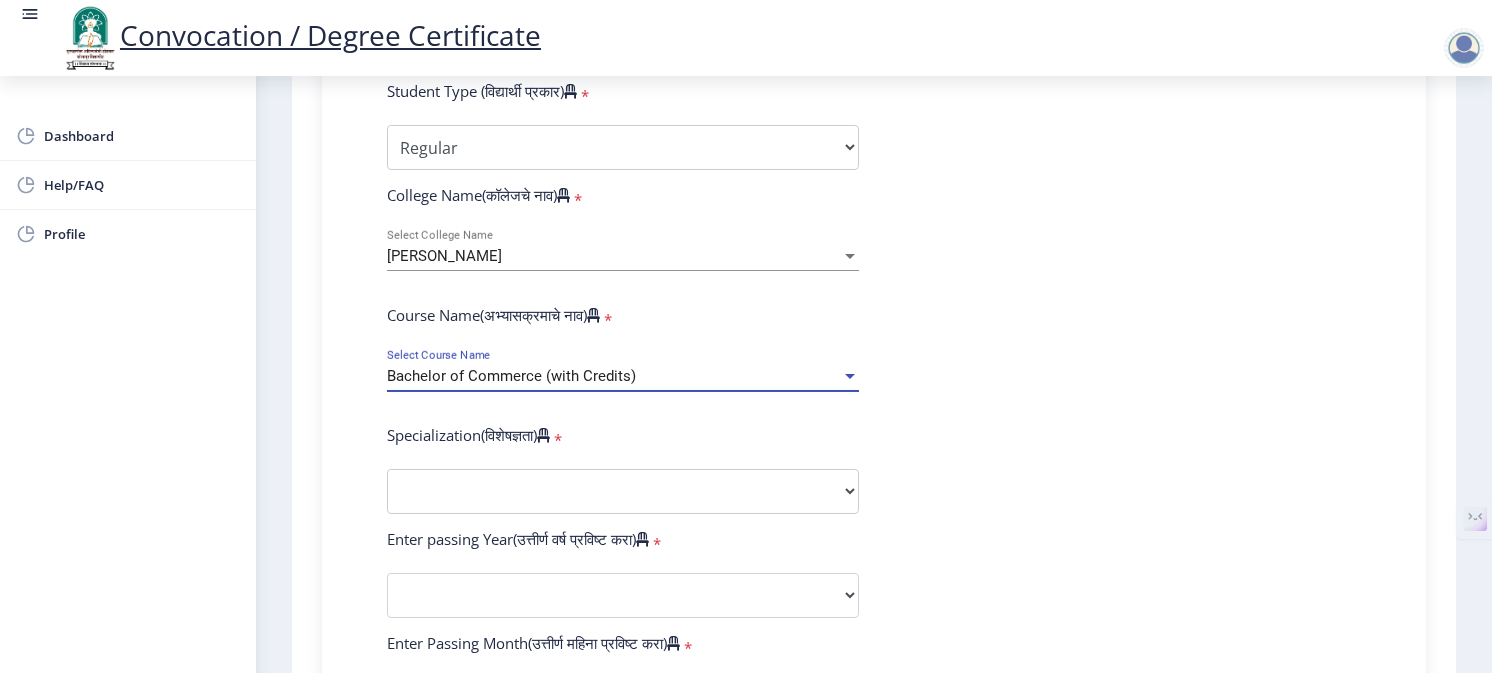scroll, scrollTop: 672, scrollLeft: 0, axis: vertical 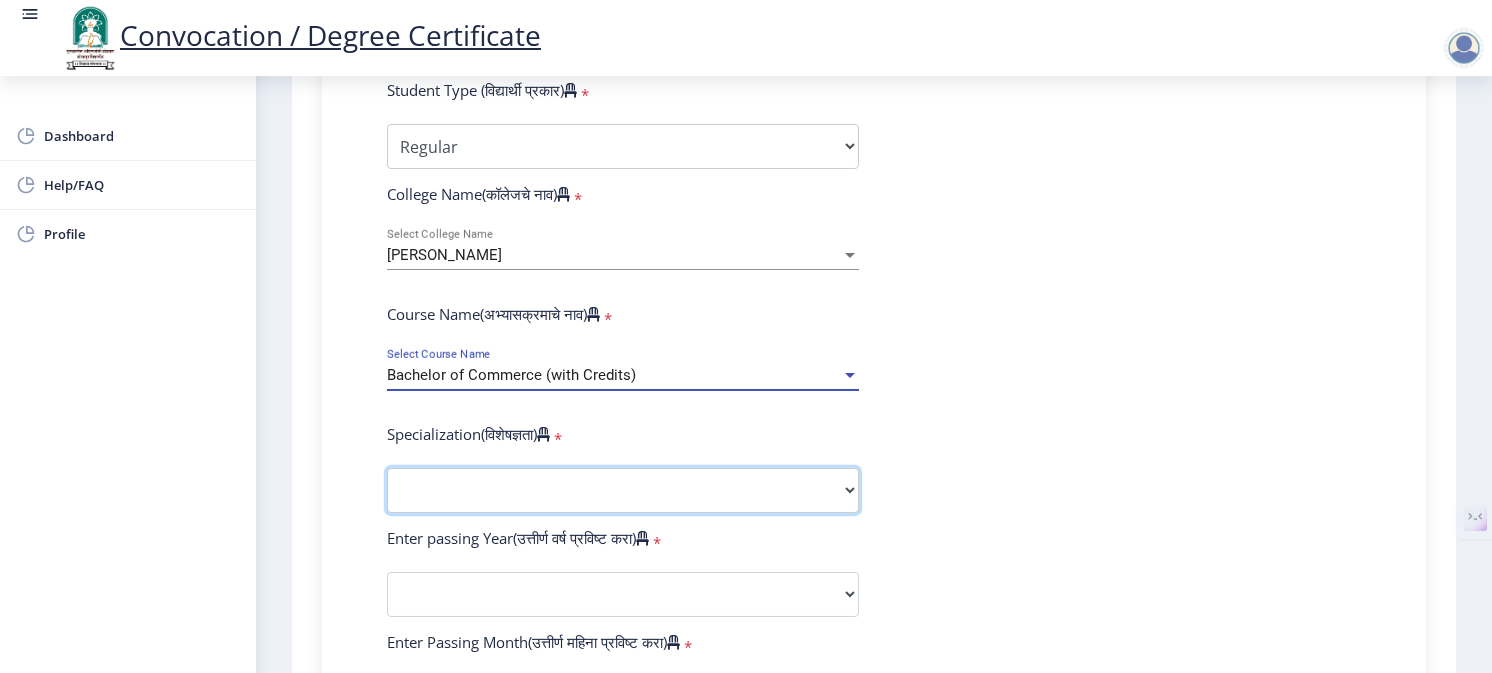 click on "Specialization Banking Advanced Accountancy Advanced Banking Advanced Cost Accounting Advanced Costing Industrial Management Insurance Advanced Insurance Advanced Statistics Other" at bounding box center (623, 490) 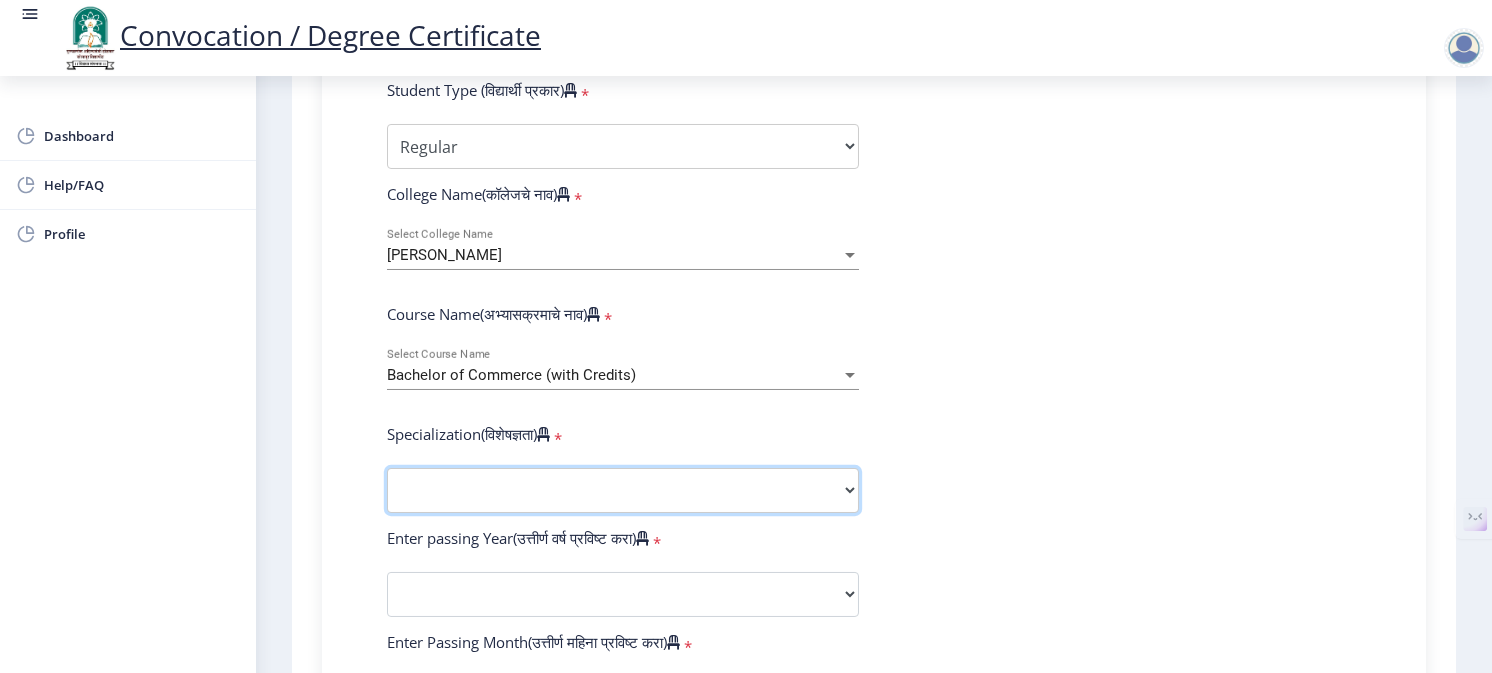 select on "Advanced Accountancy" 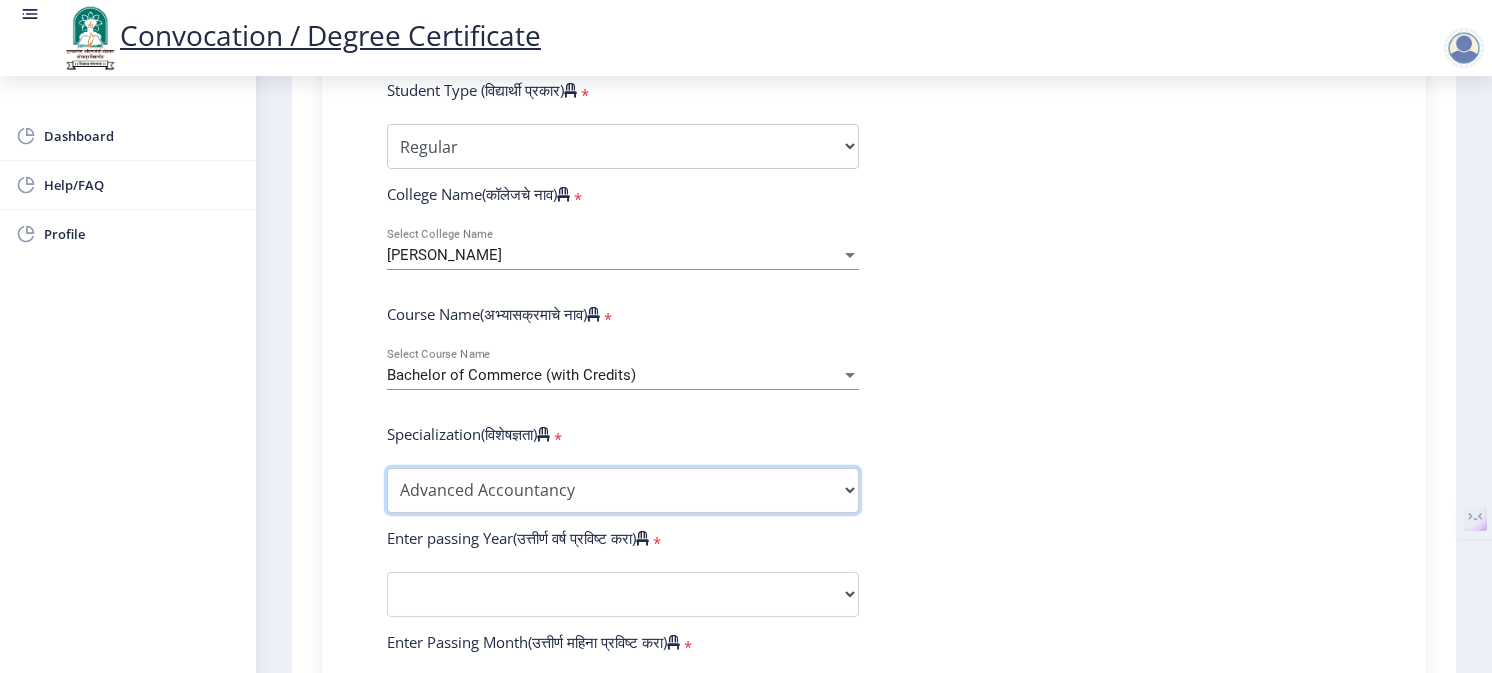 click on "Specialization Banking Advanced Accountancy Advanced Banking Advanced Cost Accounting Advanced Costing Industrial Management Insurance Advanced Insurance Advanced Statistics Other" at bounding box center (623, 490) 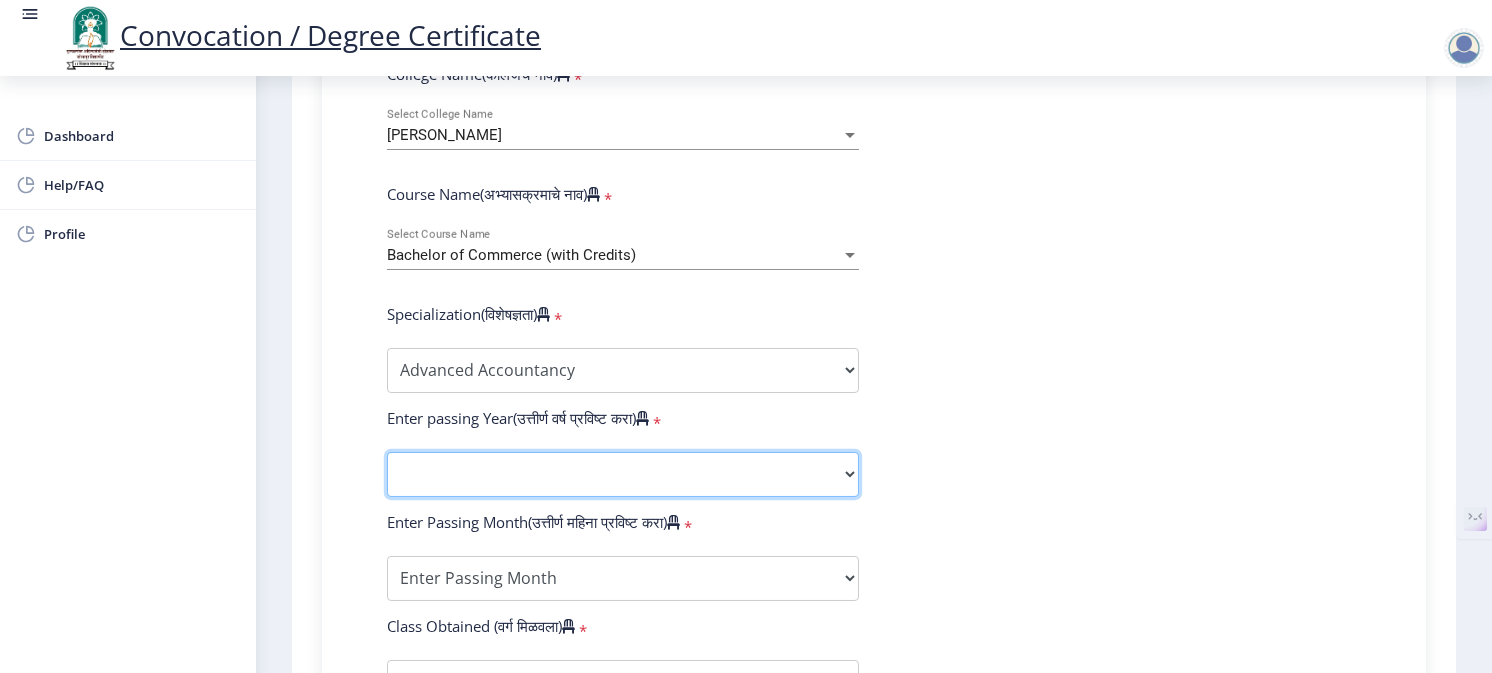 click on "2025   2024   2023   2022   2021   2020   2019   2018   2017   2016   2015   2014   2013   2012   2011   2010   2009   2008   2007   2006   2005   2004   2003   2002   2001   2000   1999   1998   1997   1996   1995   1994   1993   1992   1991   1990   1989   1988   1987   1986   1985   1984   1983   1982   1981   1980   1979   1978   1977   1976" 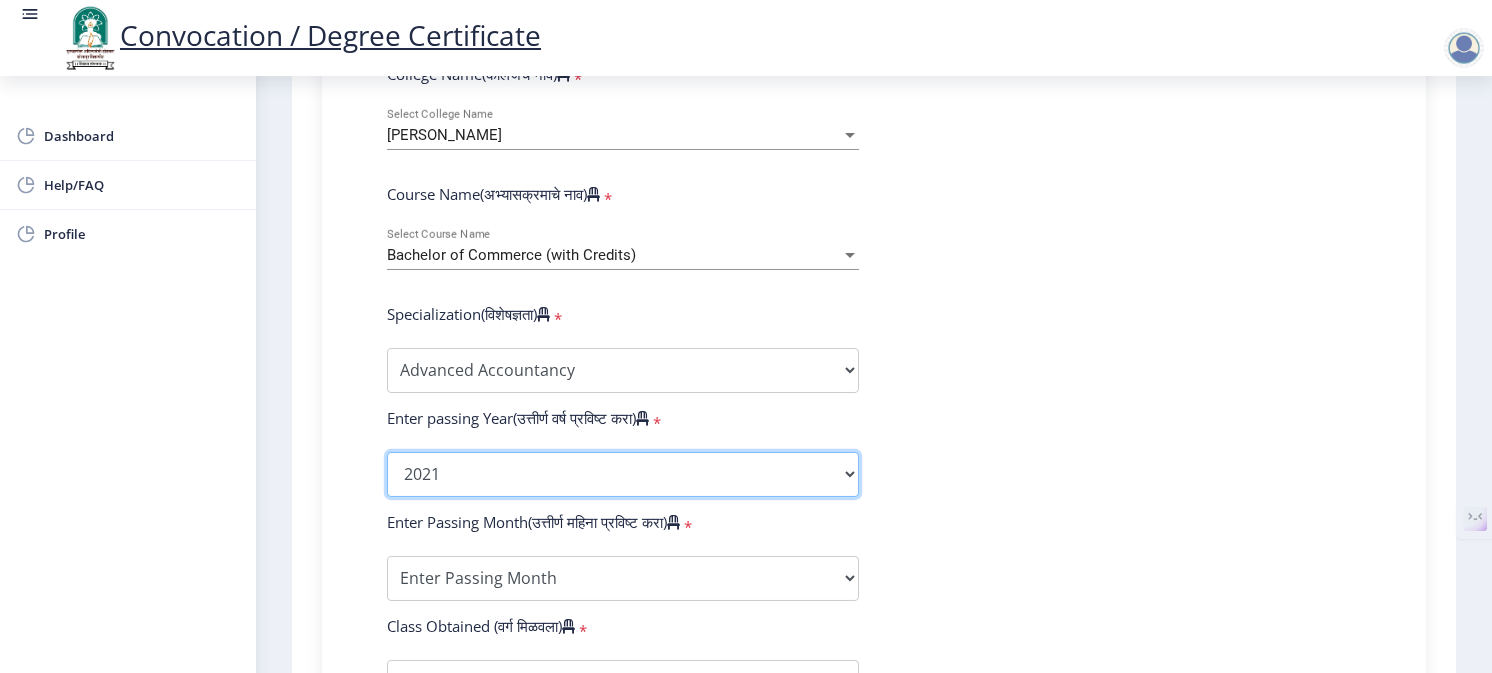 click on "2025   2024   2023   2022   2021   2020   2019   2018   2017   2016   2015   2014   2013   2012   2011   2010   2009   2008   2007   2006   2005   2004   2003   2002   2001   2000   1999   1998   1997   1996   1995   1994   1993   1992   1991   1990   1989   1988   1987   1986   1985   1984   1983   1982   1981   1980   1979   1978   1977   1976" 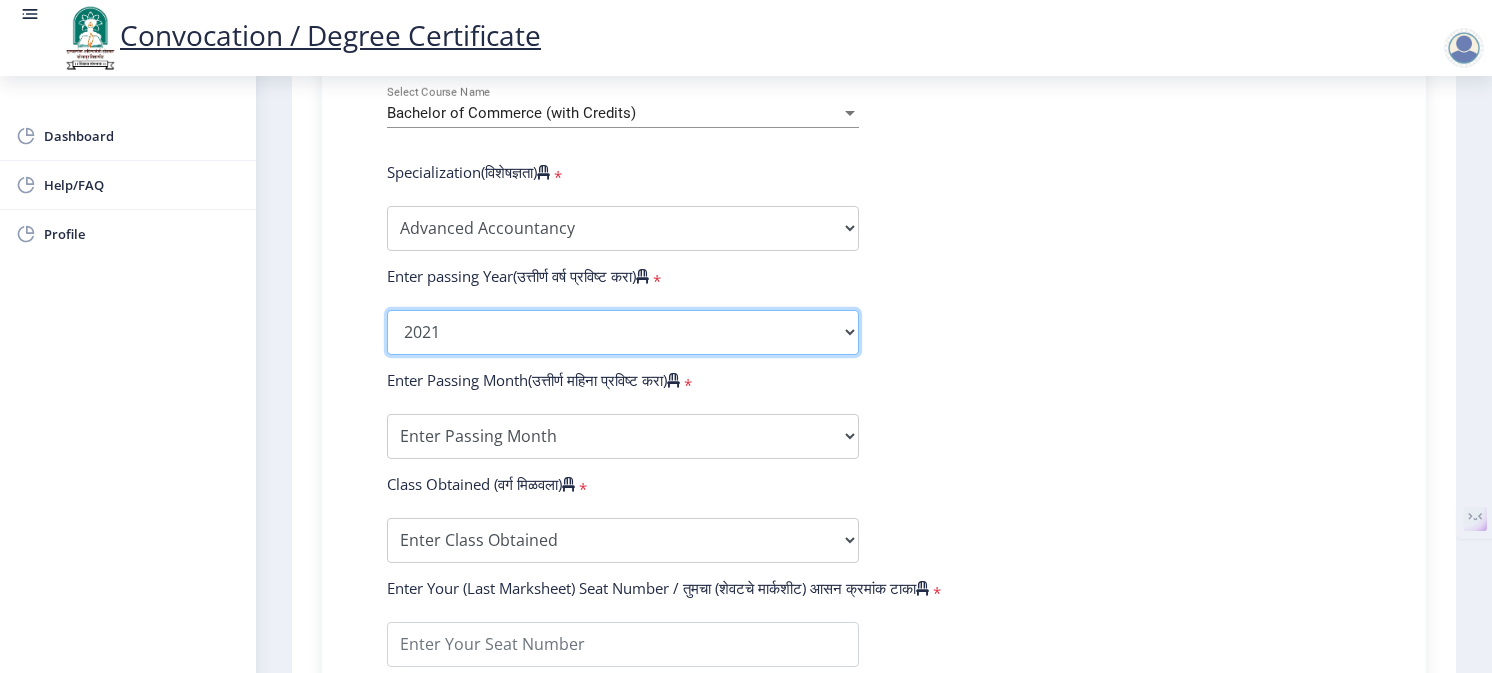 scroll, scrollTop: 935, scrollLeft: 0, axis: vertical 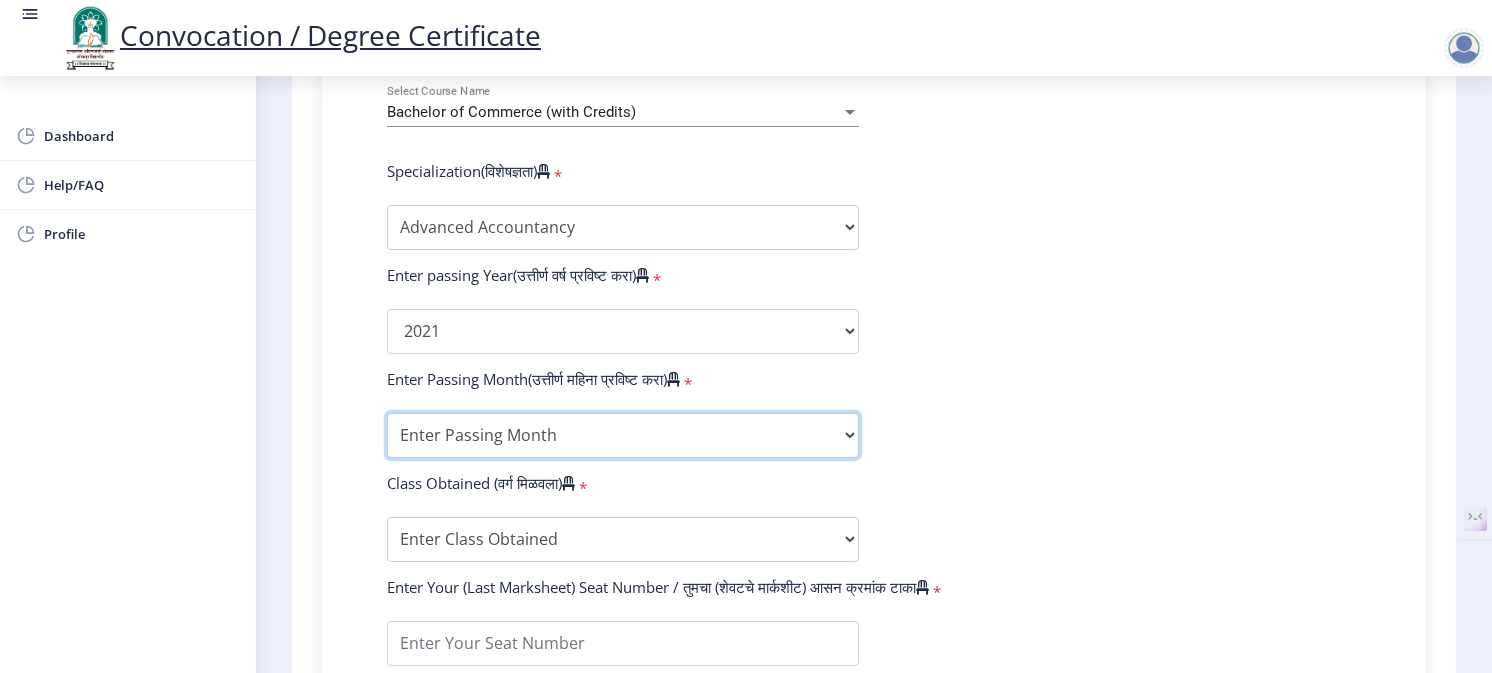 click on "Enter Passing Month March April May October November December" at bounding box center [623, 435] 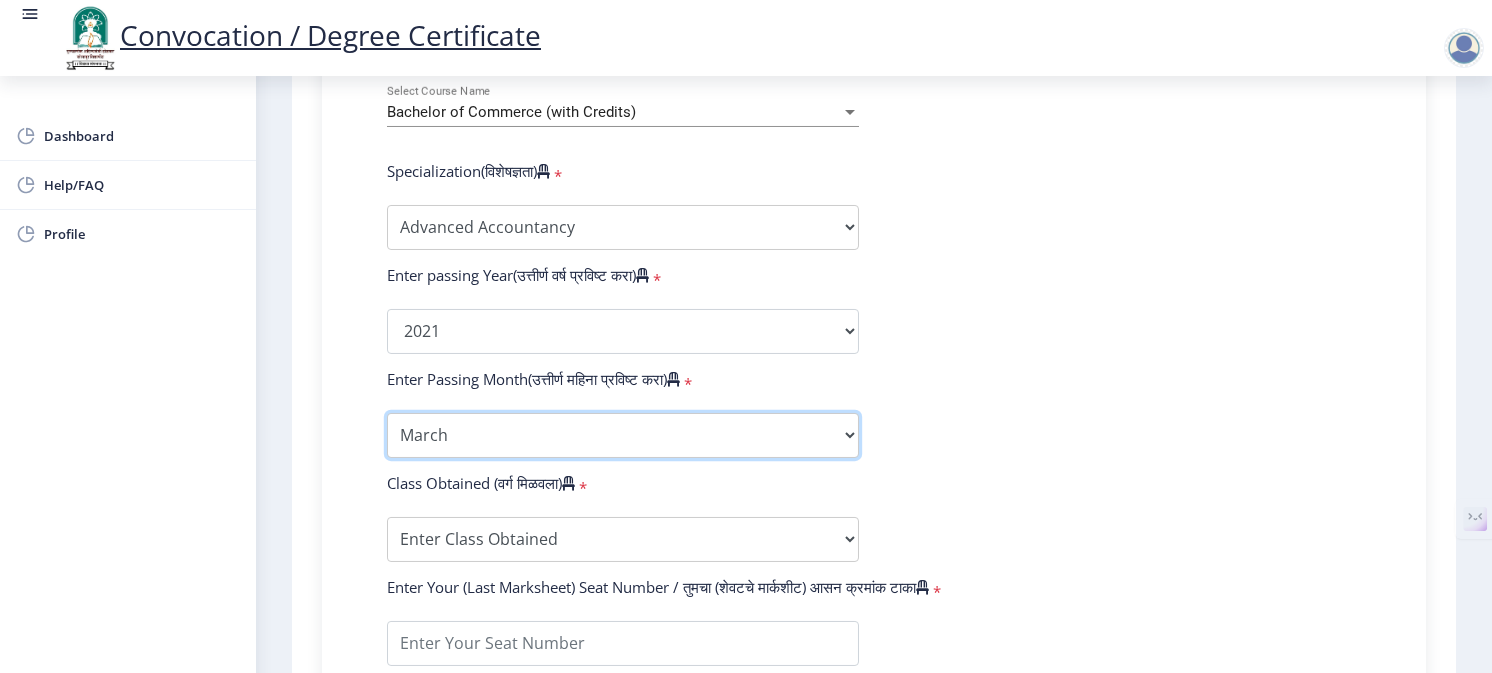 click on "Enter Passing Month March April May October November December" at bounding box center (623, 435) 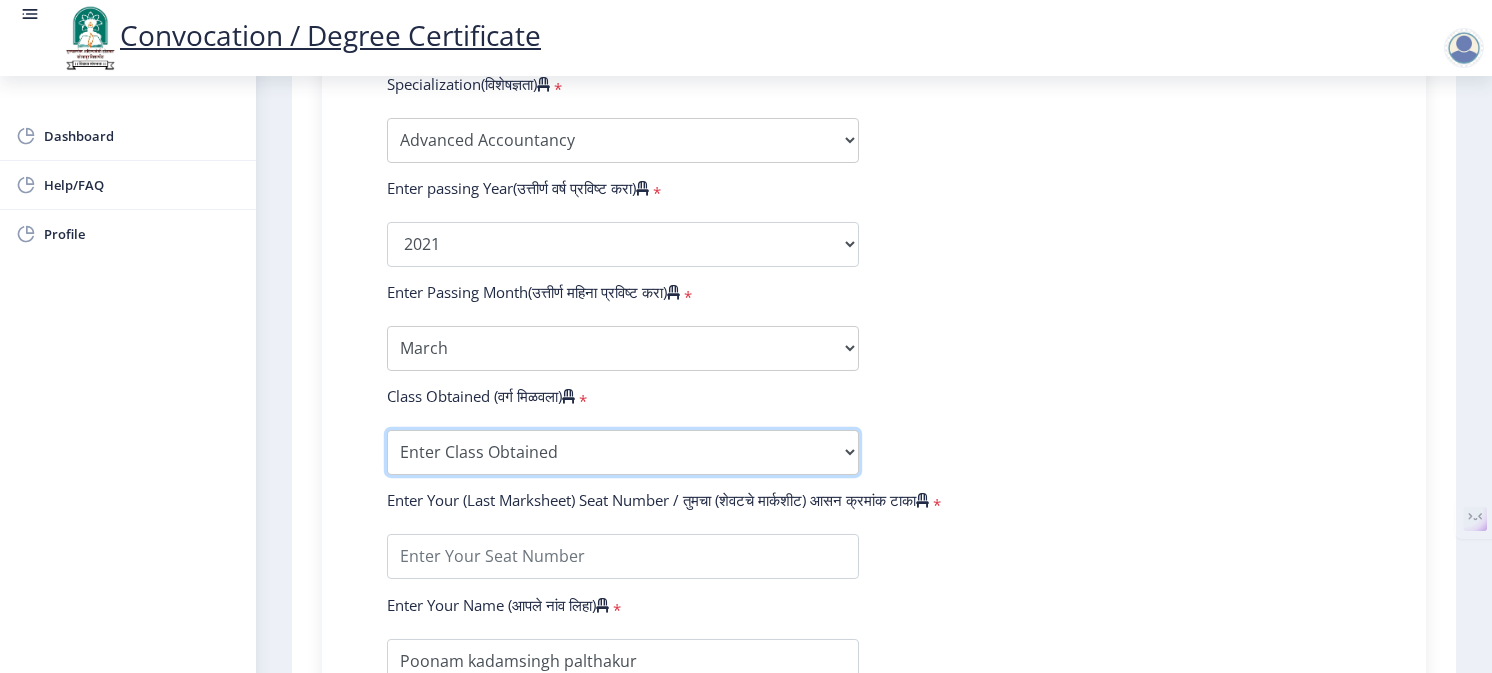 click on "Enter Class Obtained FIRST CLASS WITH DISTINCTION FIRST CLASS HIGHER SECOND CLASS SECOND CLASS PASS CLASS Grade O Grade A+ Grade A Grade B+ Grade B Grade C+ Grade C Grade D Grade E" at bounding box center (623, 452) 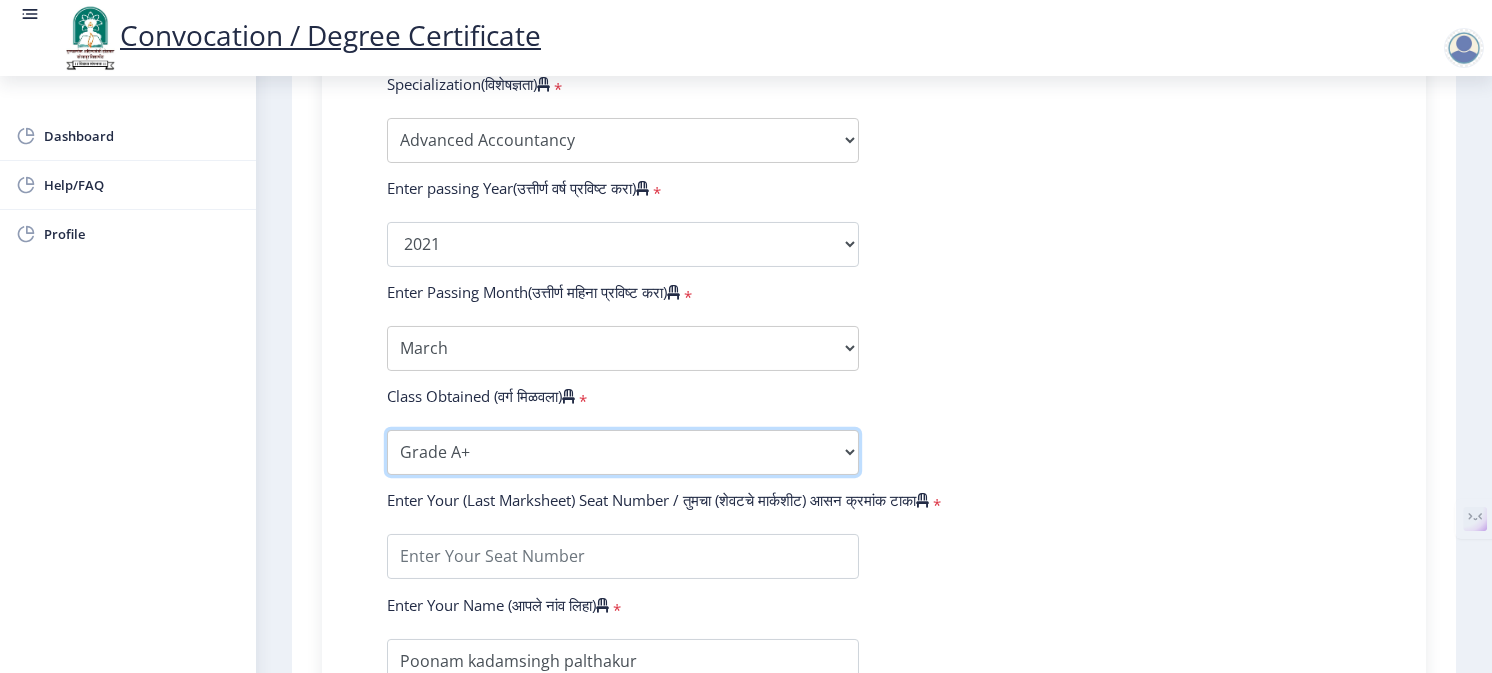 click on "Enter Class Obtained FIRST CLASS WITH DISTINCTION FIRST CLASS HIGHER SECOND CLASS SECOND CLASS PASS CLASS Grade O Grade A+ Grade A Grade B+ Grade B Grade C+ Grade C Grade D Grade E" at bounding box center [623, 452] 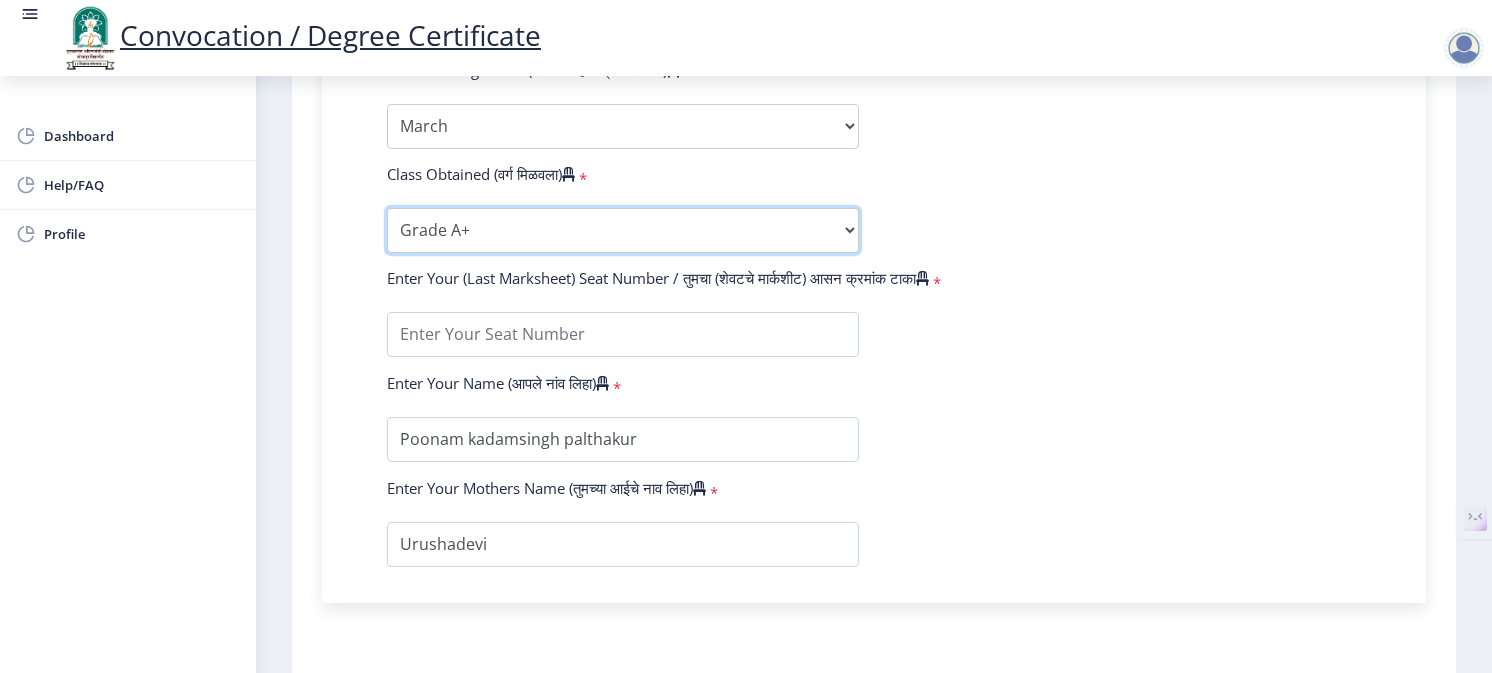 scroll, scrollTop: 1245, scrollLeft: 0, axis: vertical 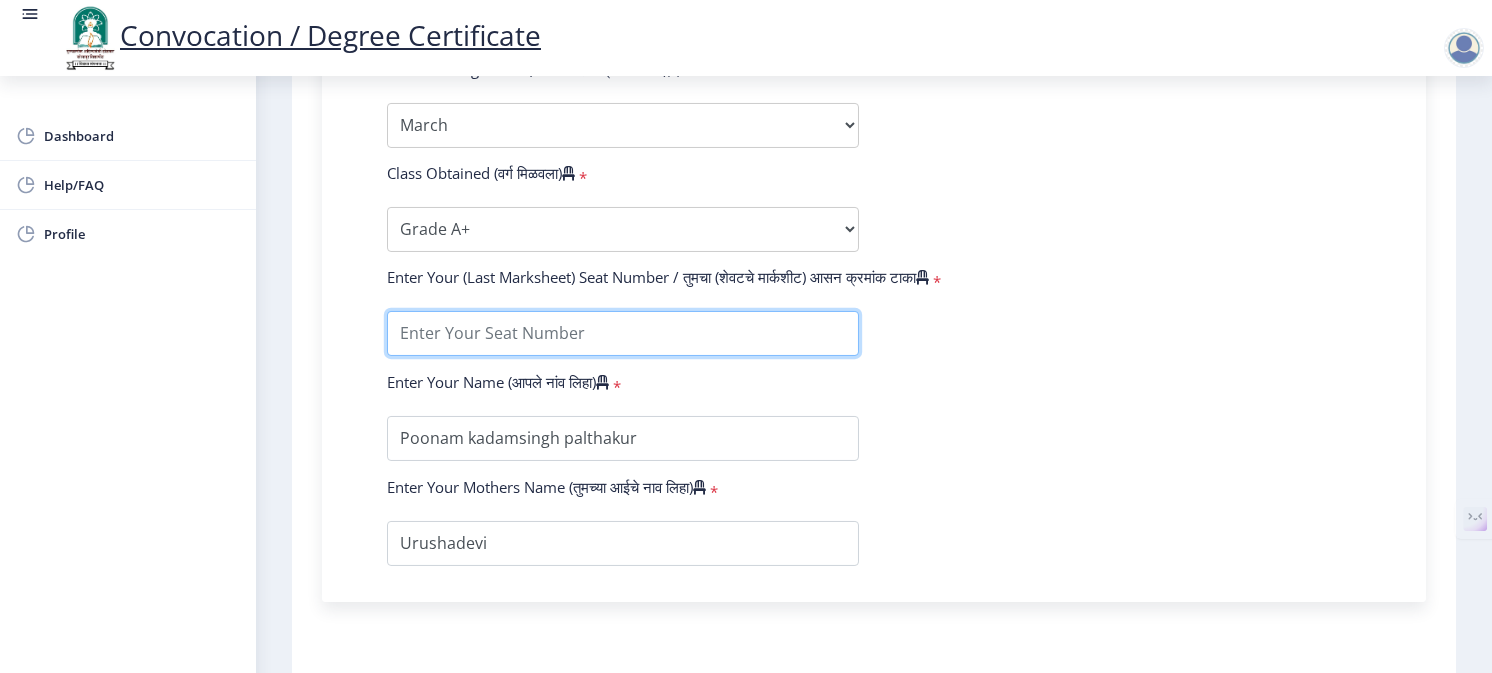 click at bounding box center (623, 333) 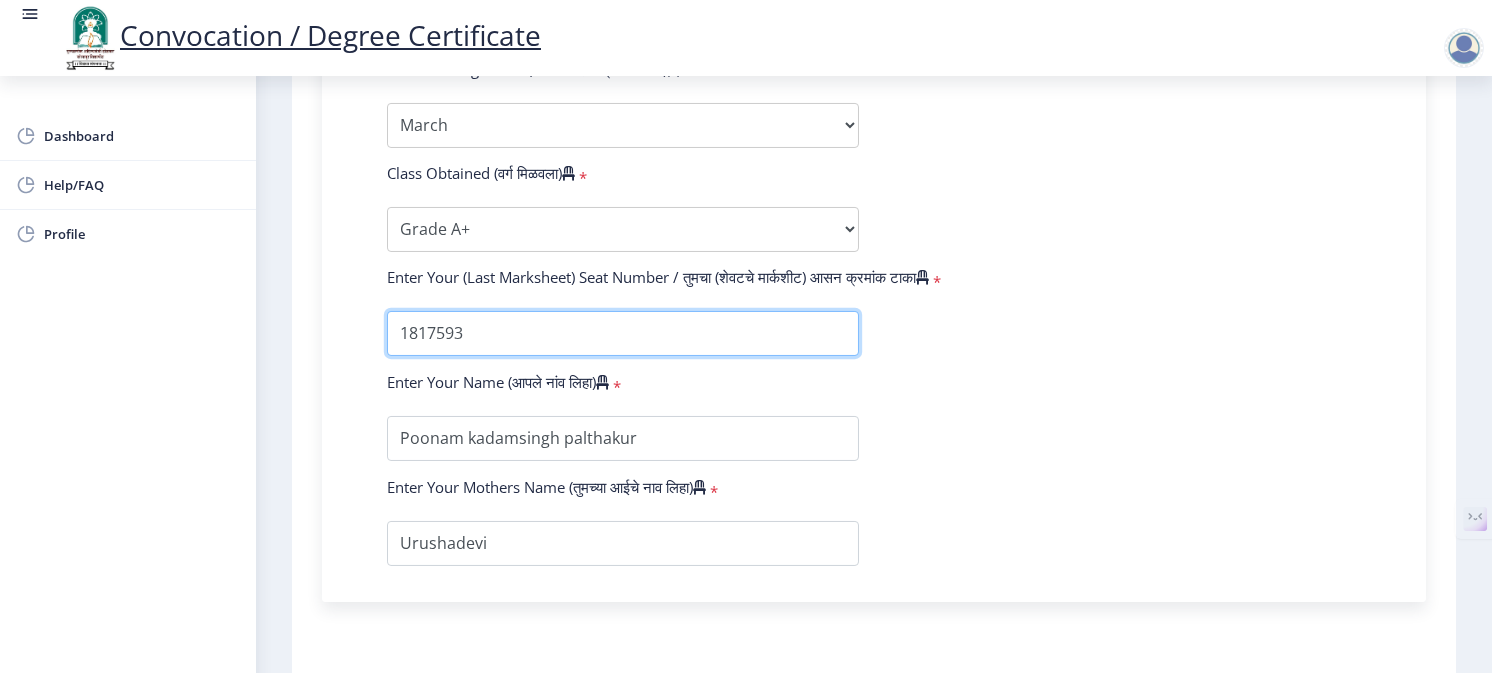 type on "1817593" 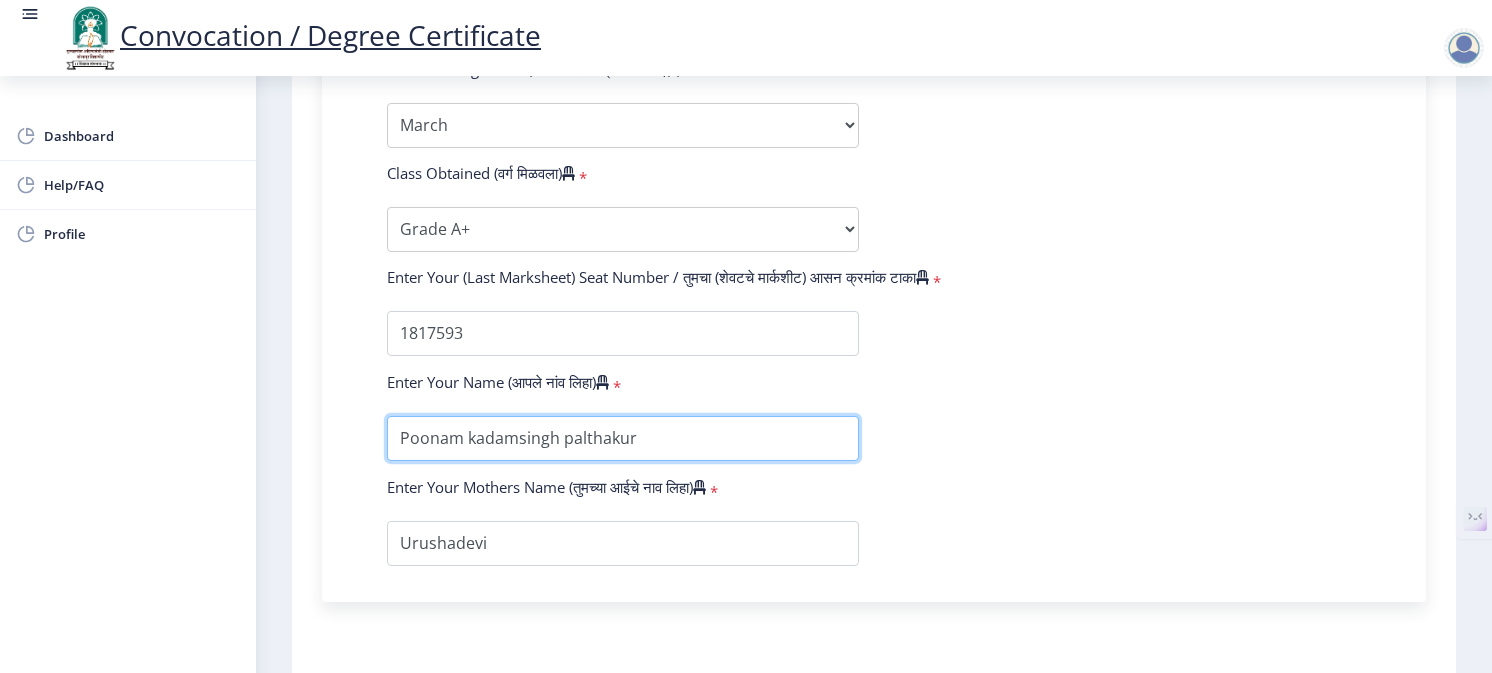 click at bounding box center (623, 438) 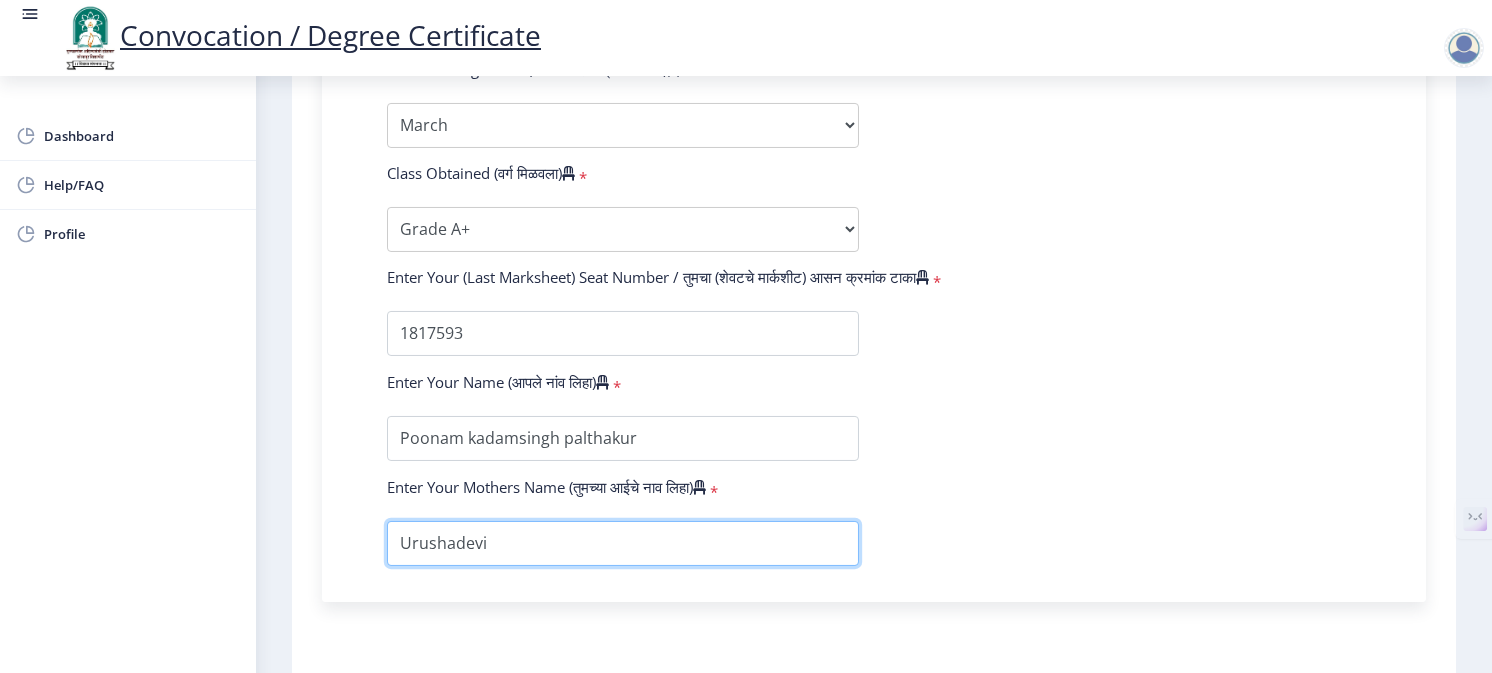 click at bounding box center (623, 543) 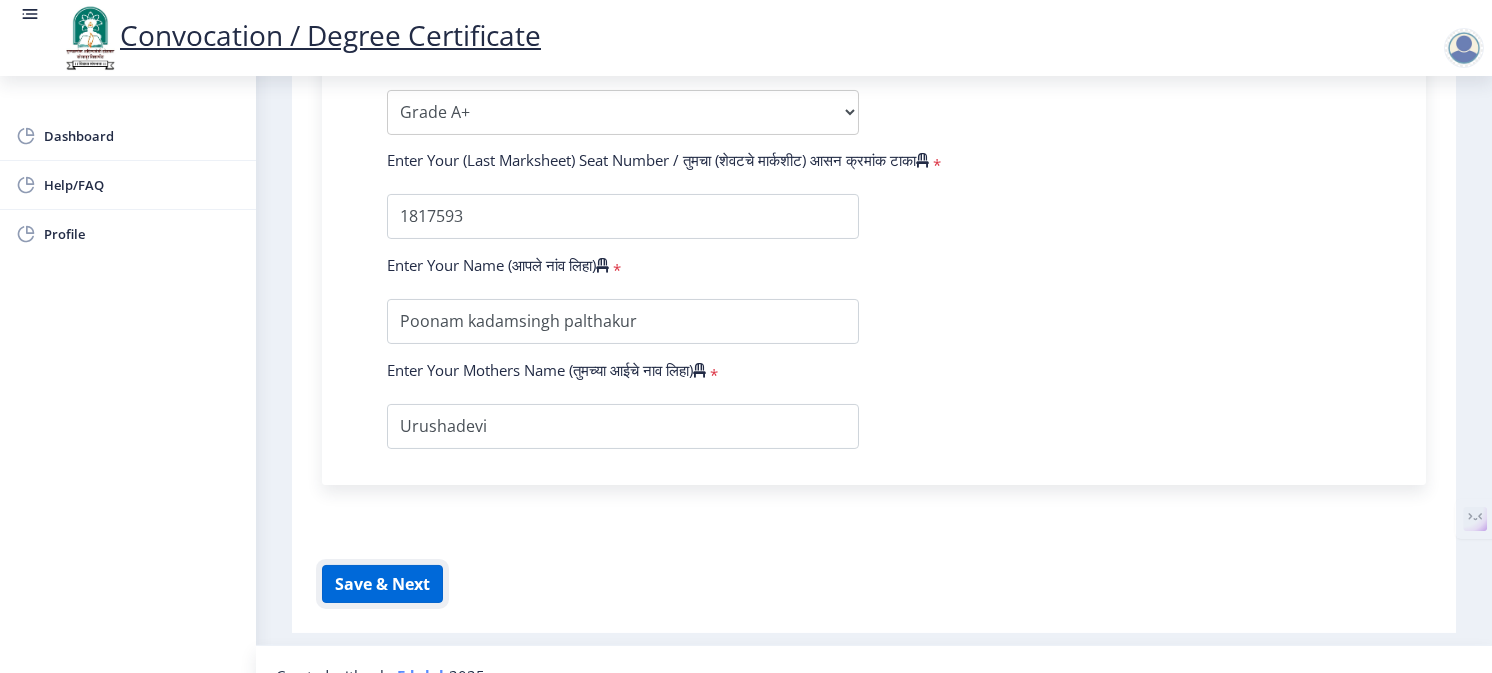 click on "Save & Next" 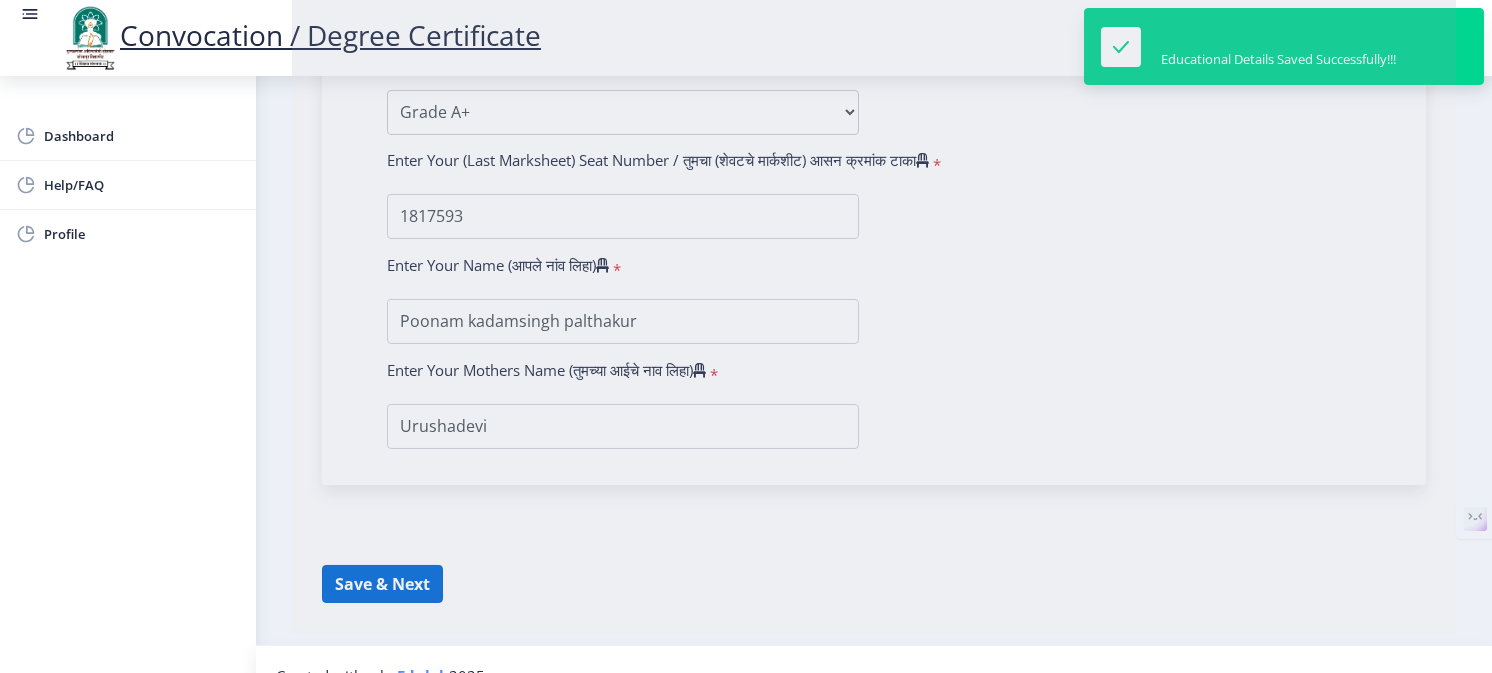 select 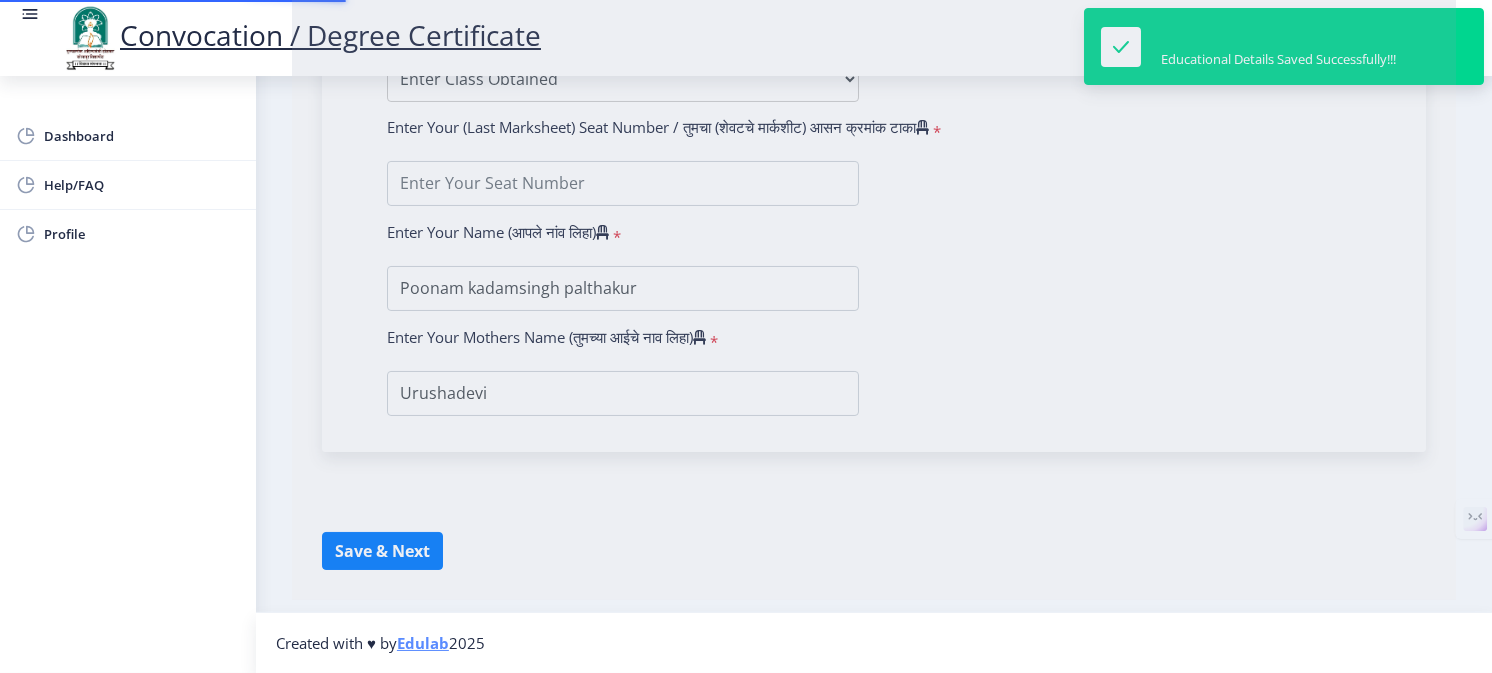 scroll, scrollTop: 0, scrollLeft: 0, axis: both 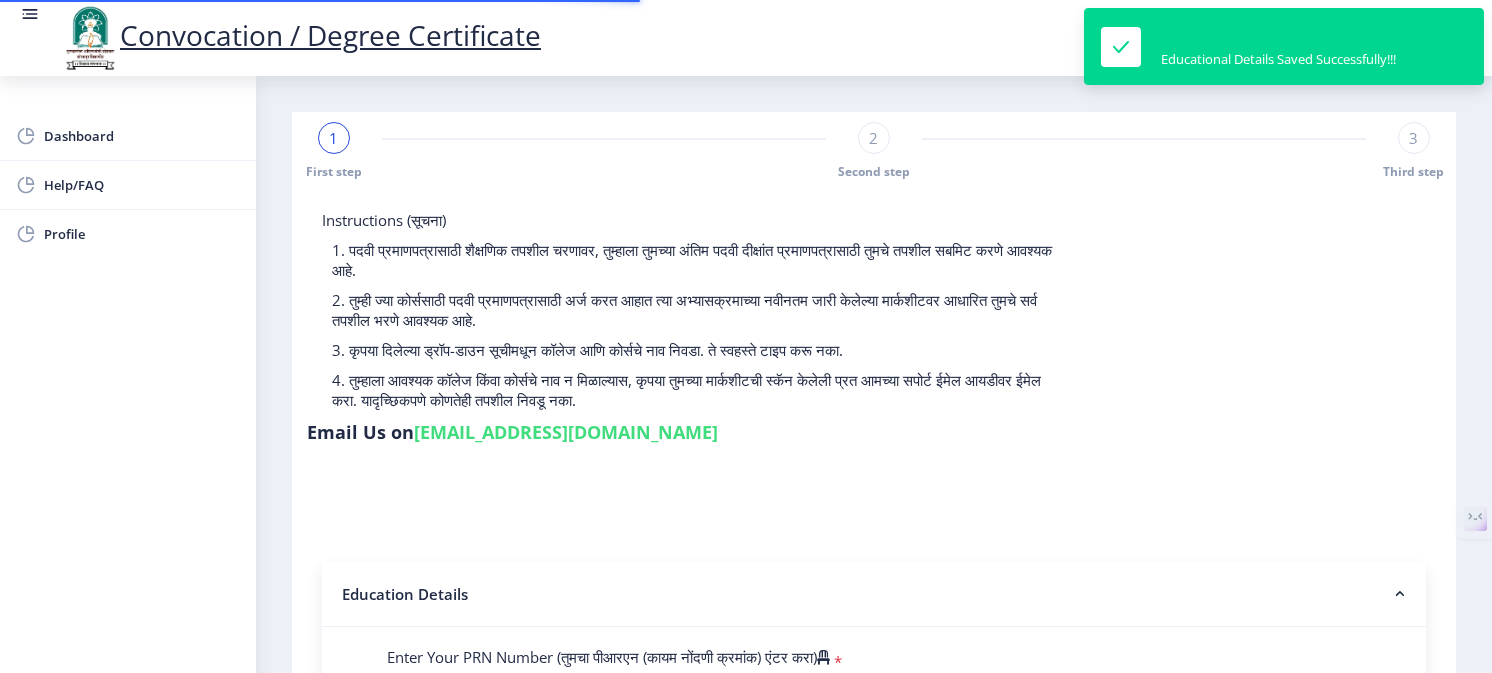 type on "2018032500175931" 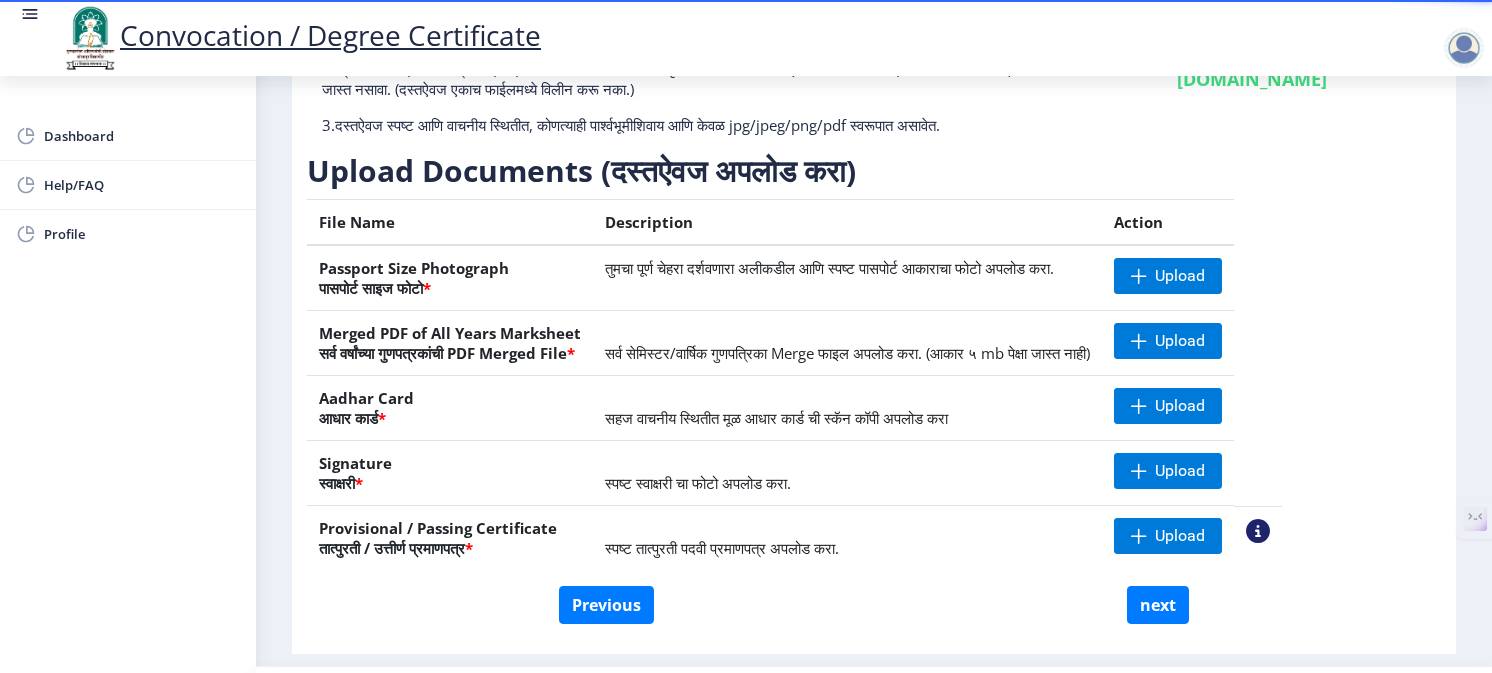 scroll, scrollTop: 222, scrollLeft: 0, axis: vertical 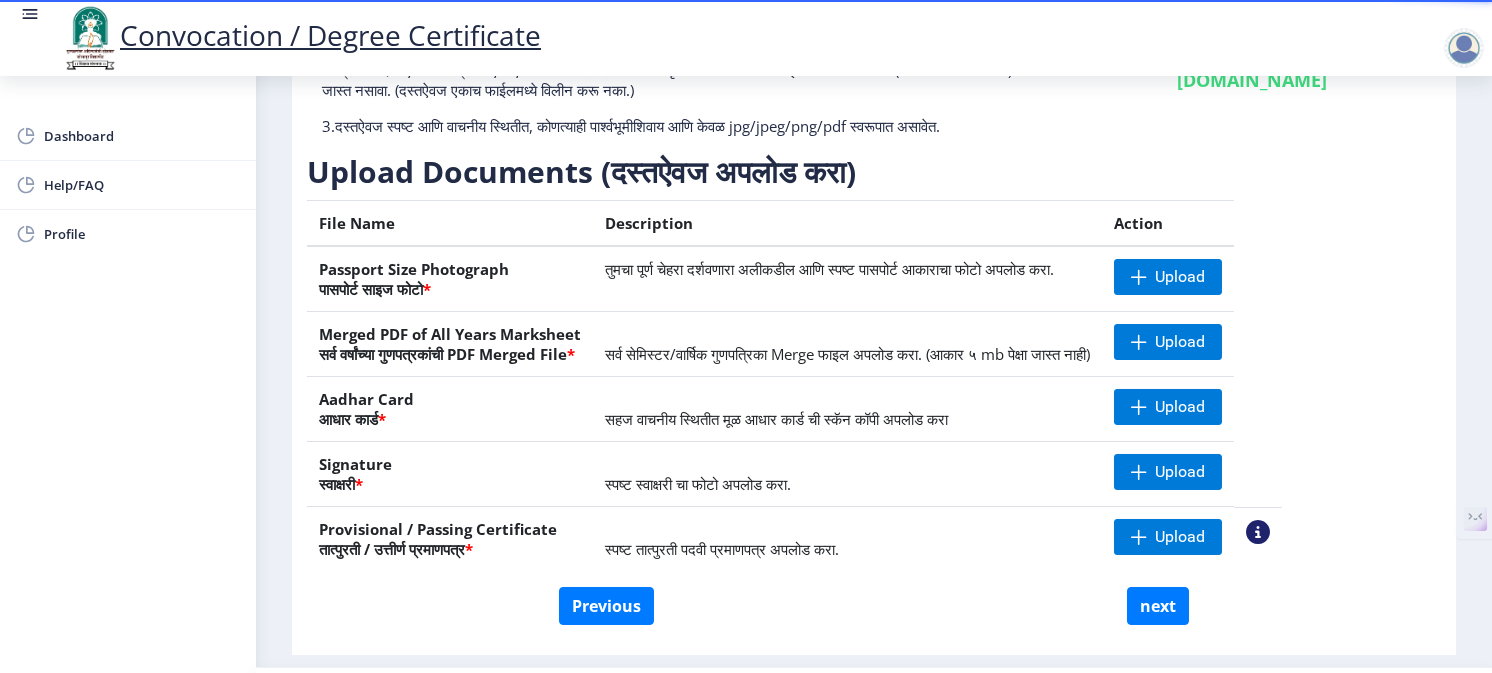 click on "तुमचा पूर्ण चेहरा दर्शवणारा अलीकडील आणि स्पष्ट पासपोर्ट आकाराचा फोटो अपलोड करा." 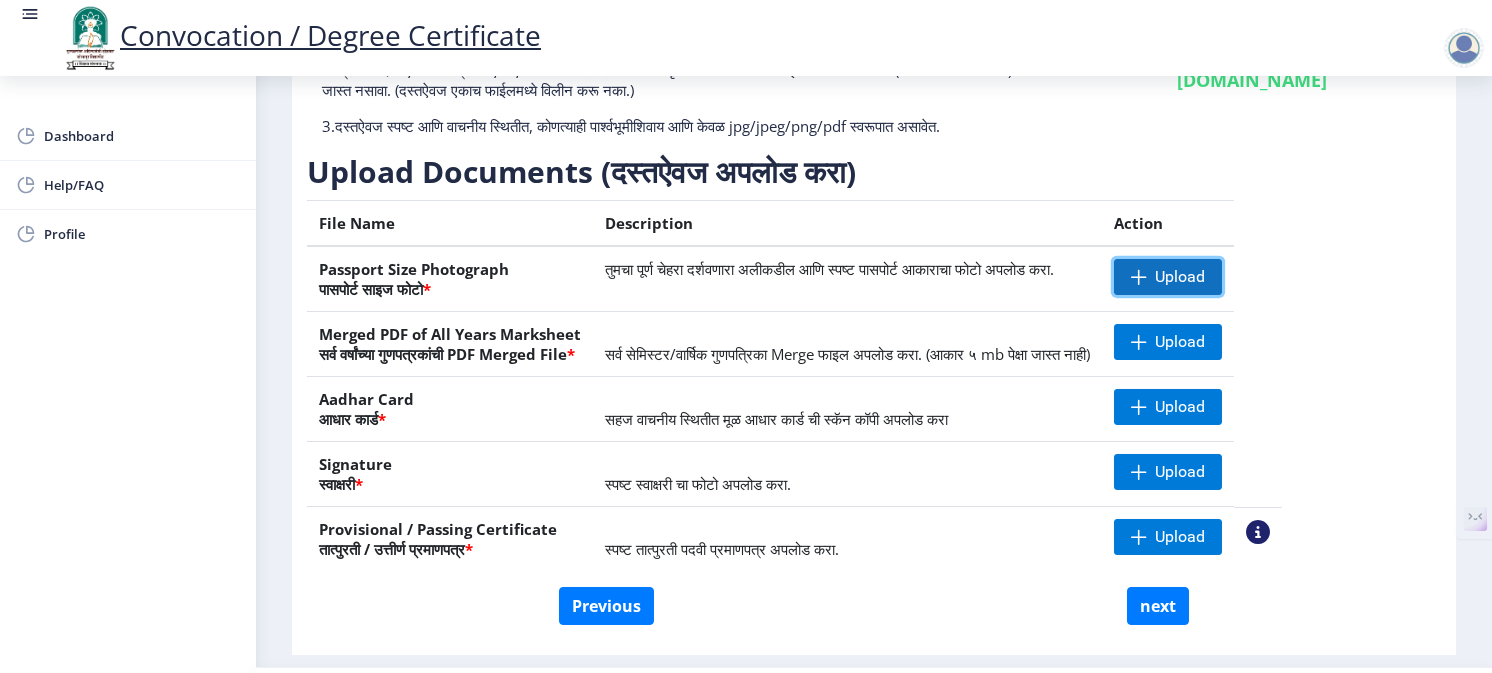 click on "Upload" 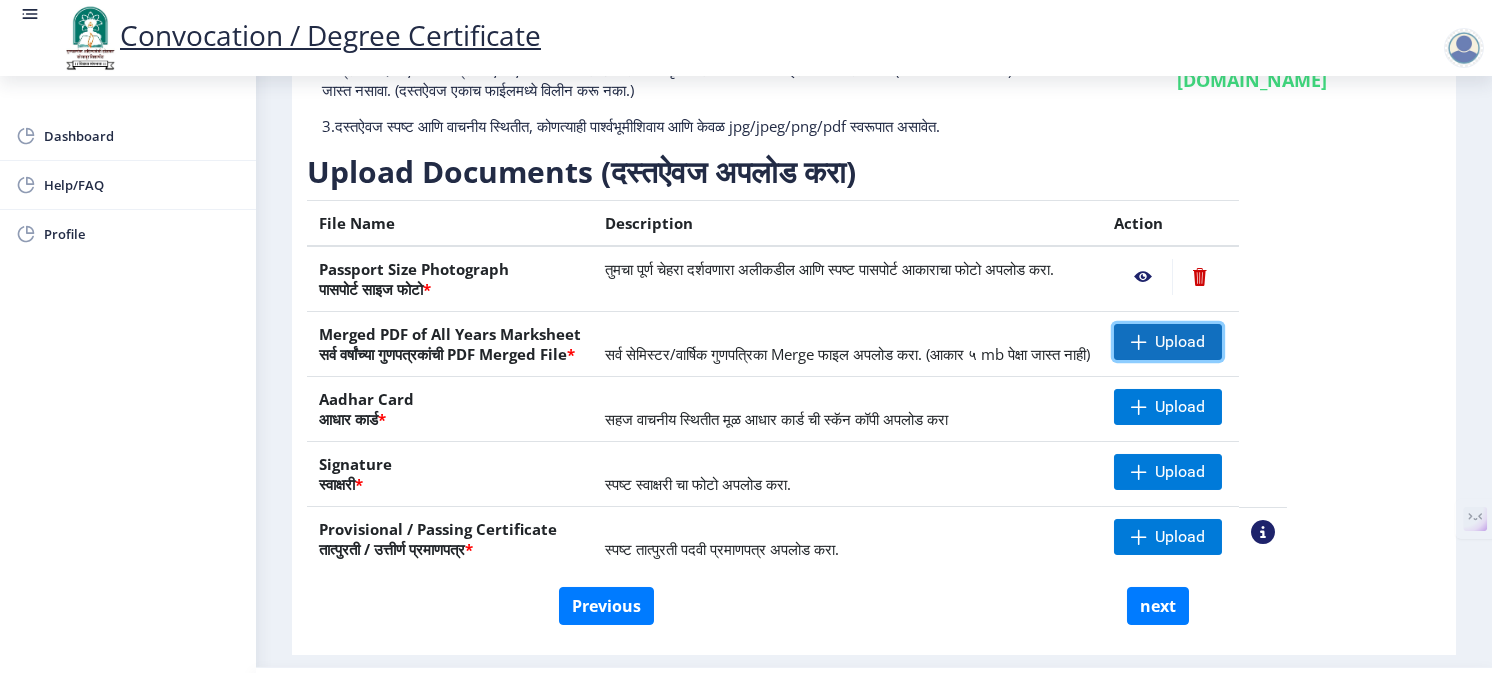click on "Upload" 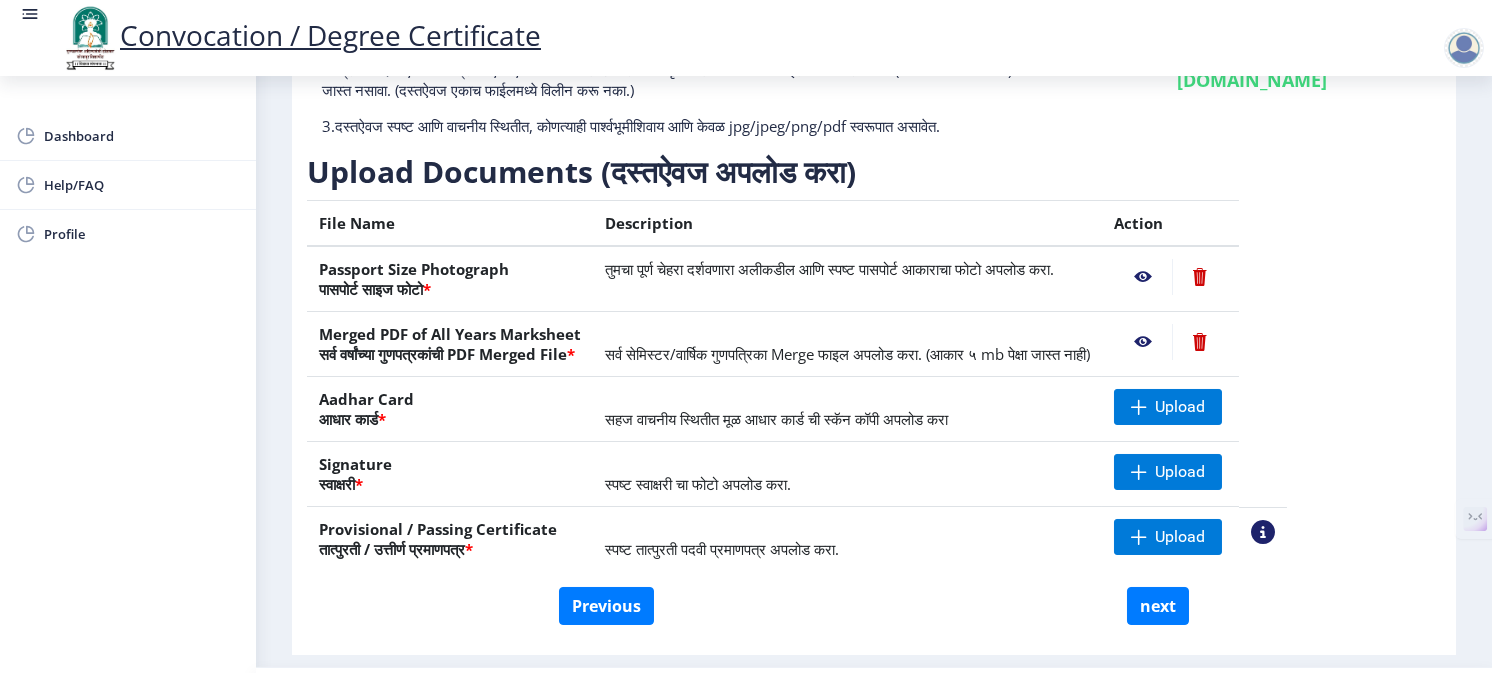 click on "Upload" 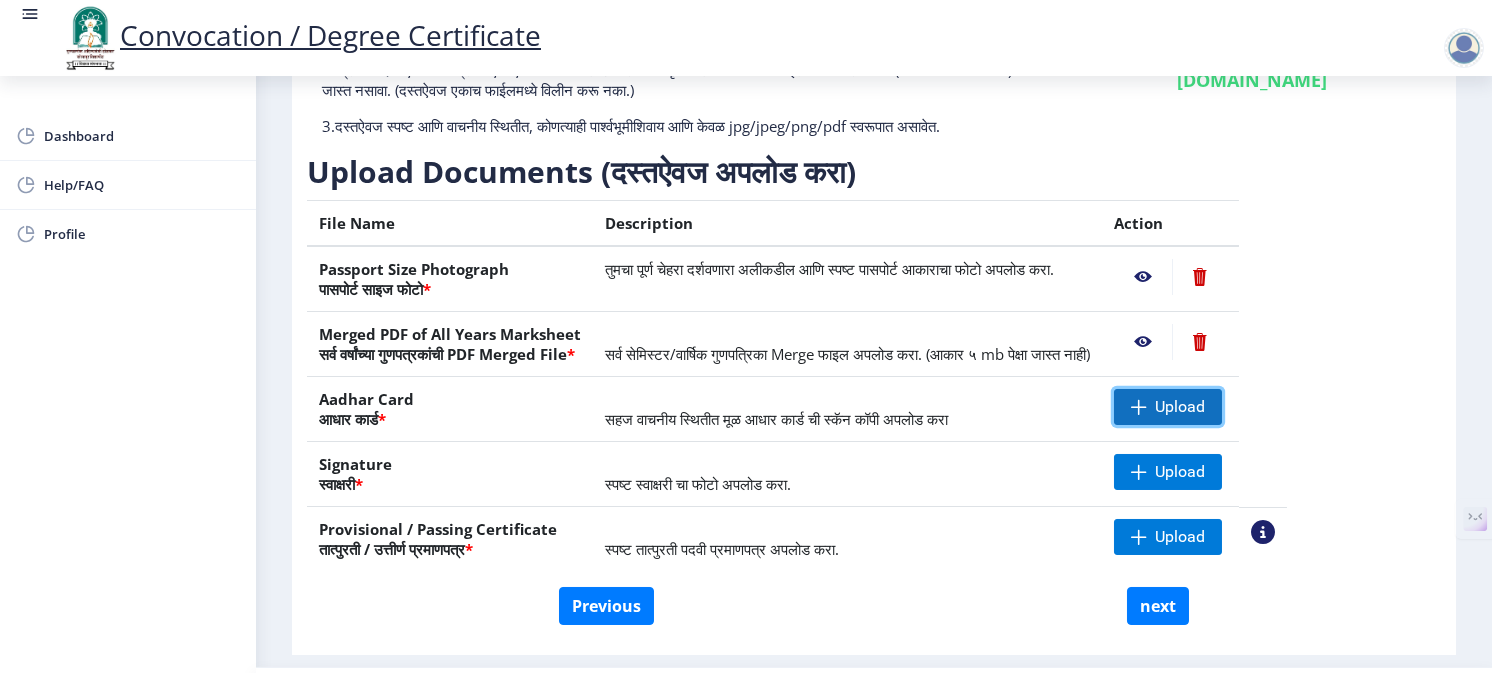 click on "Upload" 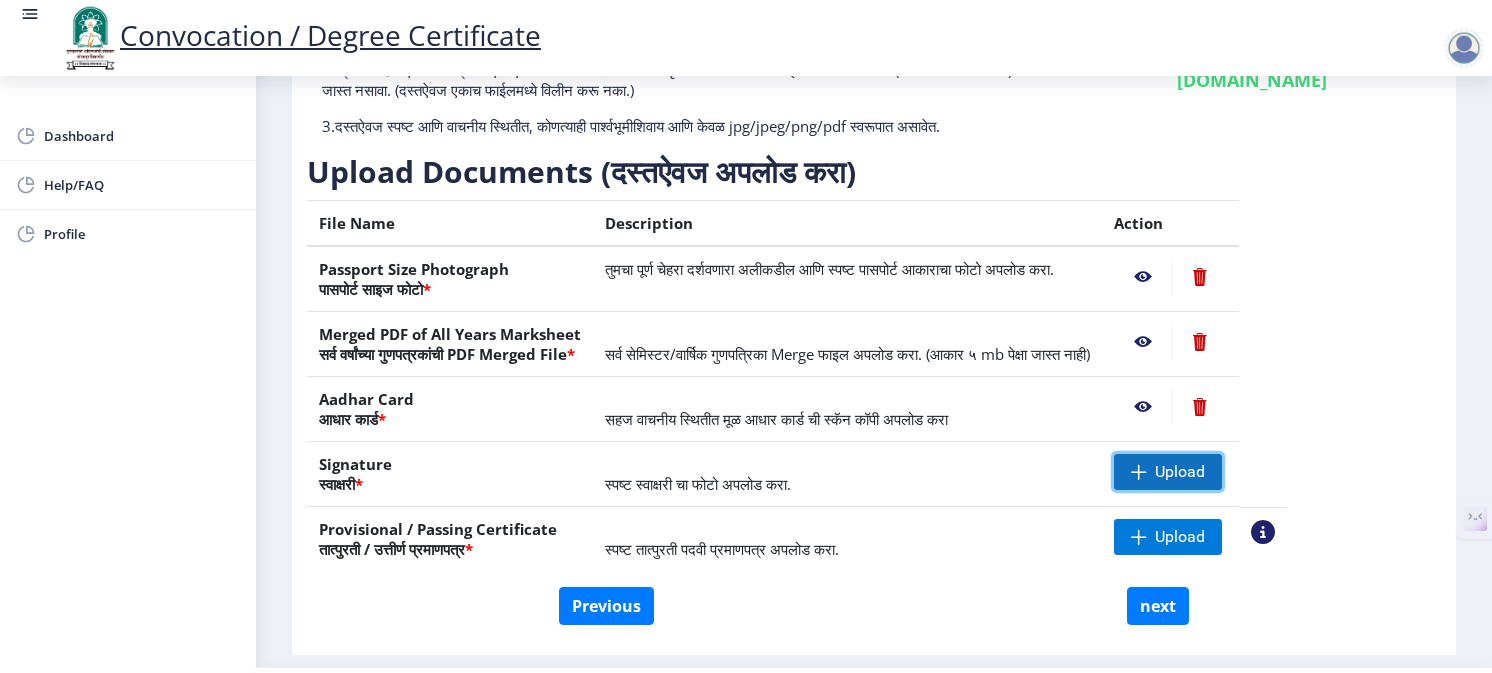 click on "Upload" 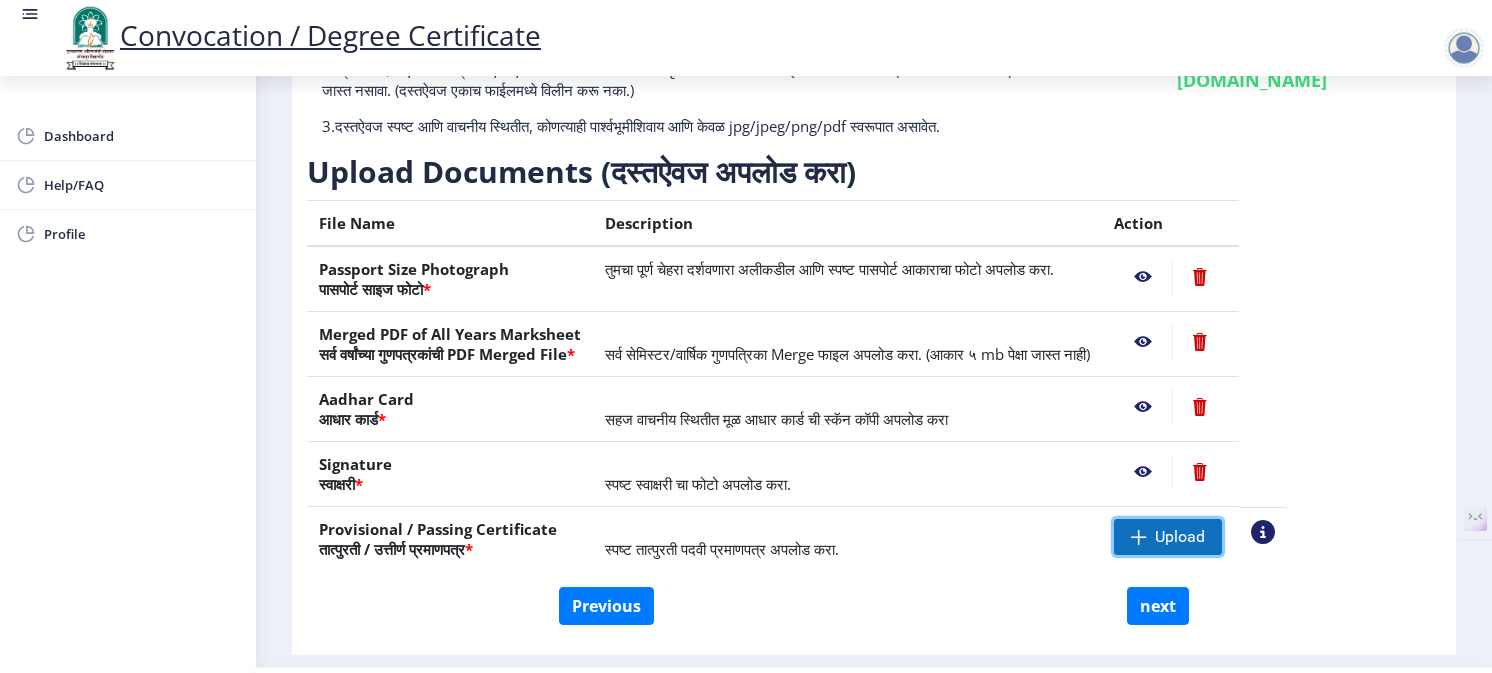 click on "Upload" 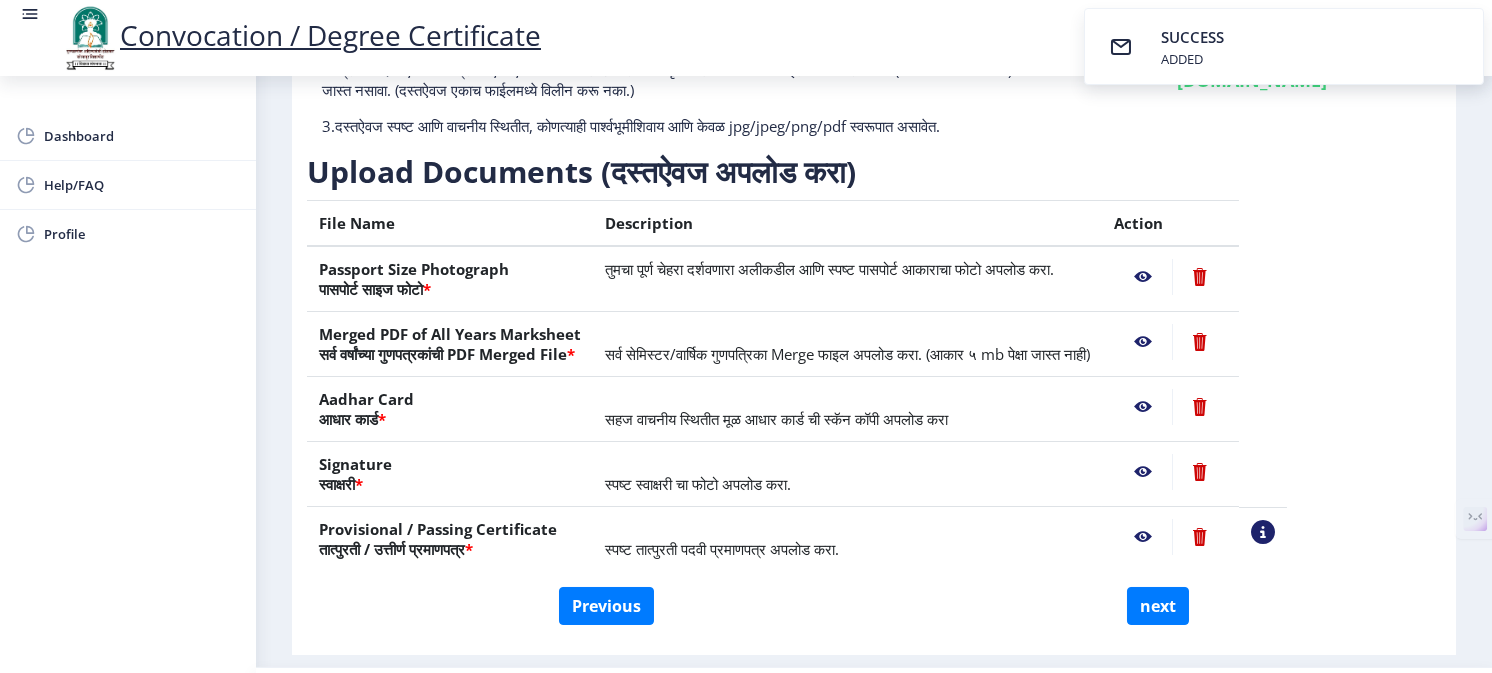 scroll, scrollTop: 295, scrollLeft: 0, axis: vertical 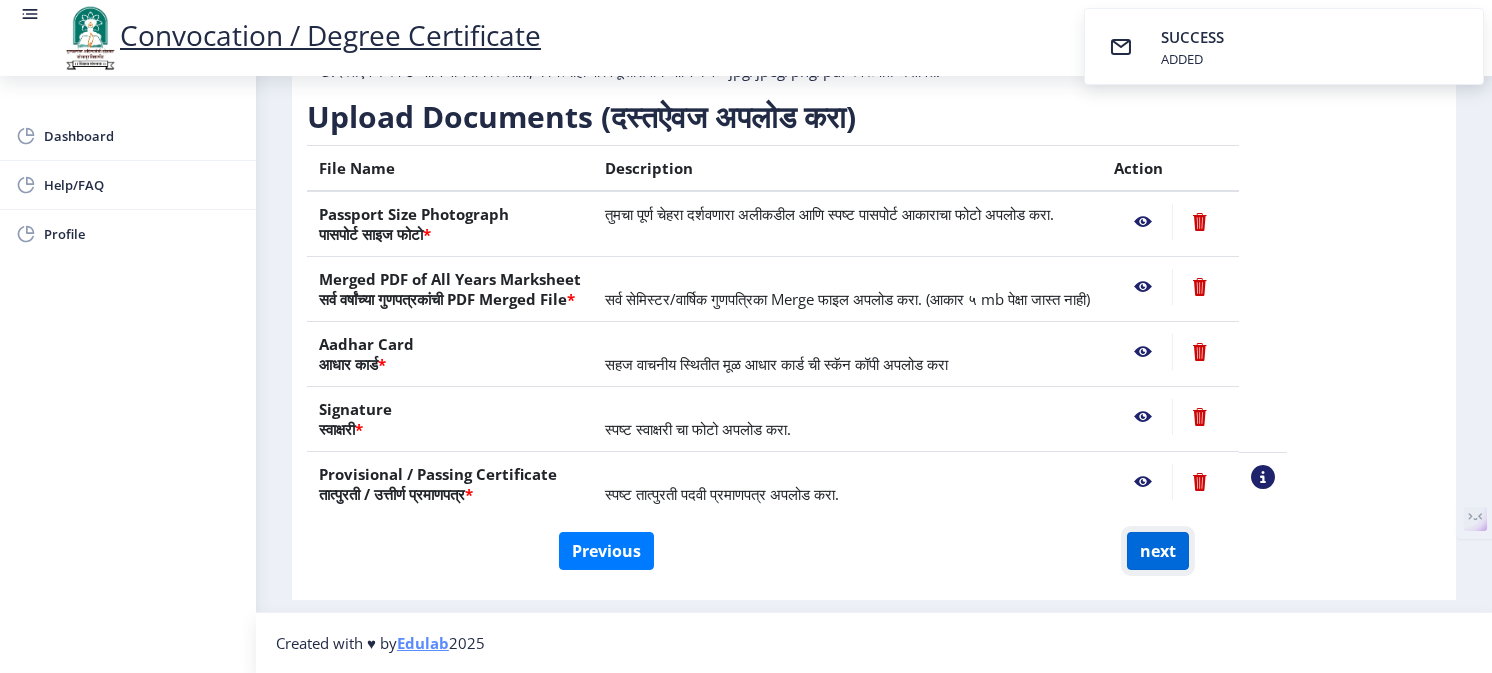 click on "next" 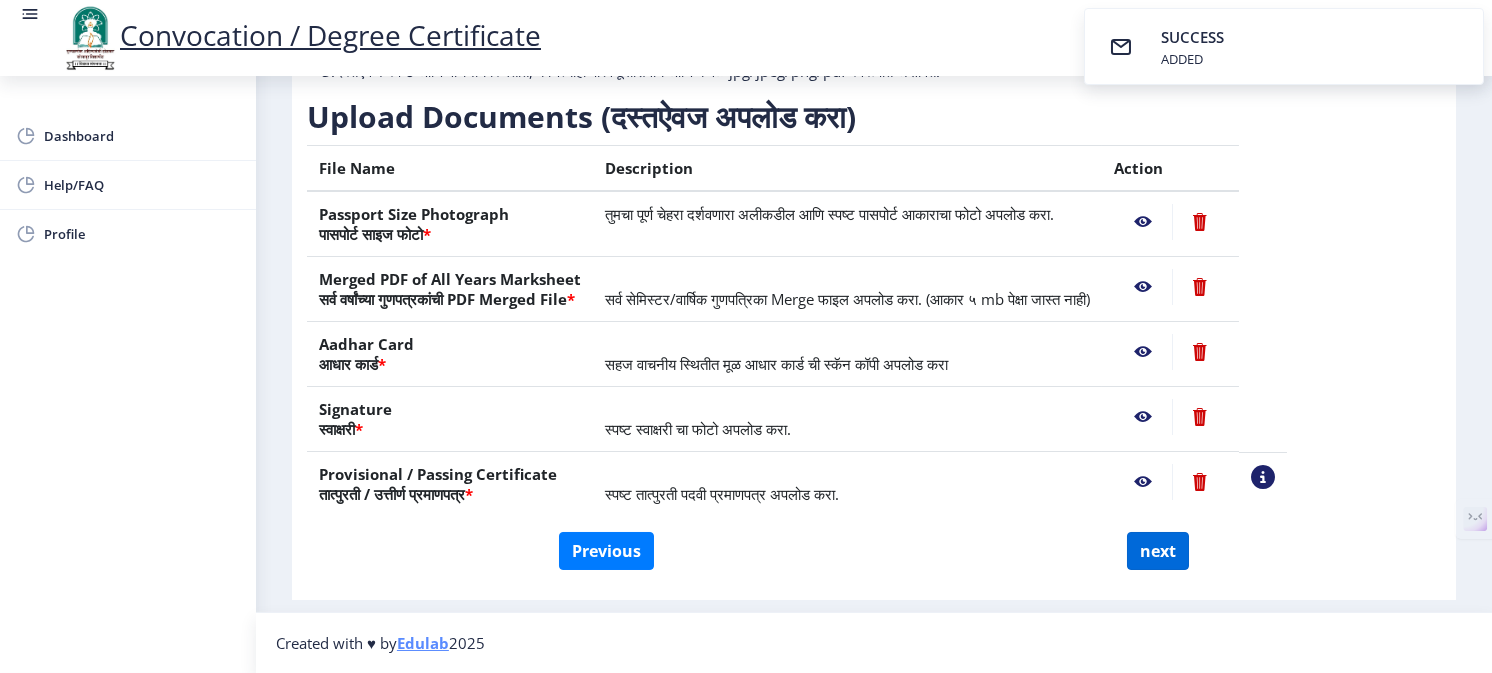 scroll, scrollTop: 0, scrollLeft: 0, axis: both 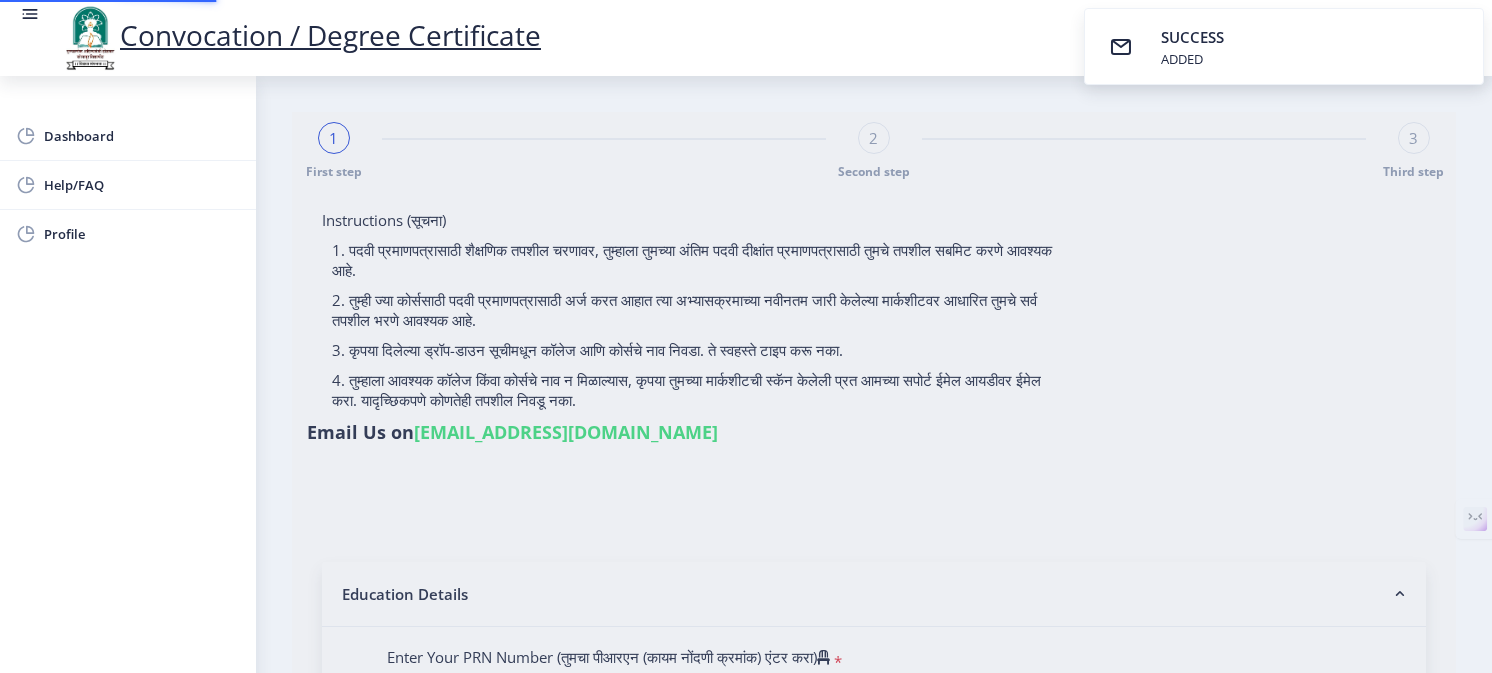 select 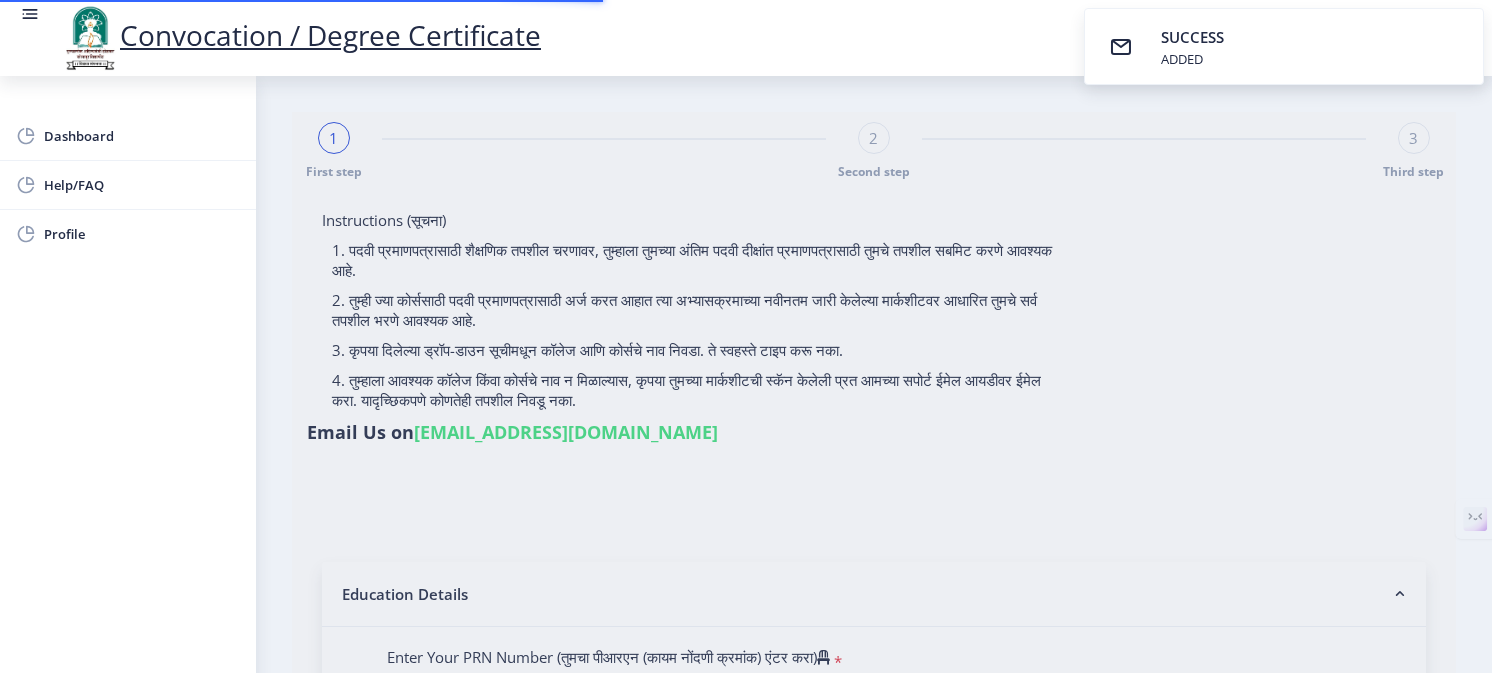type on "Poonam kadamsingh palthakur" 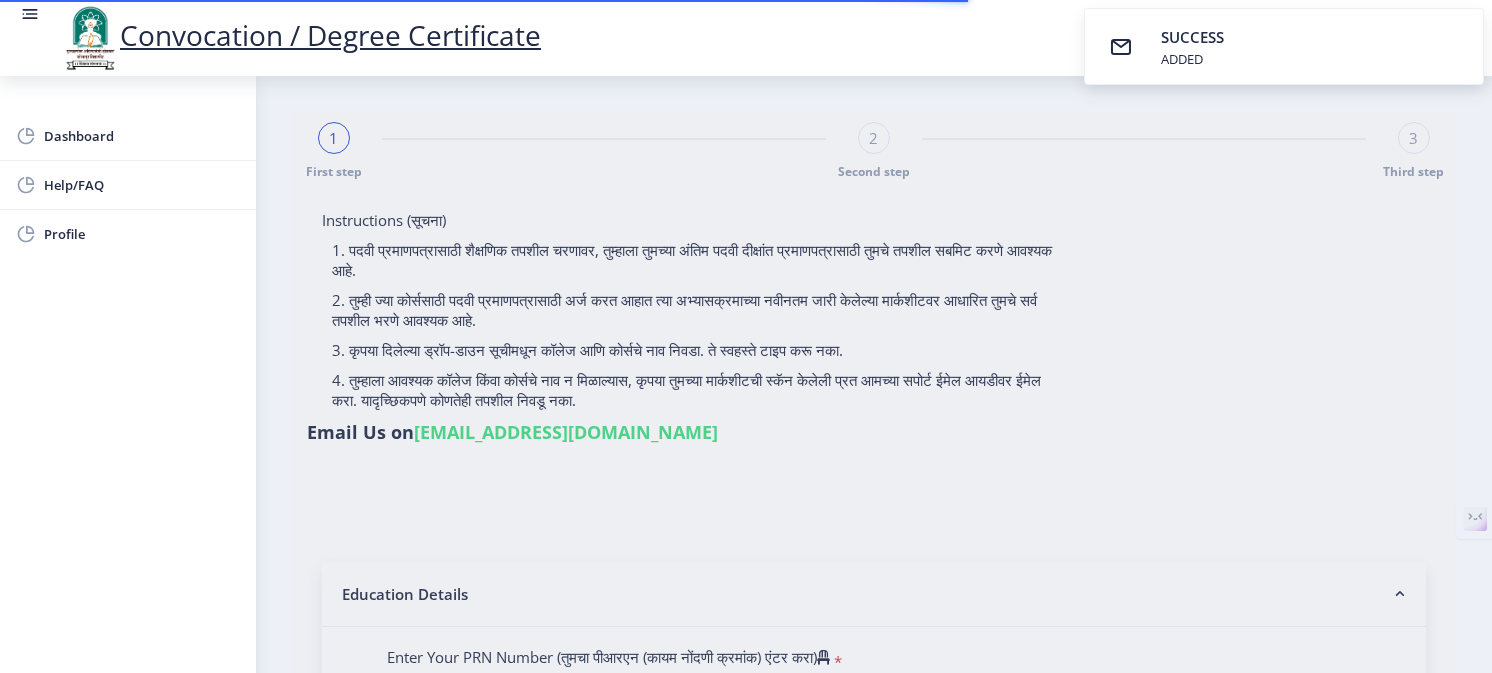 type on "2018032500175931" 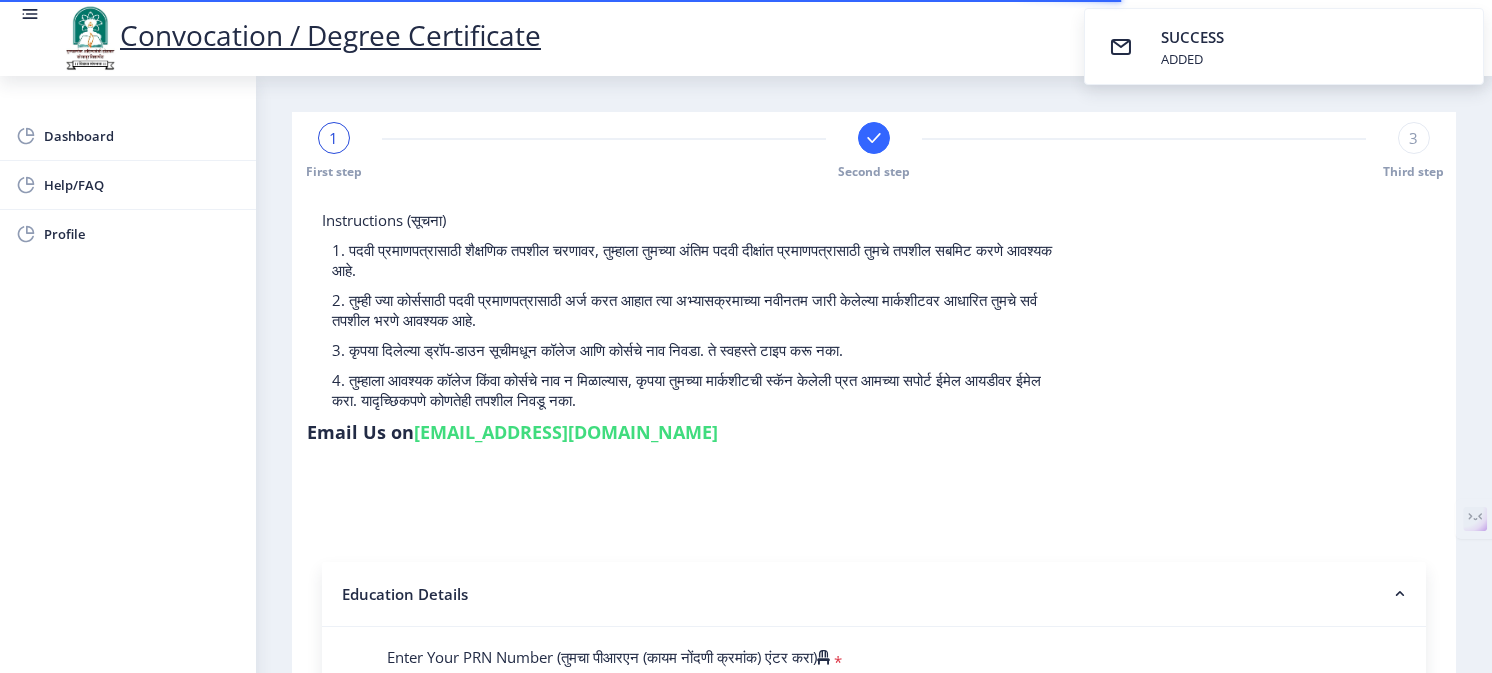 select 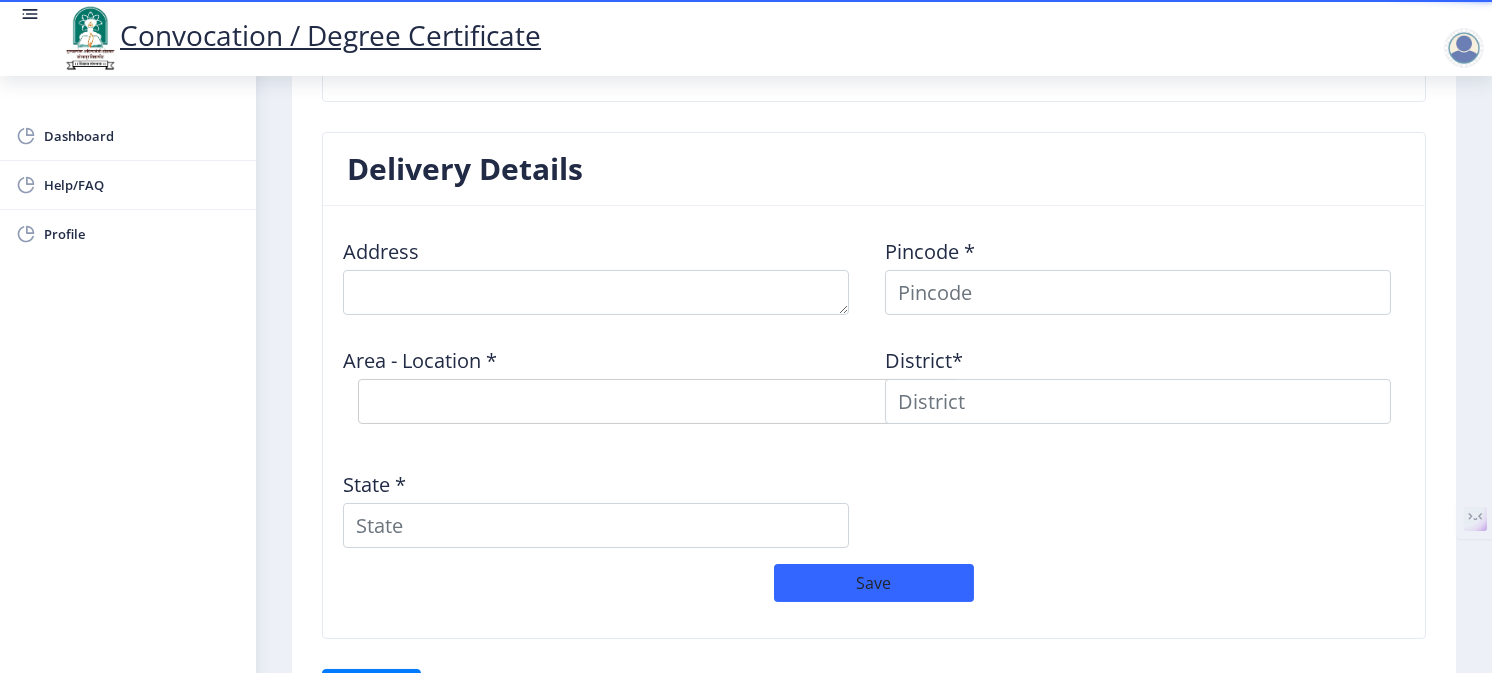 scroll, scrollTop: 1544, scrollLeft: 0, axis: vertical 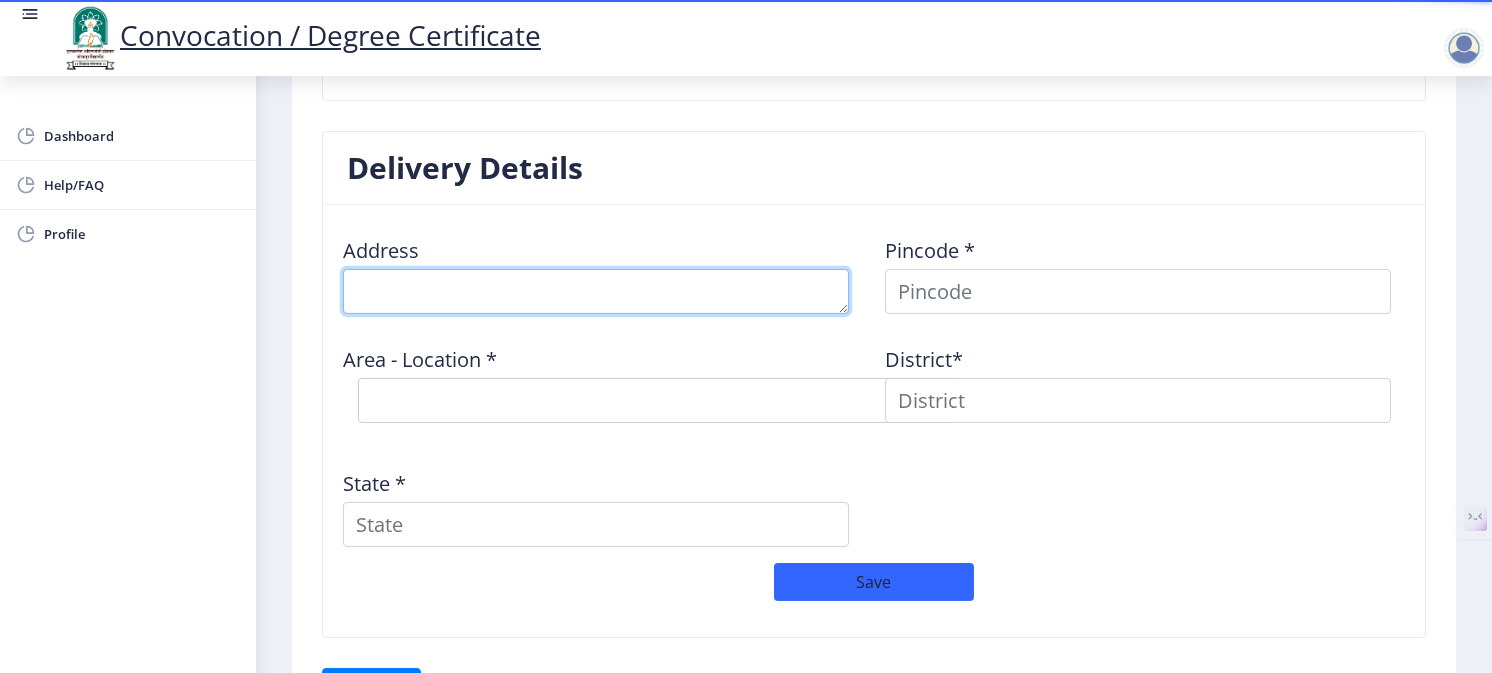 click at bounding box center [596, 291] 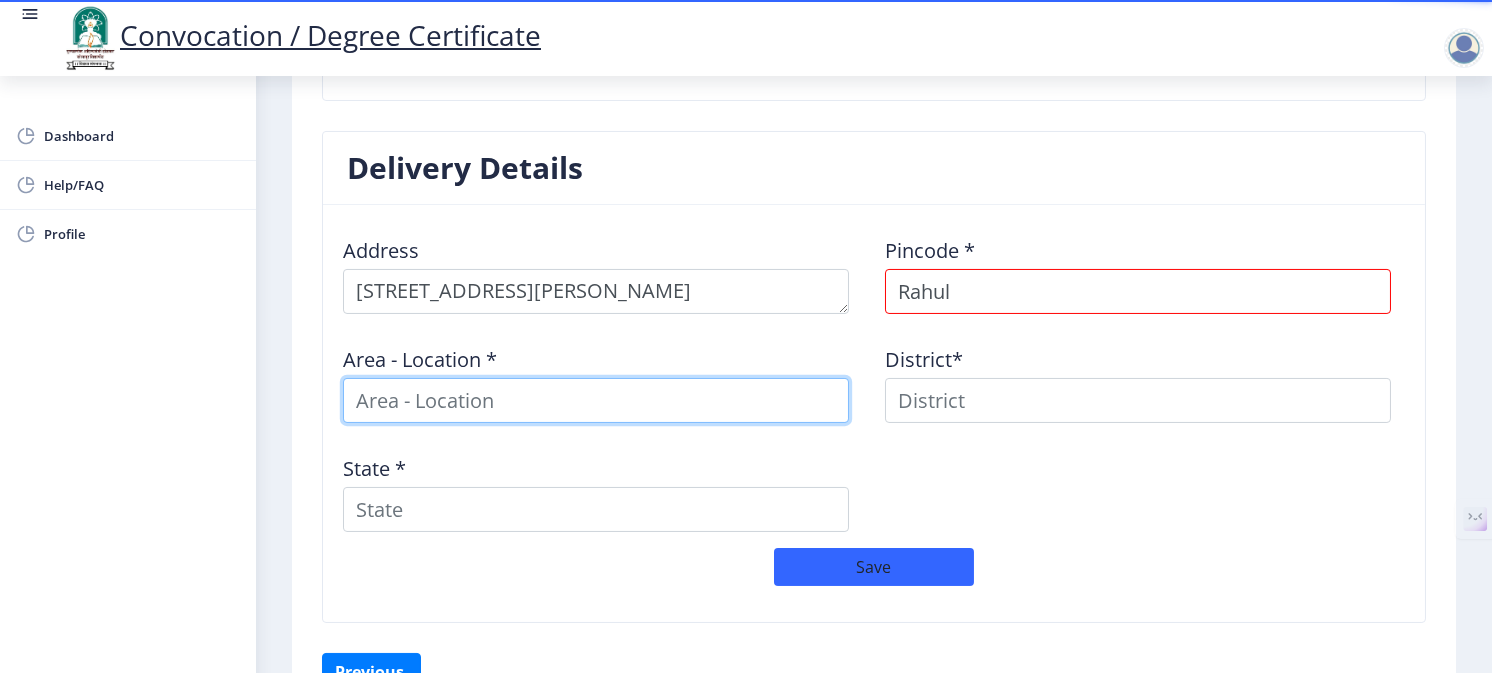 click at bounding box center (596, 400) 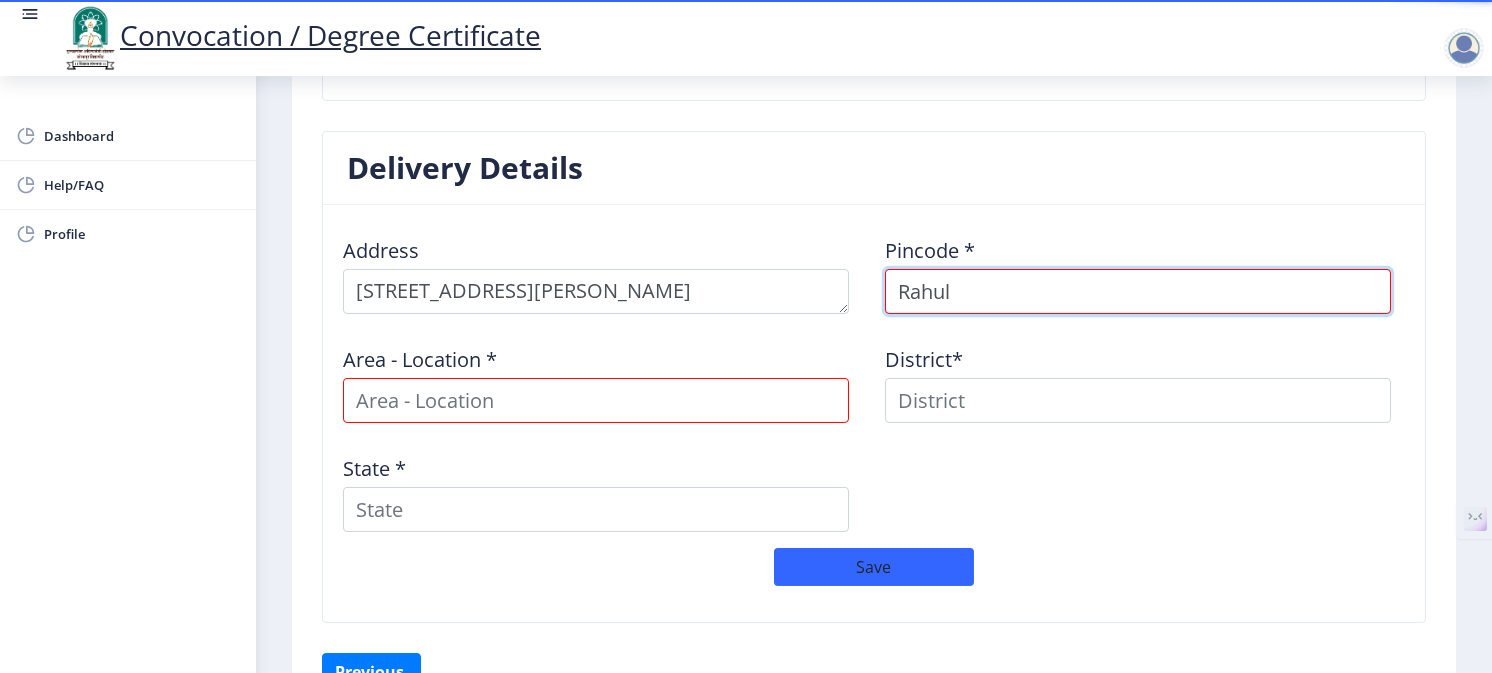 click on "Rahul" at bounding box center [1138, 291] 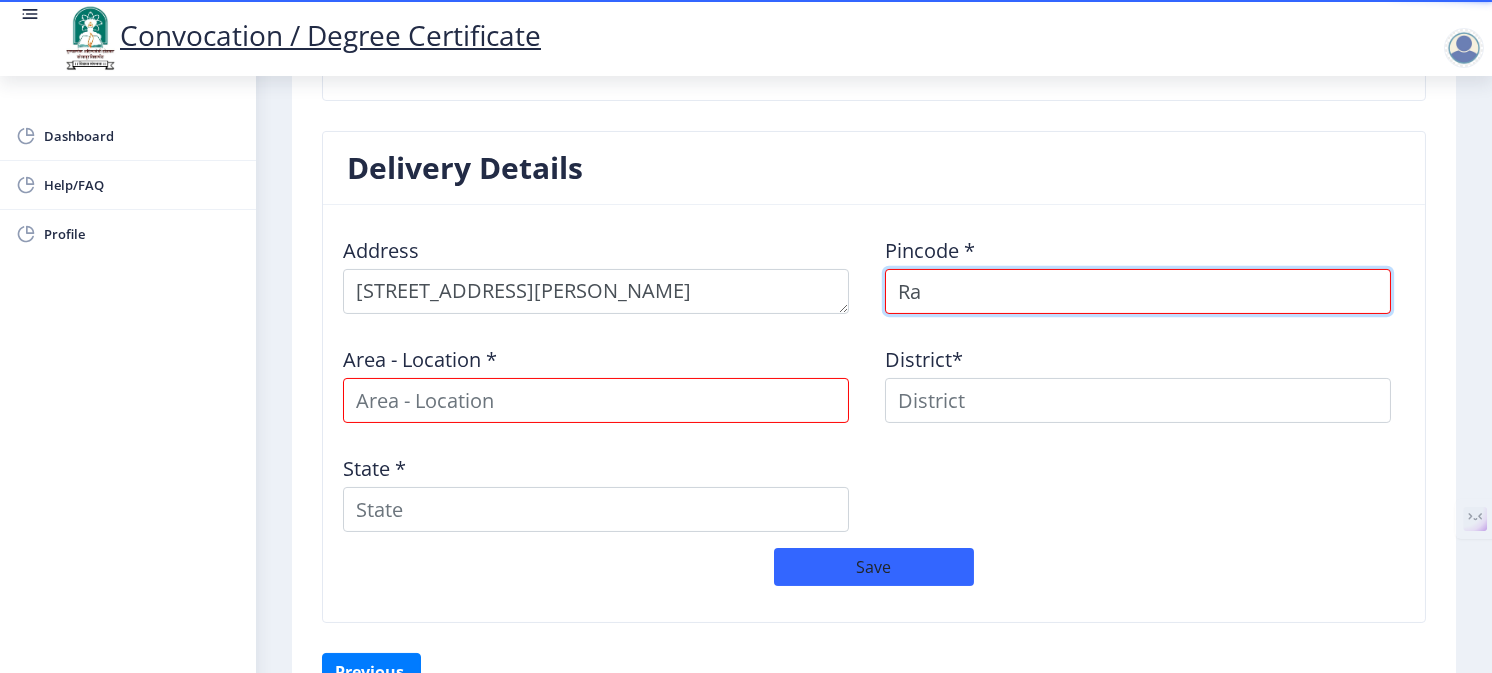 type on "R" 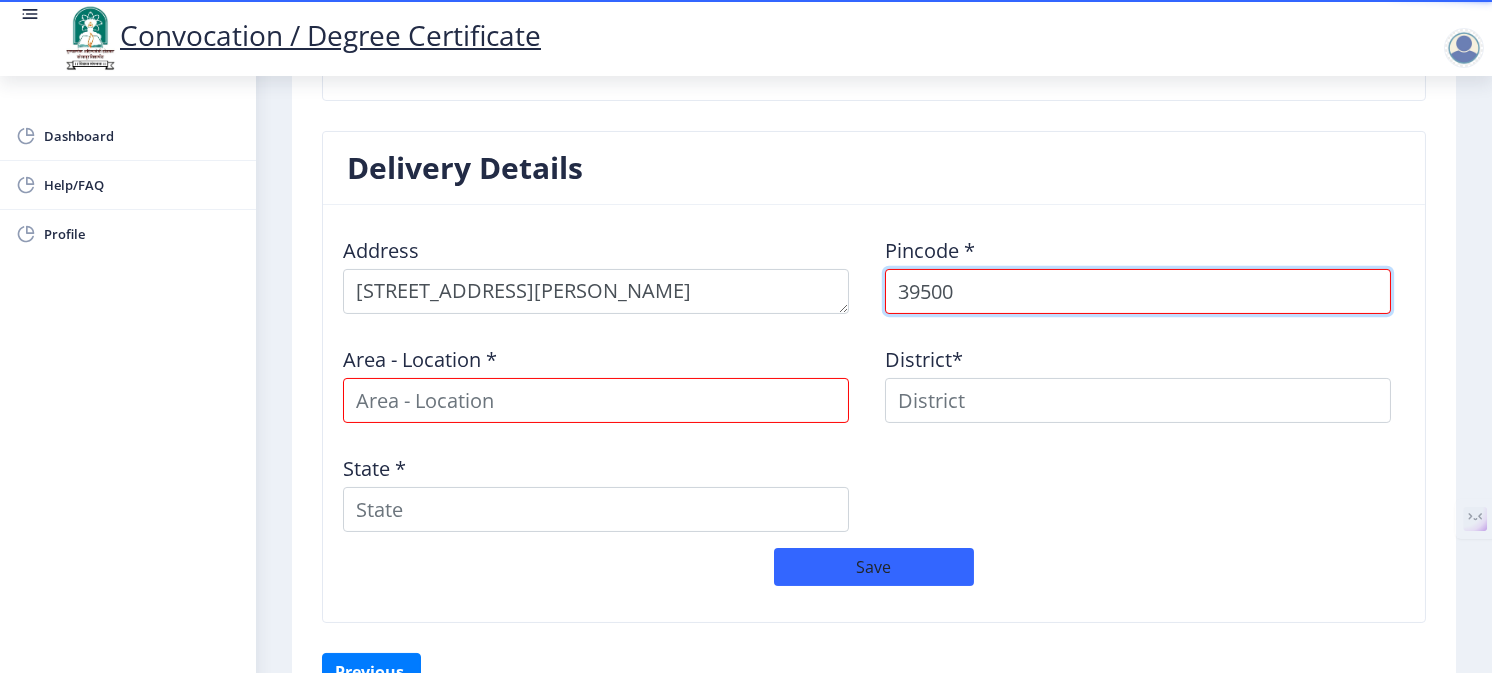 type on "395007" 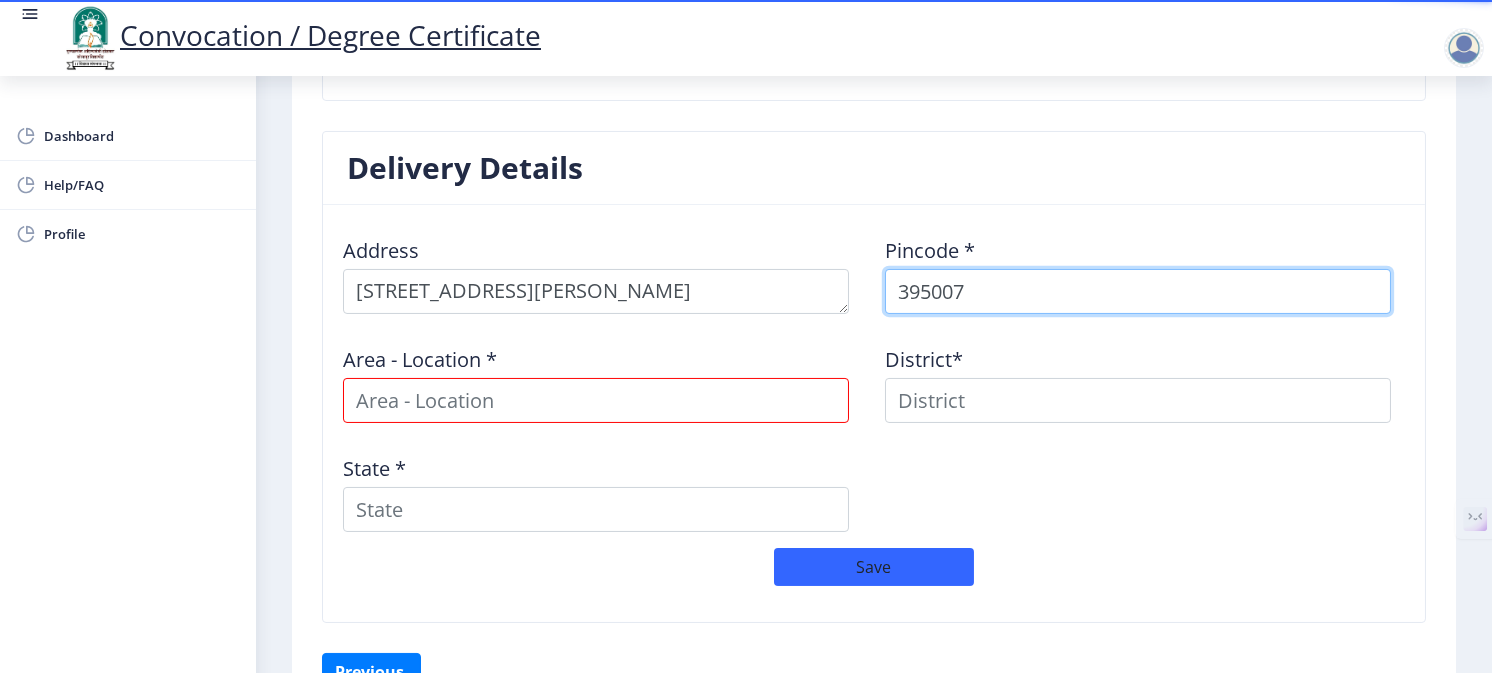 select 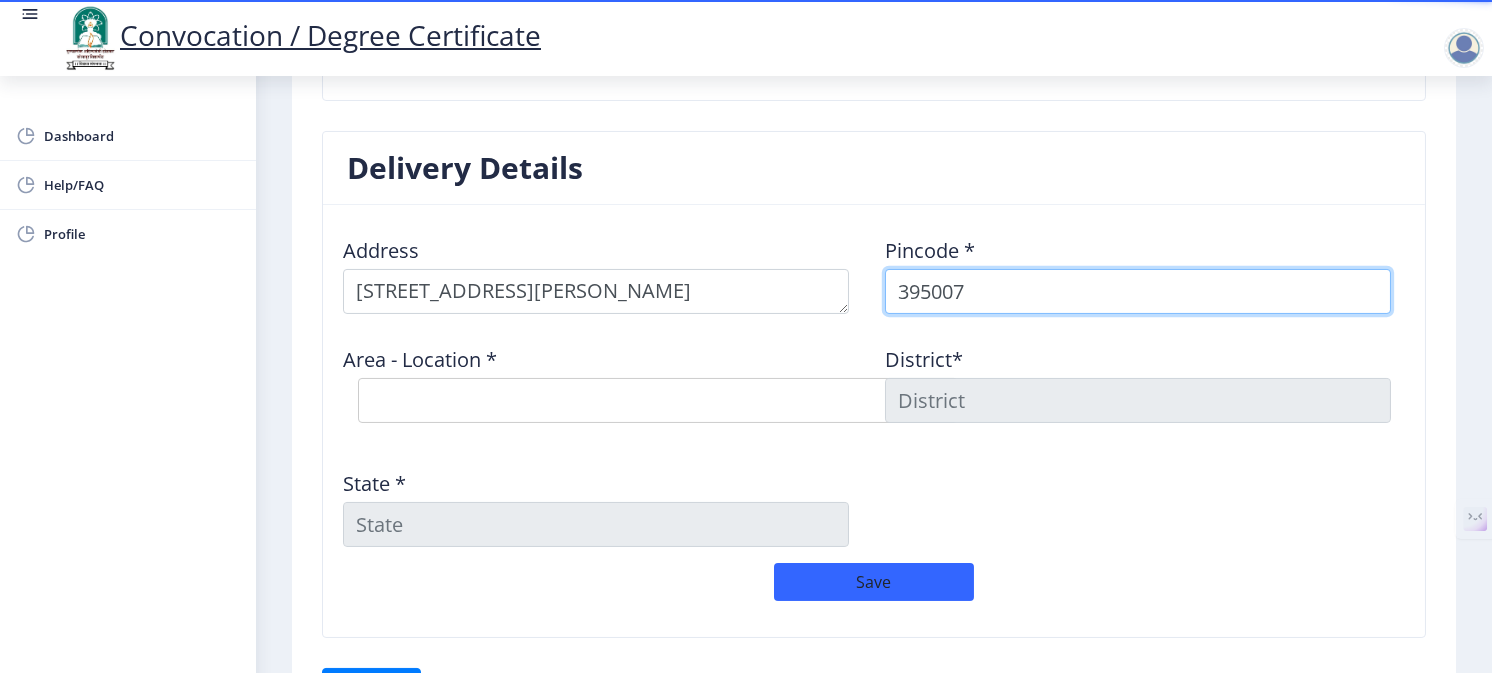 type on "395007" 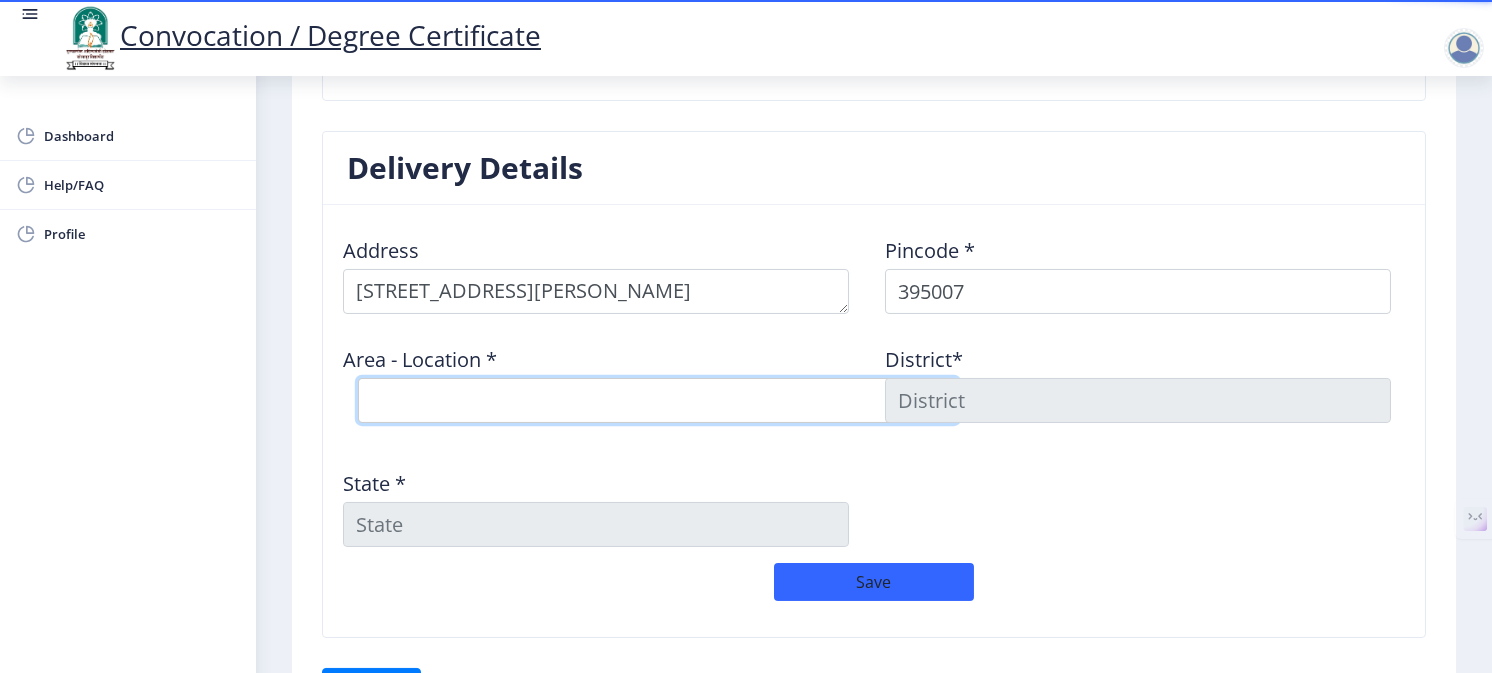 click on "Select Area Location Abhva [GEOGRAPHIC_DATA] [PERSON_NAME] BO [GEOGRAPHIC_DATA] BO Piplod SO [GEOGRAPHIC_DATA] SO [GEOGRAPHIC_DATA] SO Vesu BO" at bounding box center (658, 400) 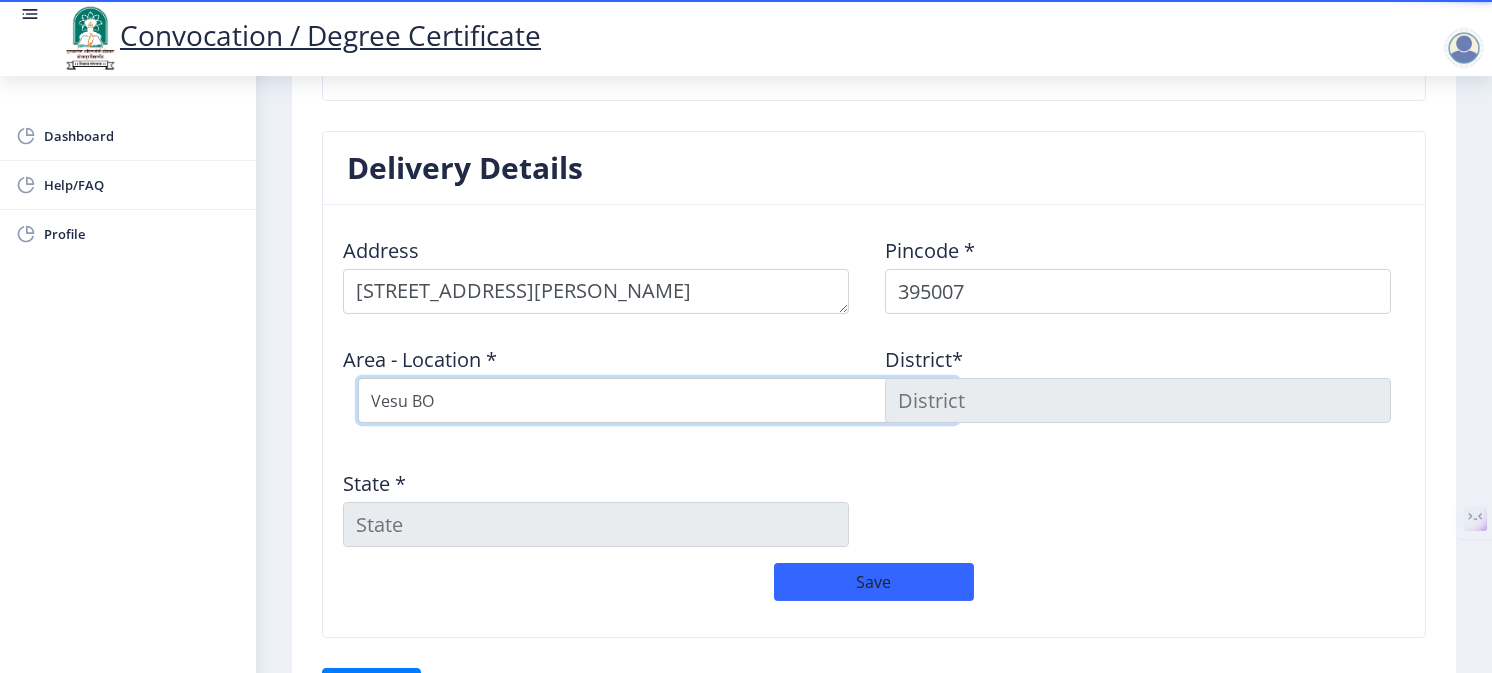 click on "Select Area Location Abhva [GEOGRAPHIC_DATA] [PERSON_NAME] BO [GEOGRAPHIC_DATA] BO Piplod SO [GEOGRAPHIC_DATA] SO [GEOGRAPHIC_DATA] SO Vesu BO" at bounding box center (658, 400) 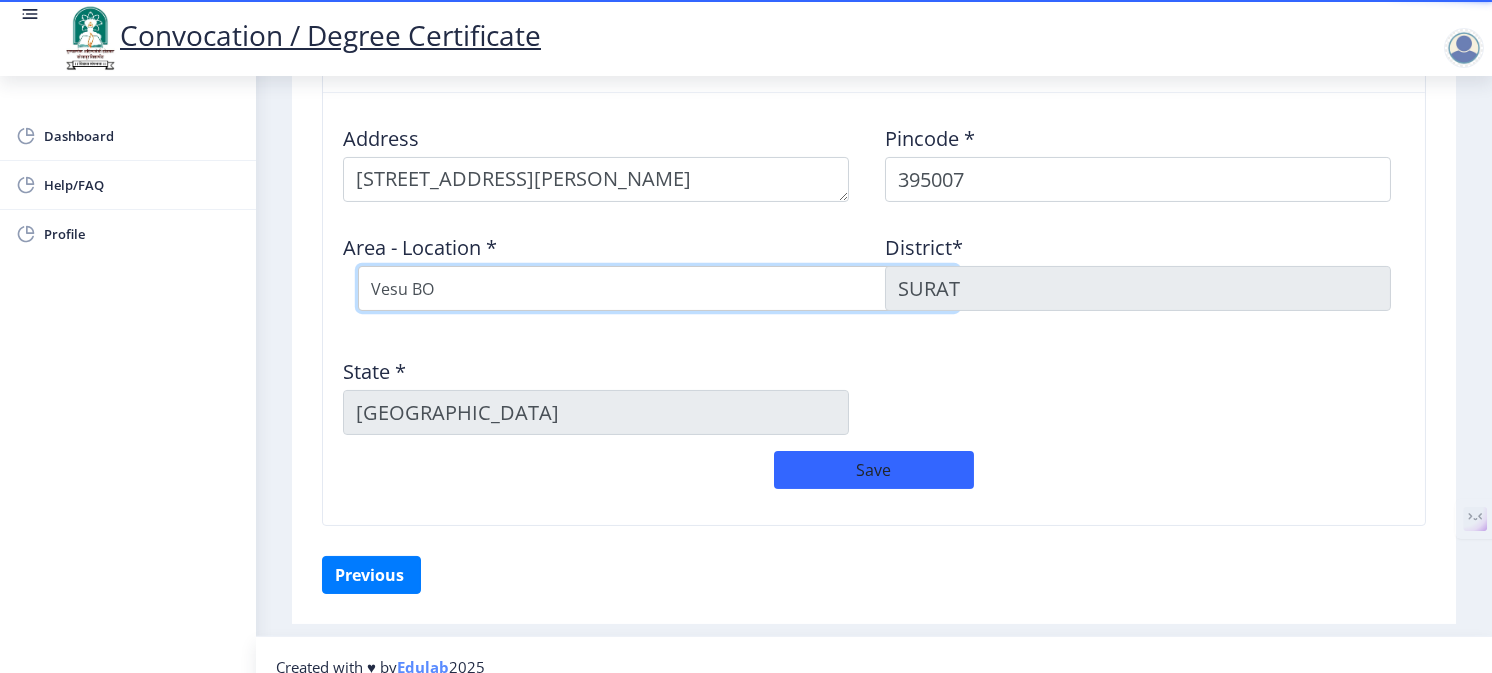 scroll, scrollTop: 1658, scrollLeft: 0, axis: vertical 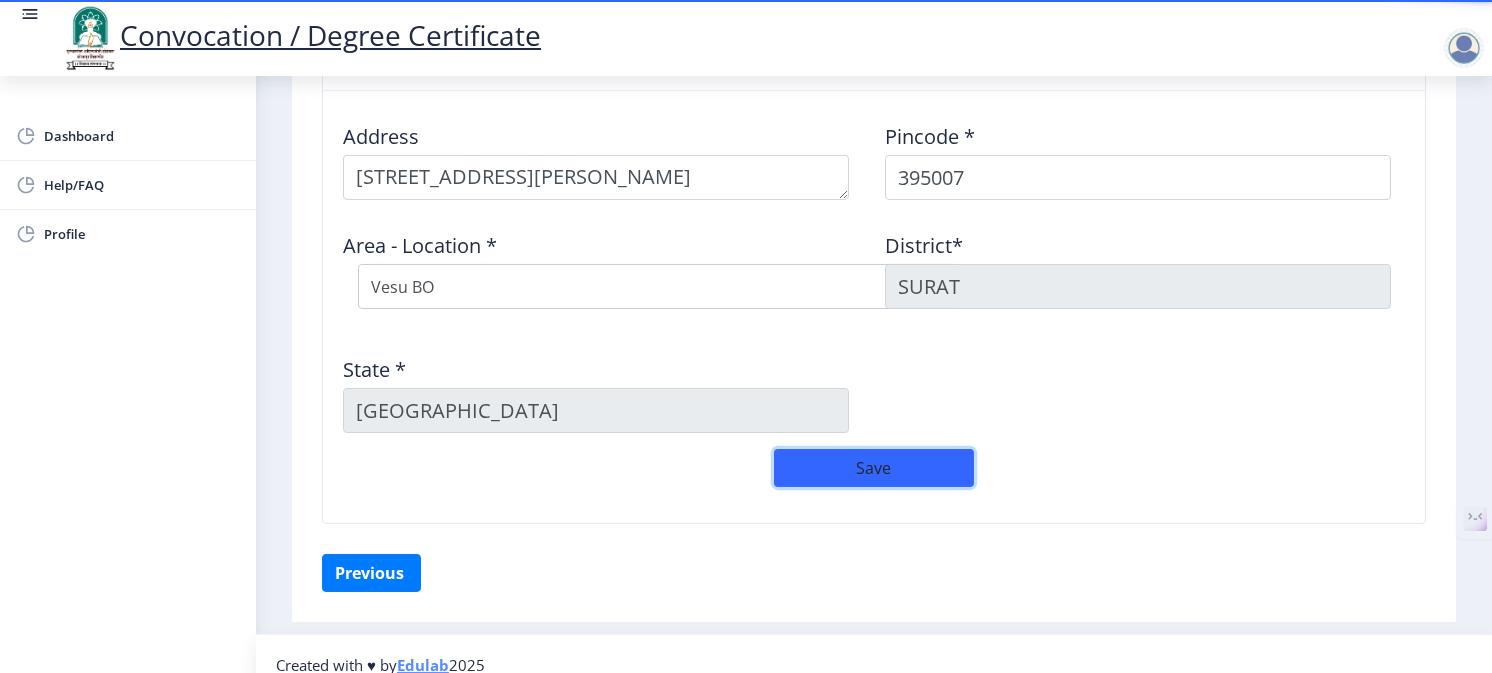click on "Save" 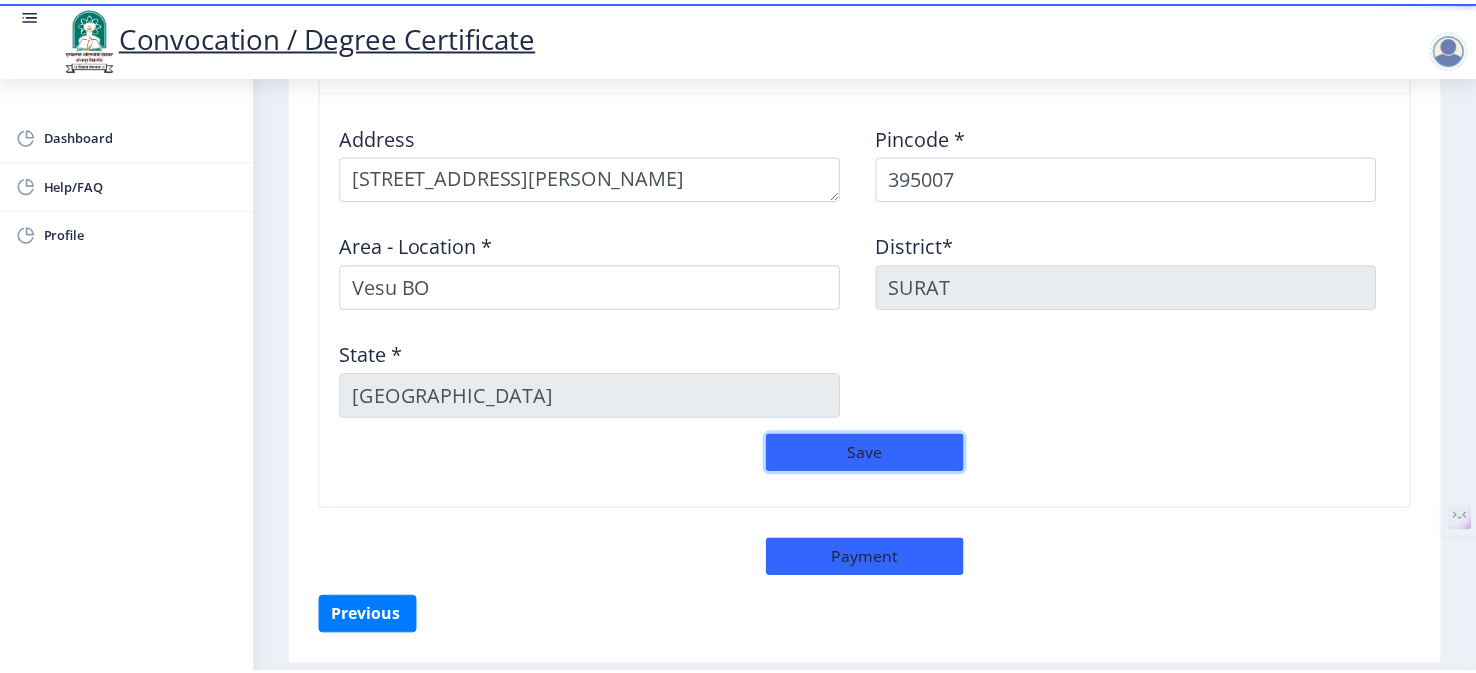 scroll, scrollTop: 1716, scrollLeft: 0, axis: vertical 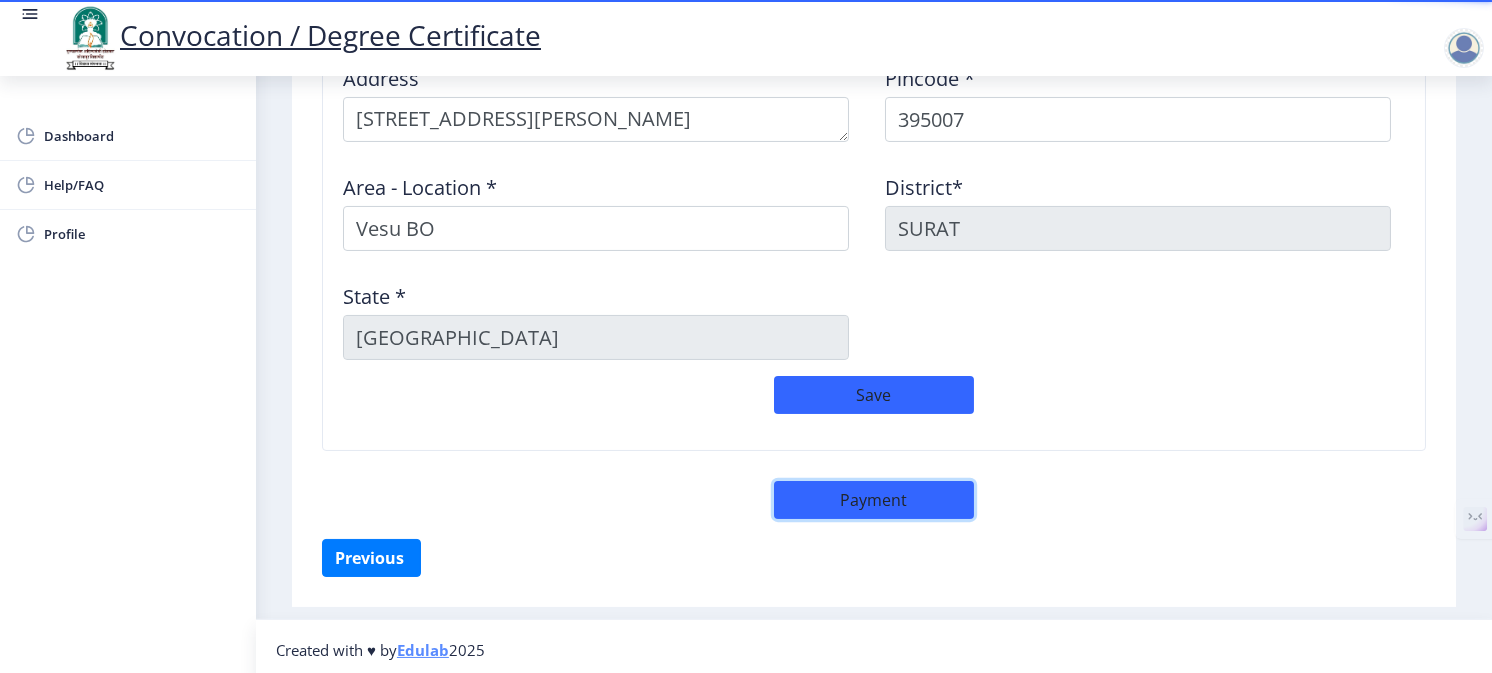 click on "Payment" 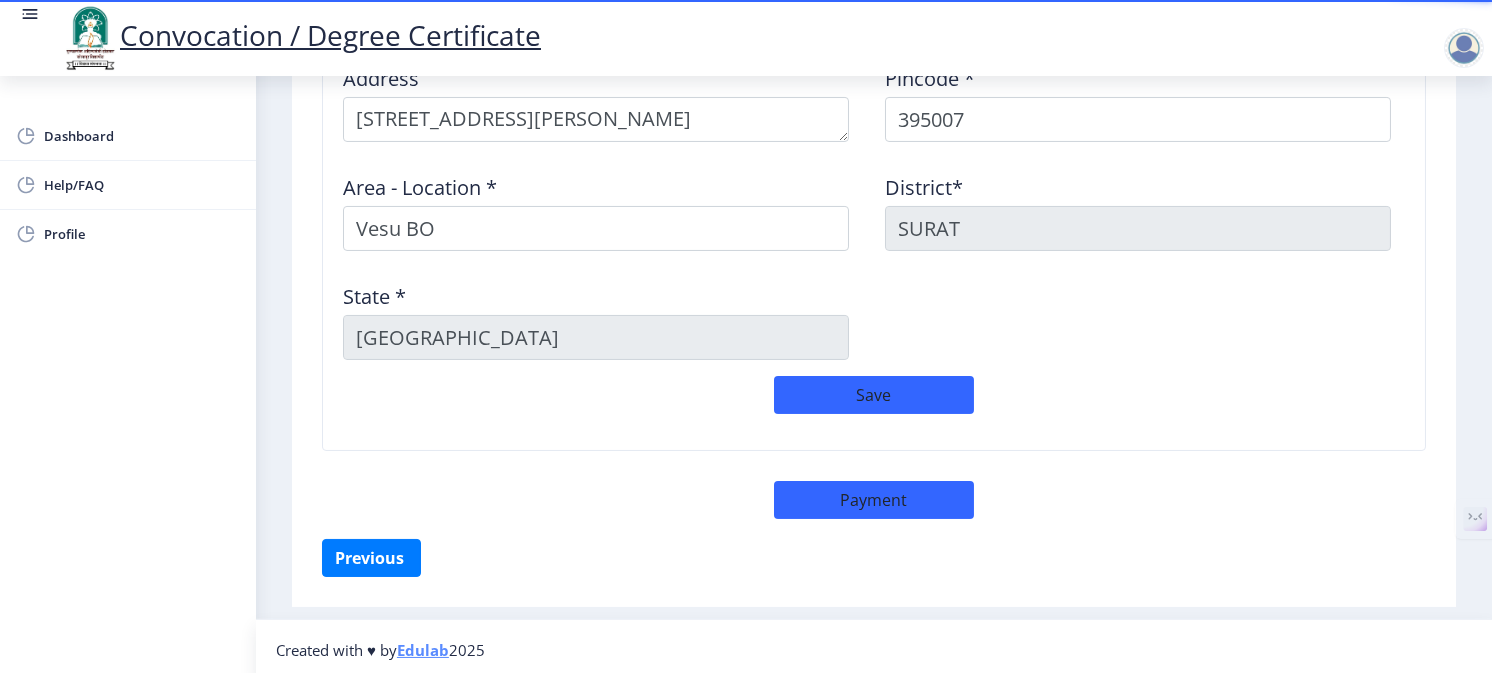 select on "sealed" 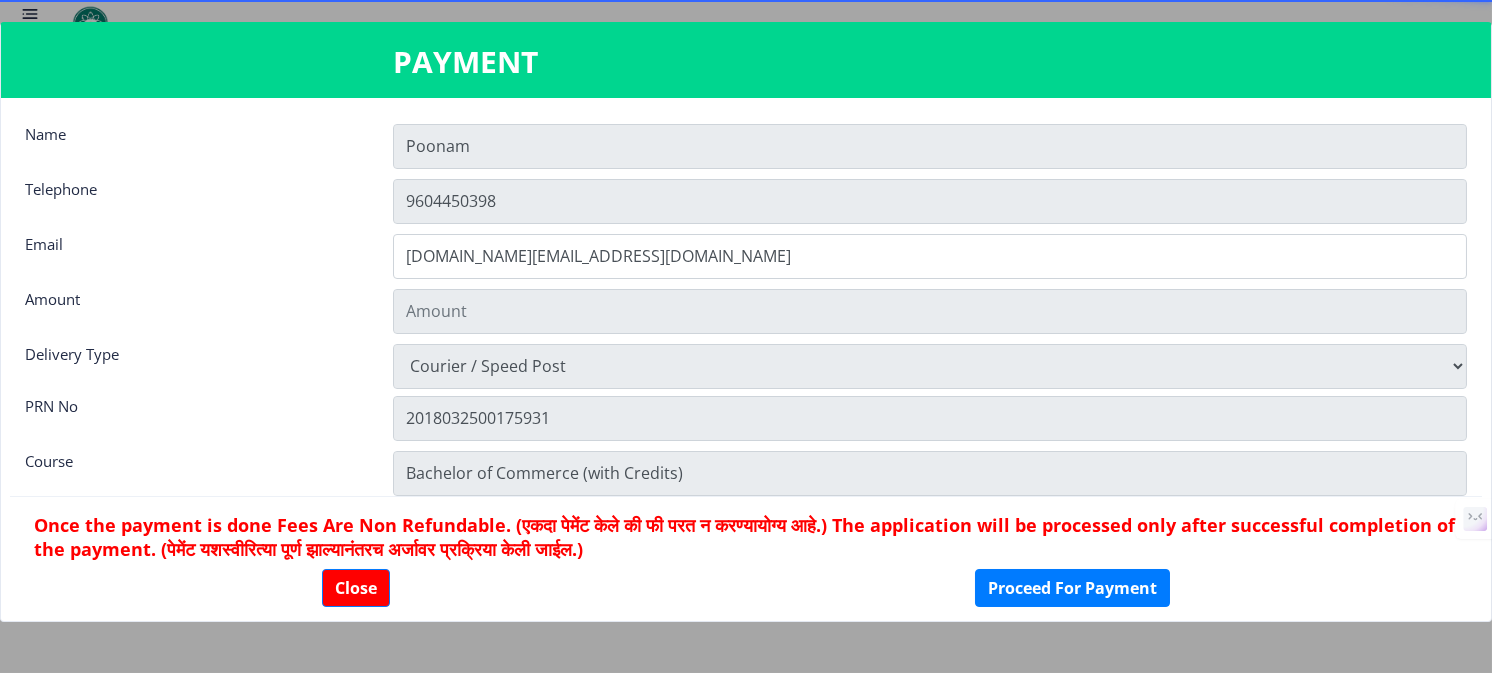 type on "600" 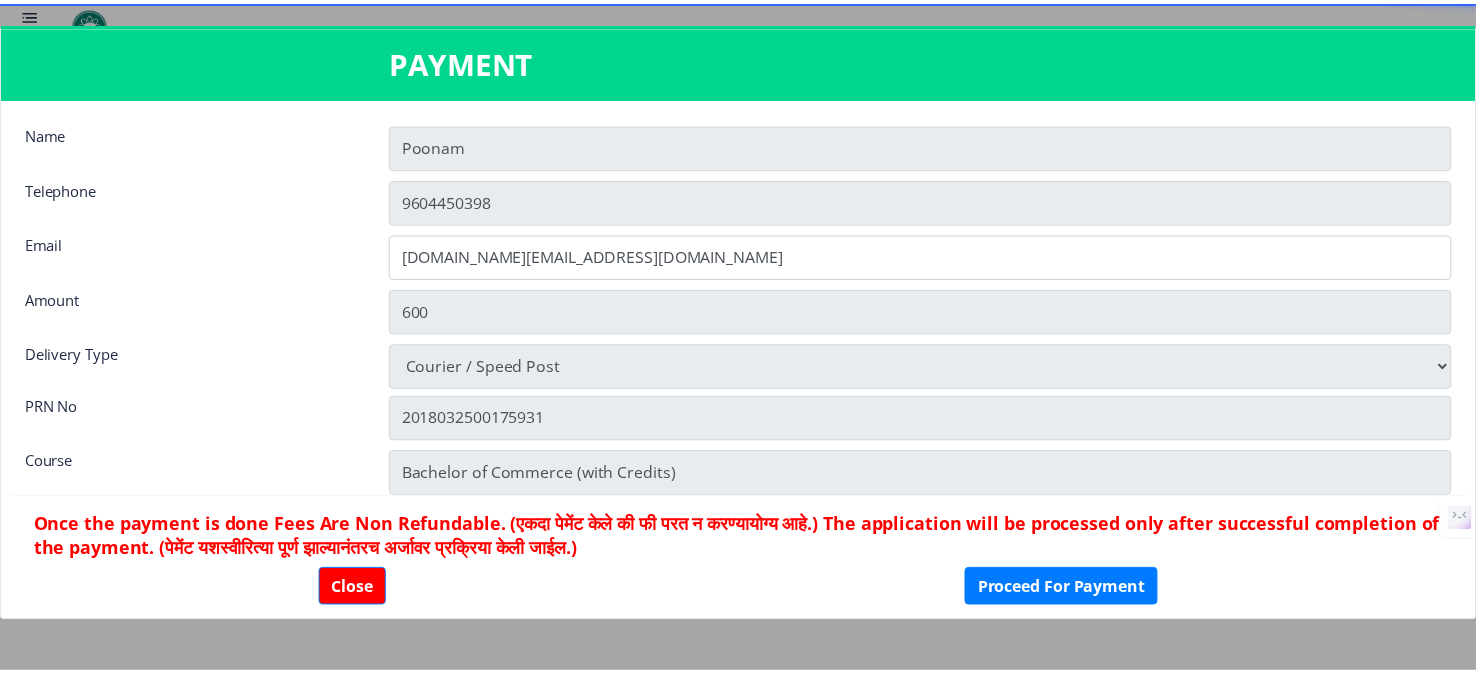 scroll, scrollTop: 1714, scrollLeft: 0, axis: vertical 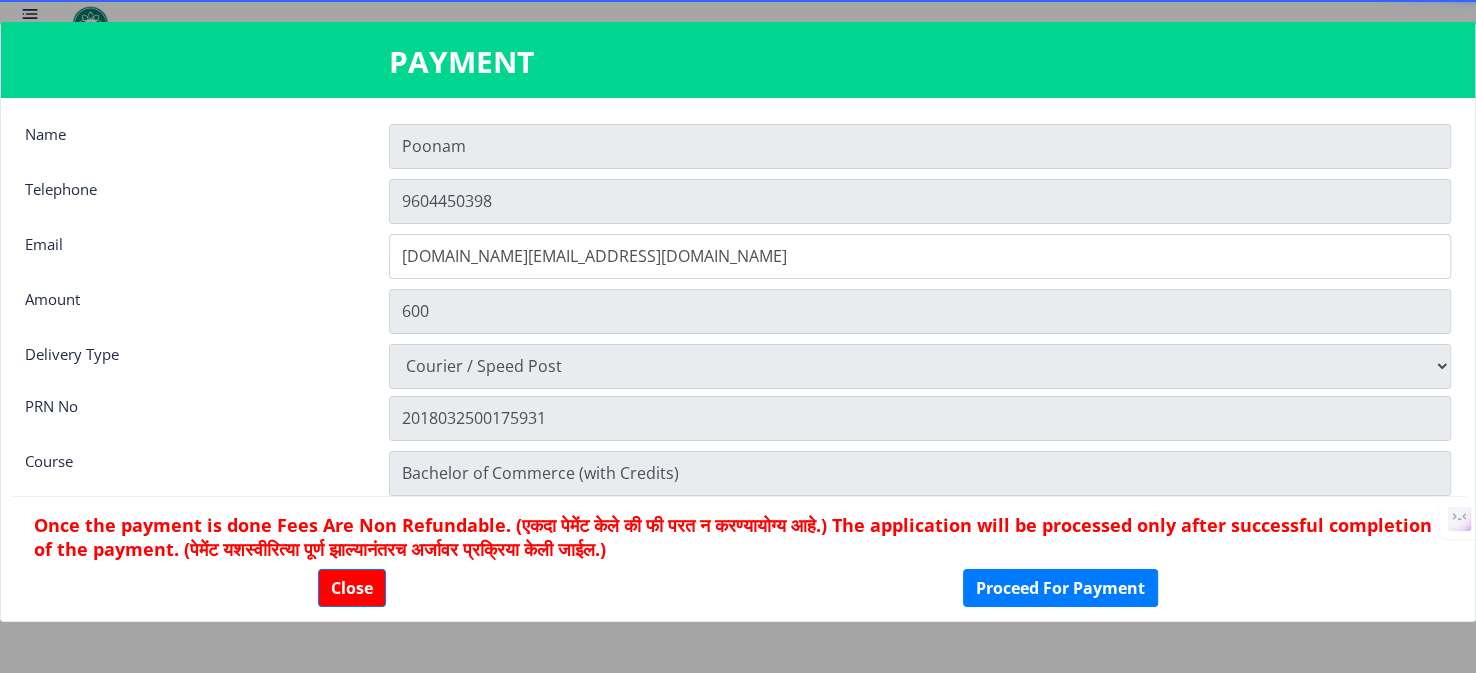 click on "Telephone" 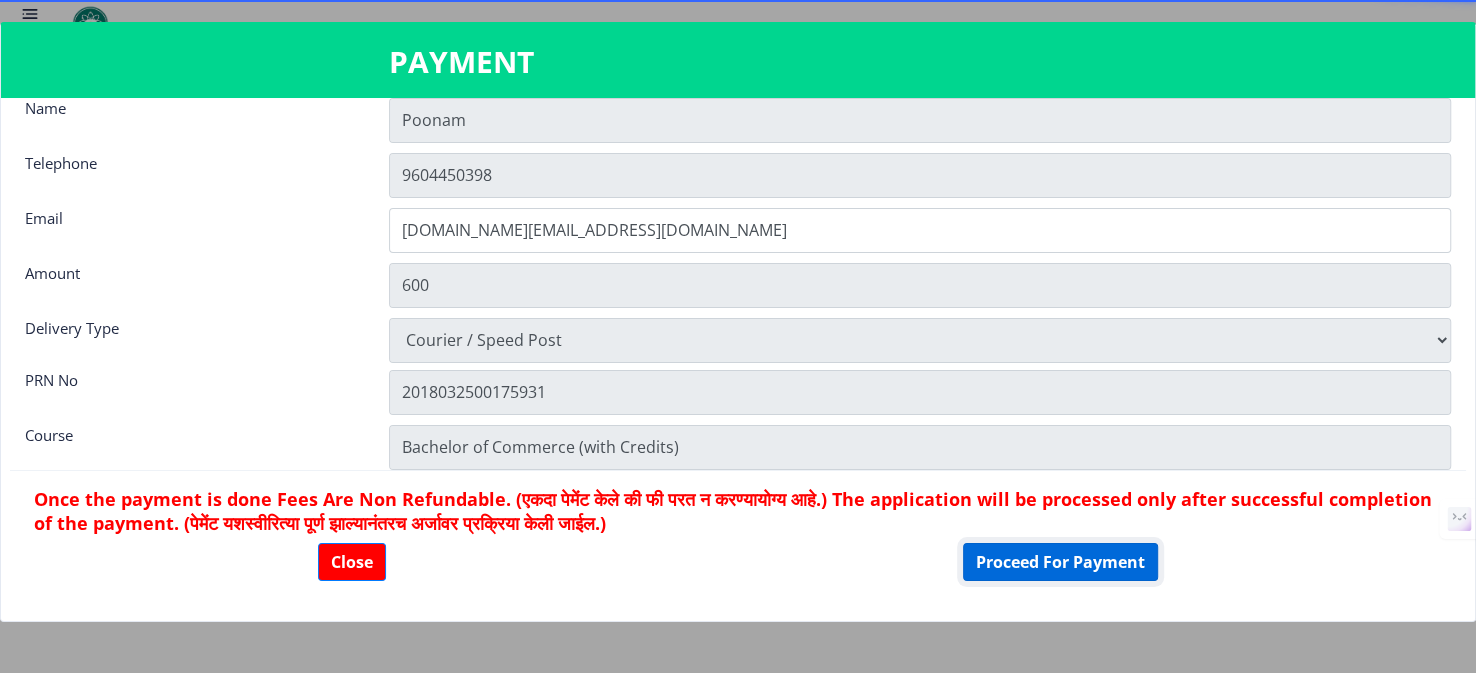 click on "Proceed For Payment" 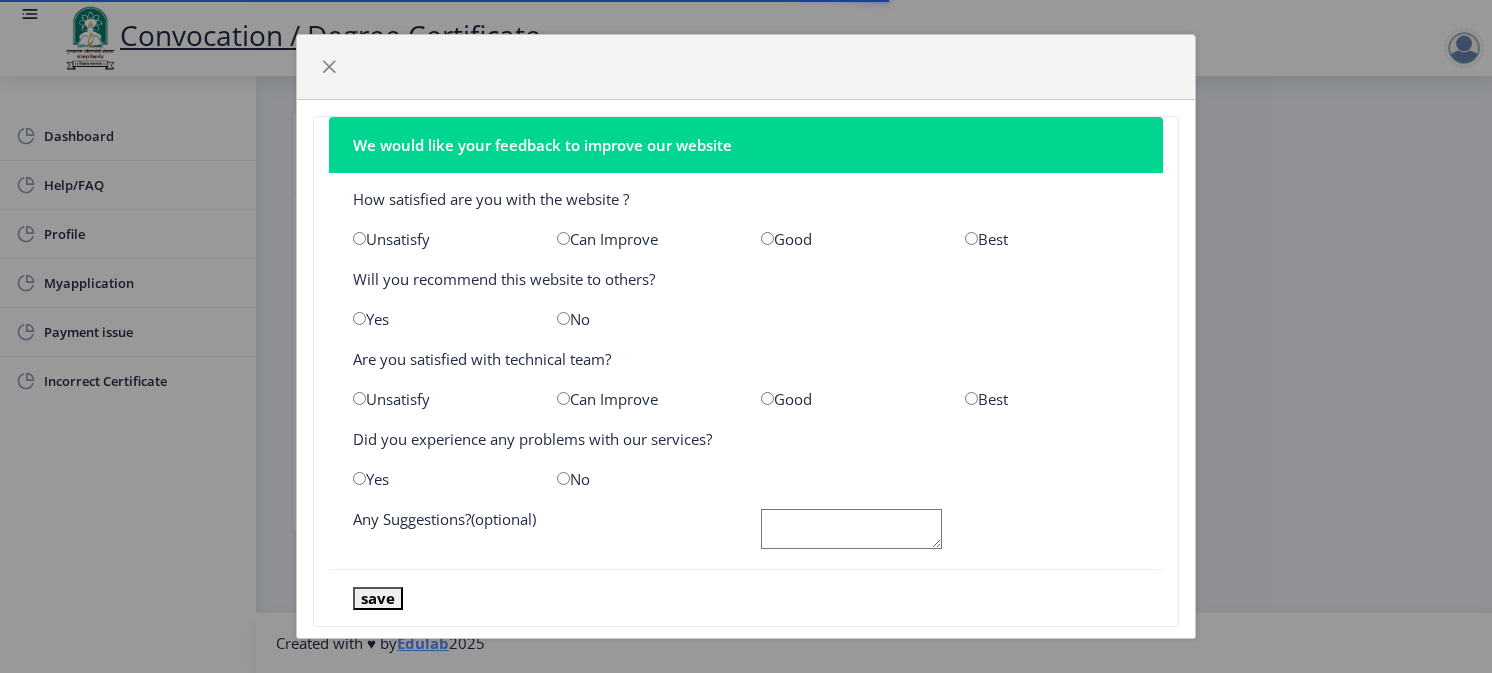 scroll, scrollTop: 0, scrollLeft: 0, axis: both 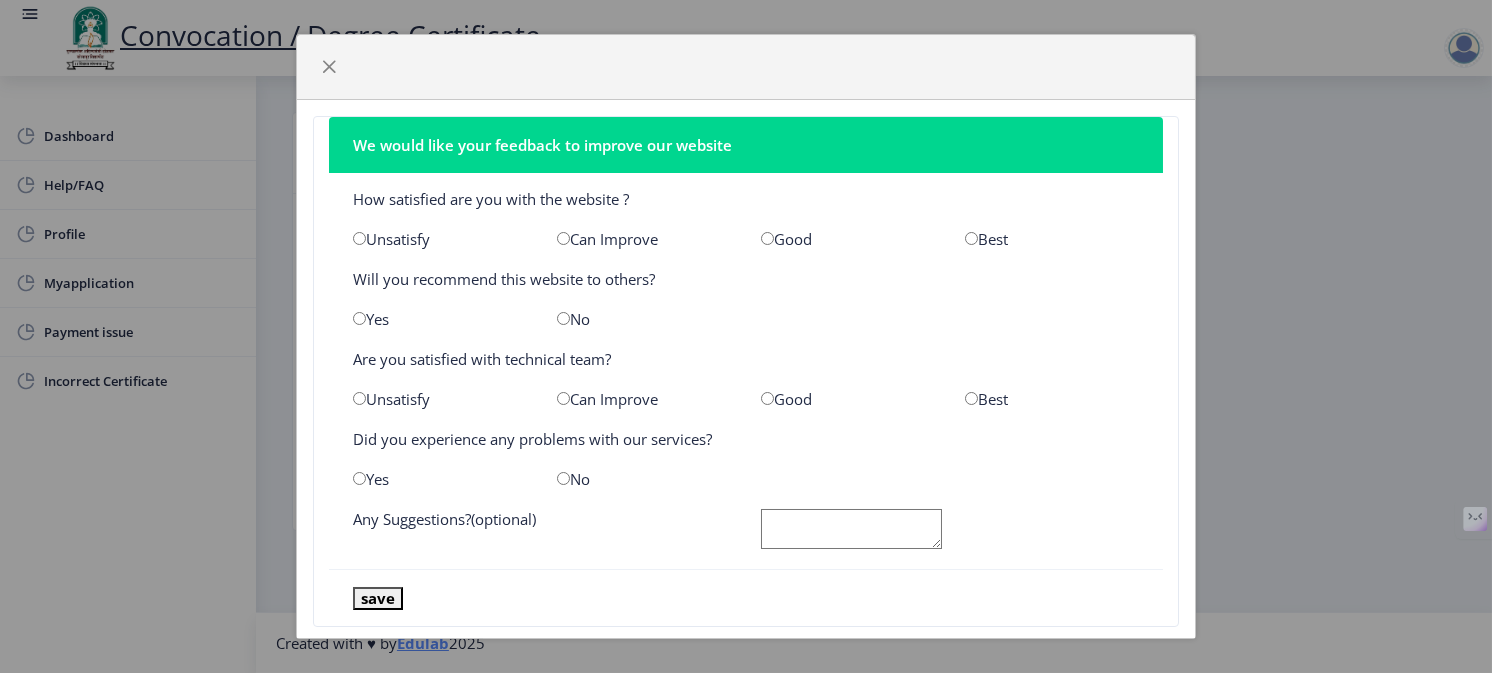 click on "Best" 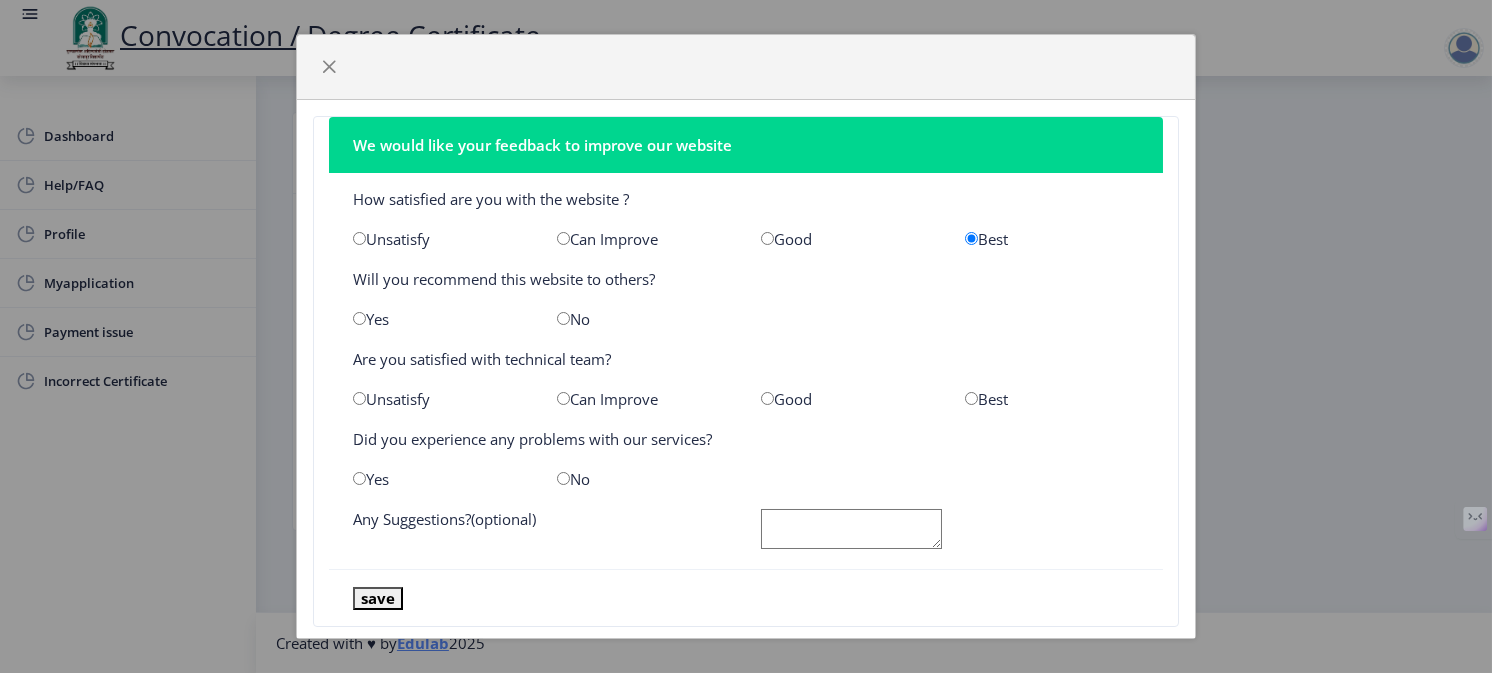 click at bounding box center (563, 318) 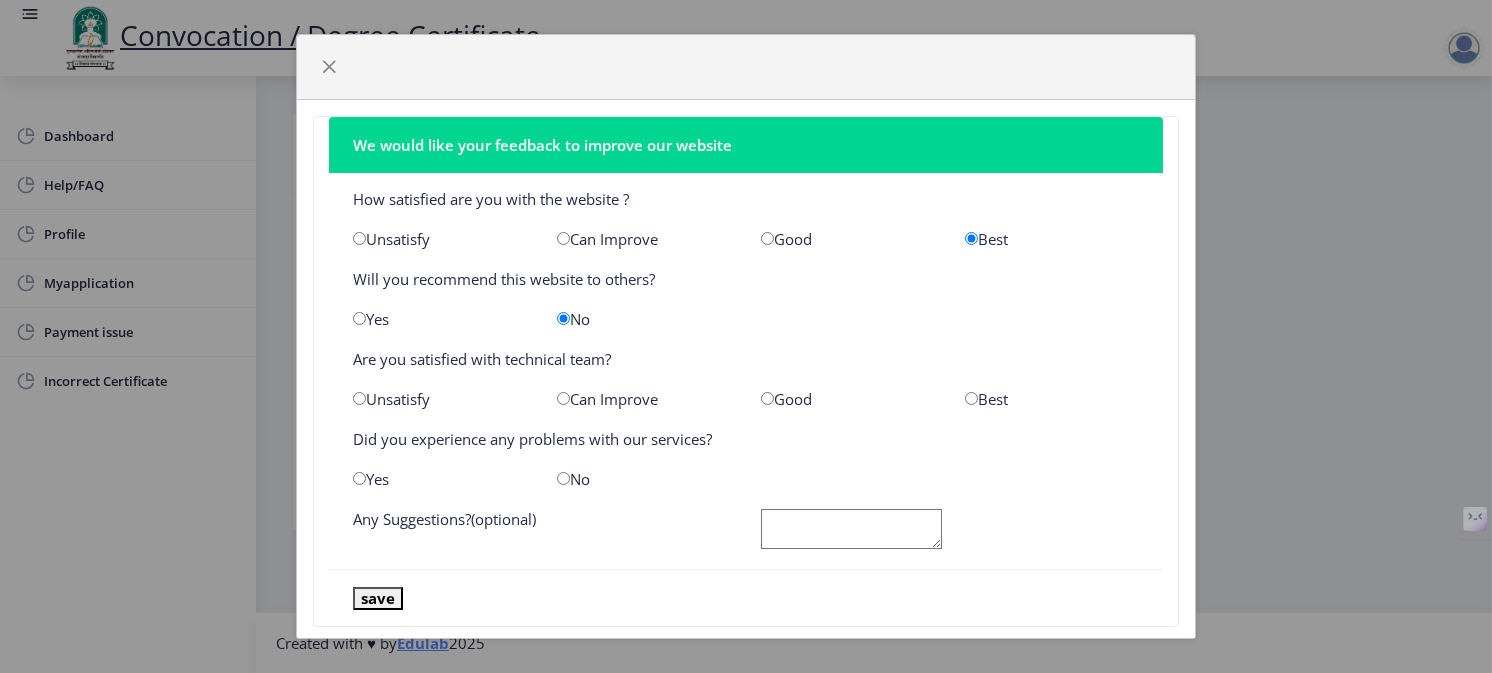 click on "Best" 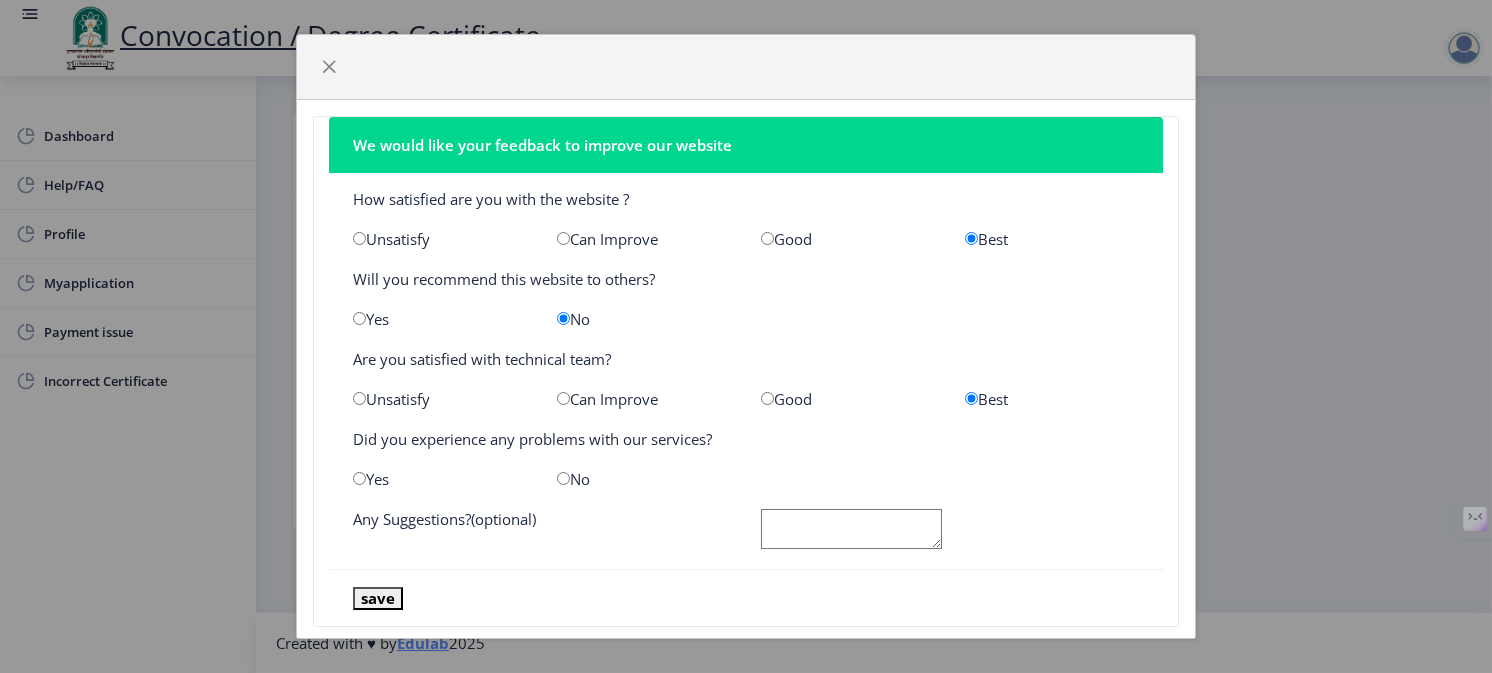 click at bounding box center [563, 478] 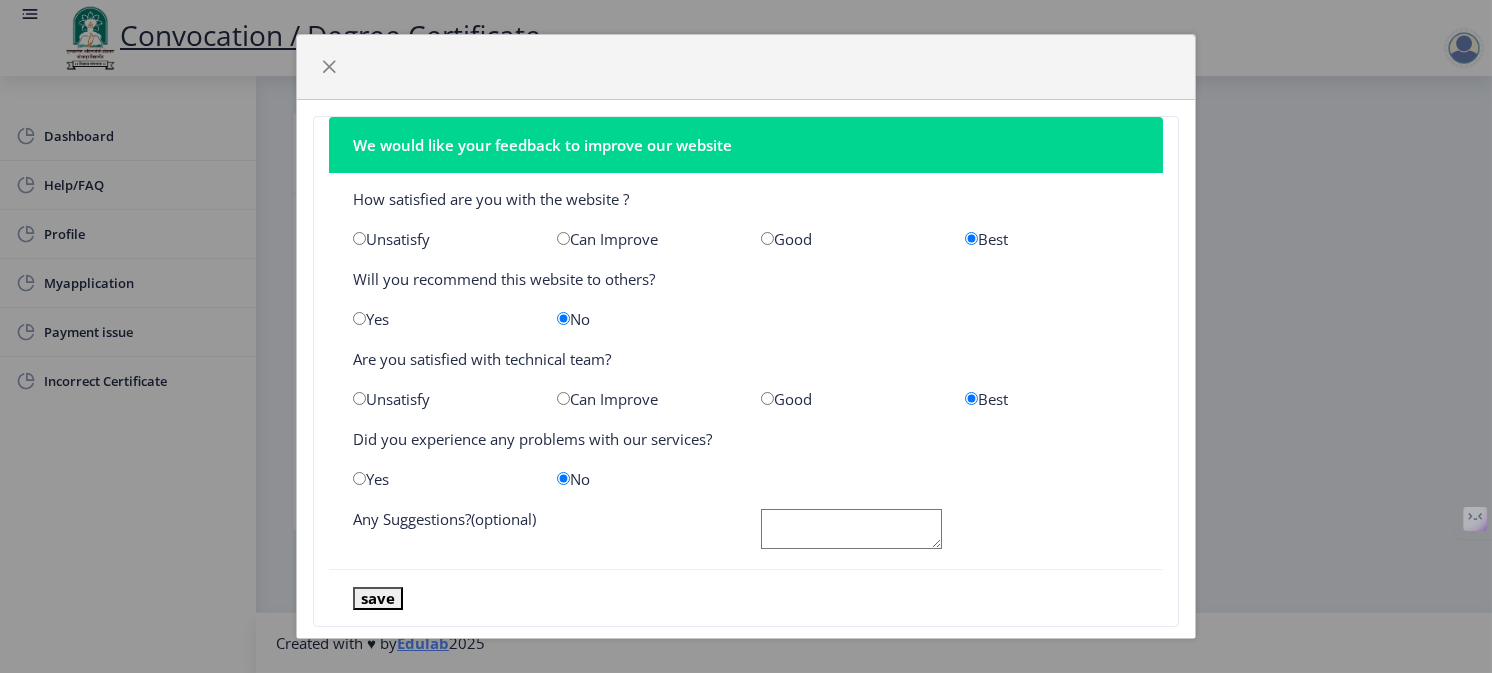 scroll, scrollTop: 31, scrollLeft: 0, axis: vertical 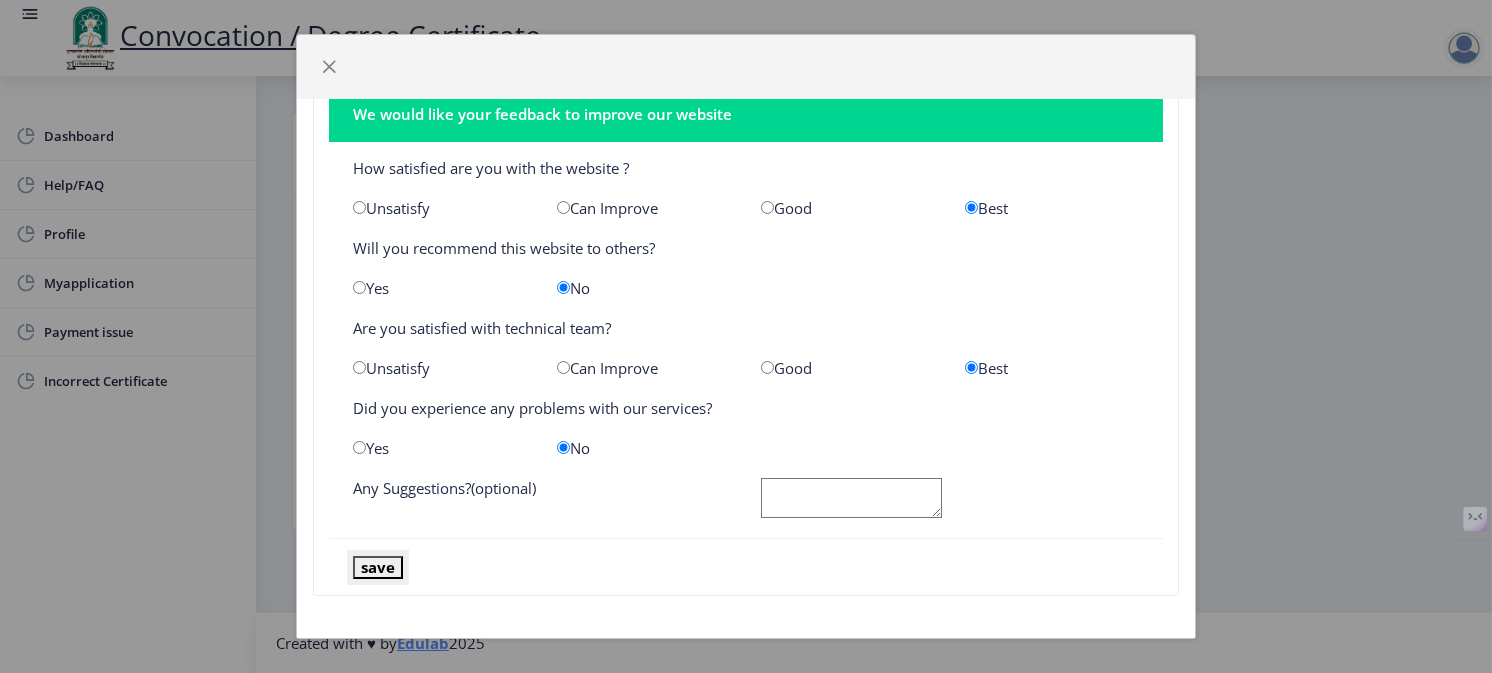 click on "save" 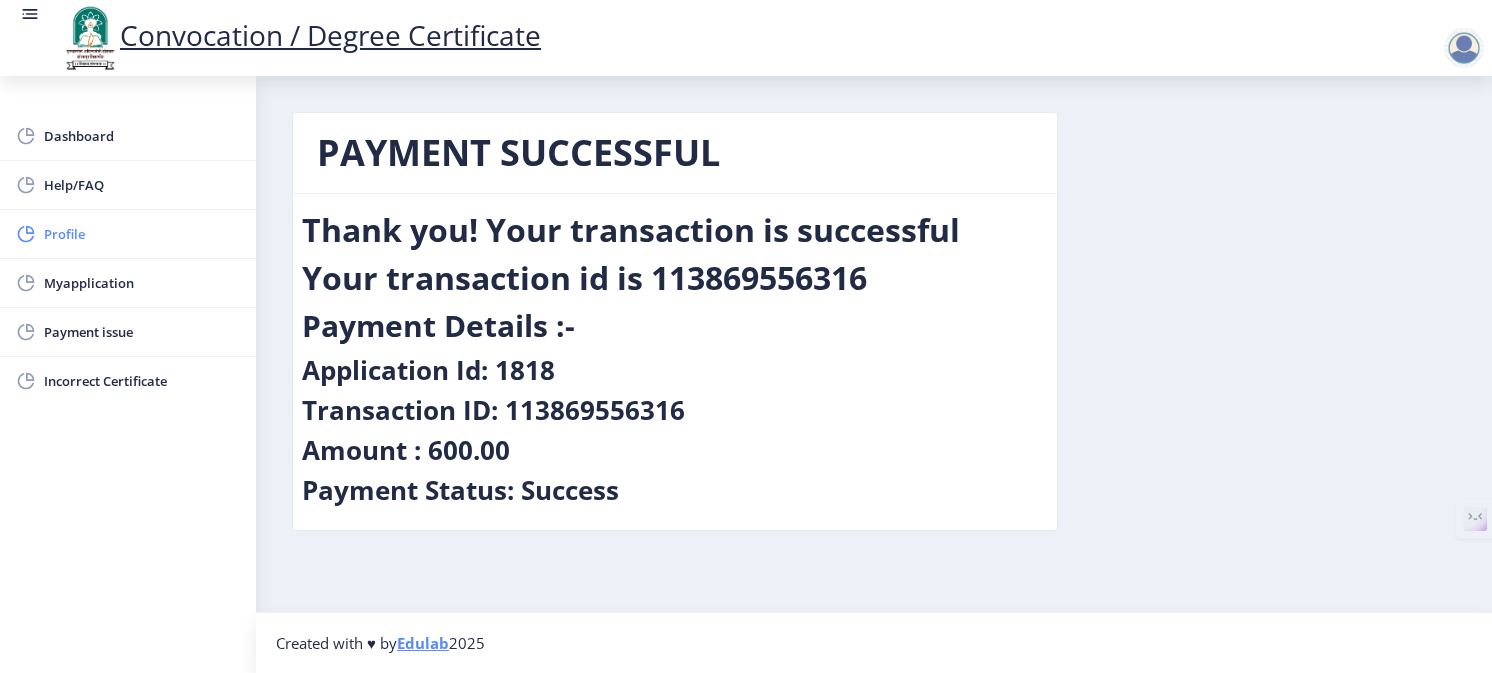 click on "Profile" 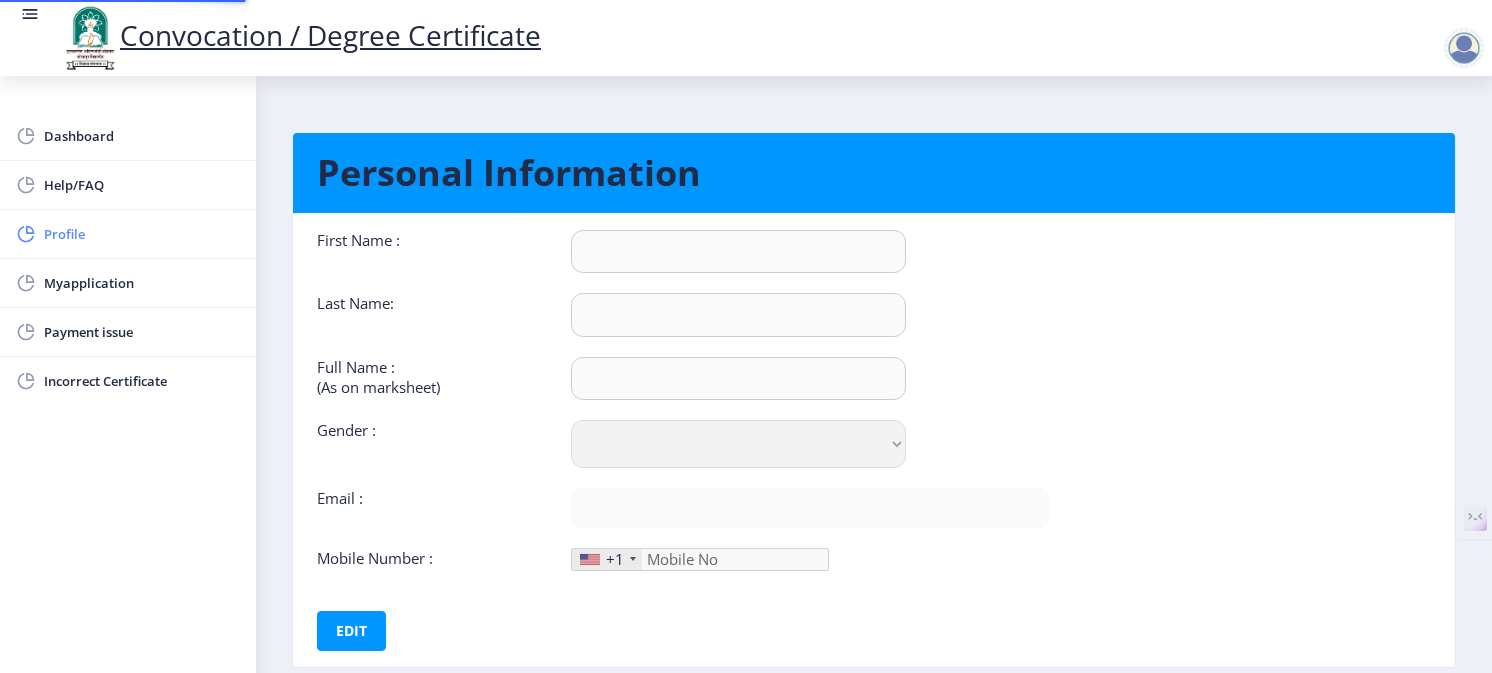 type on "Poonam" 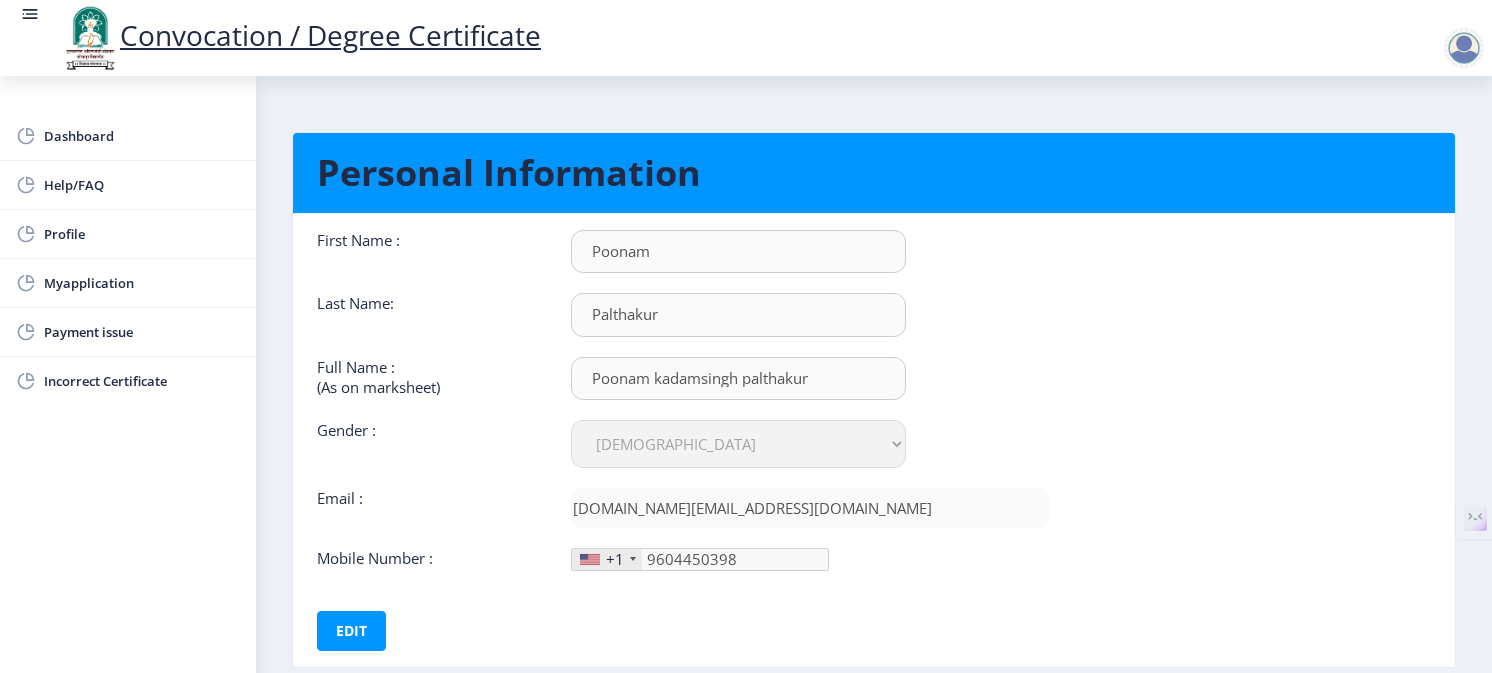 scroll, scrollTop: 80, scrollLeft: 0, axis: vertical 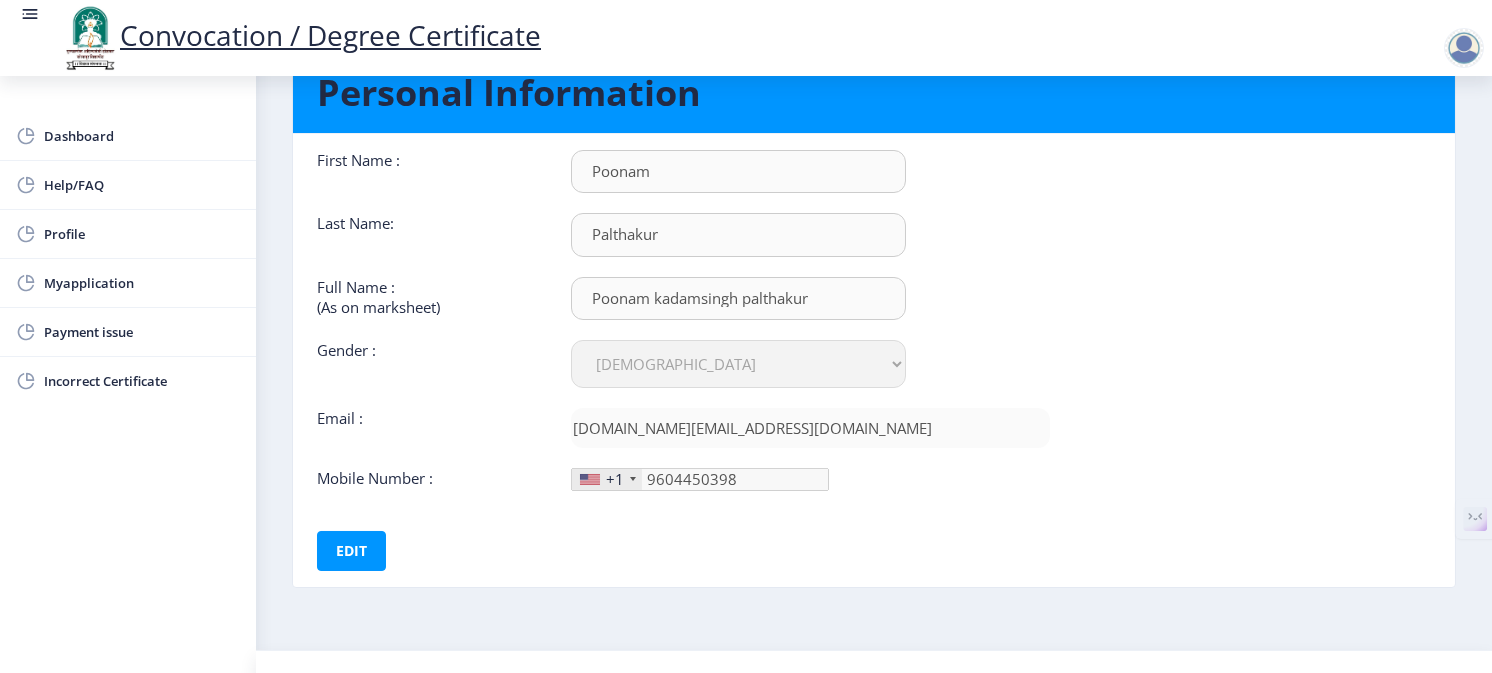 click on "+1" 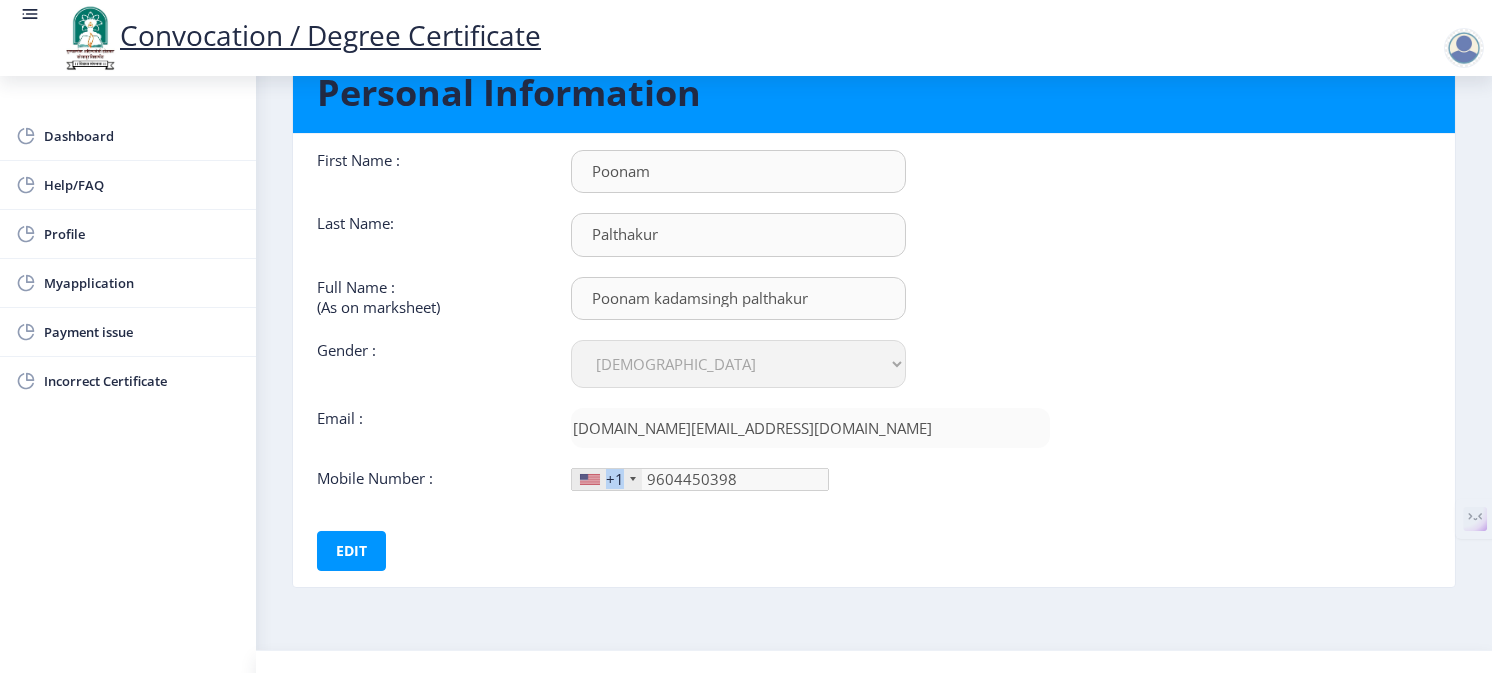 click 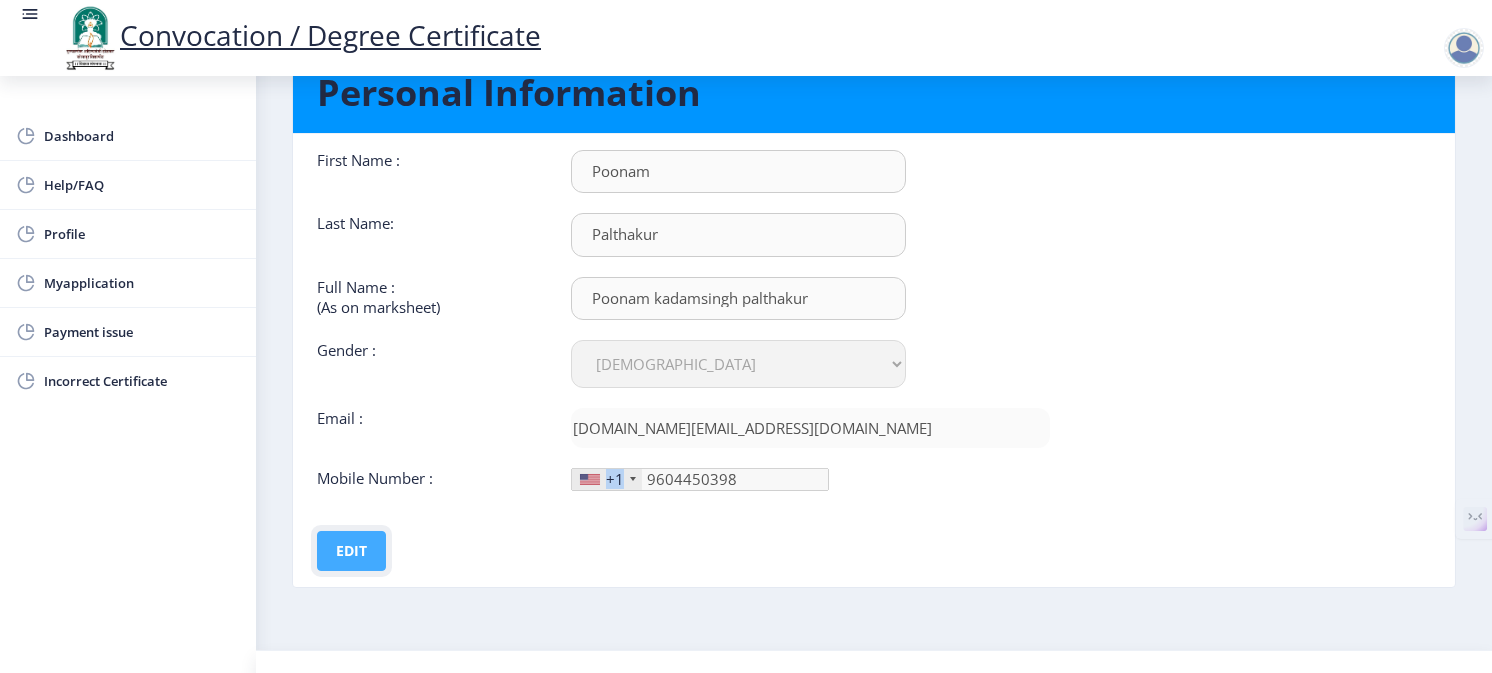 click on "Edit" 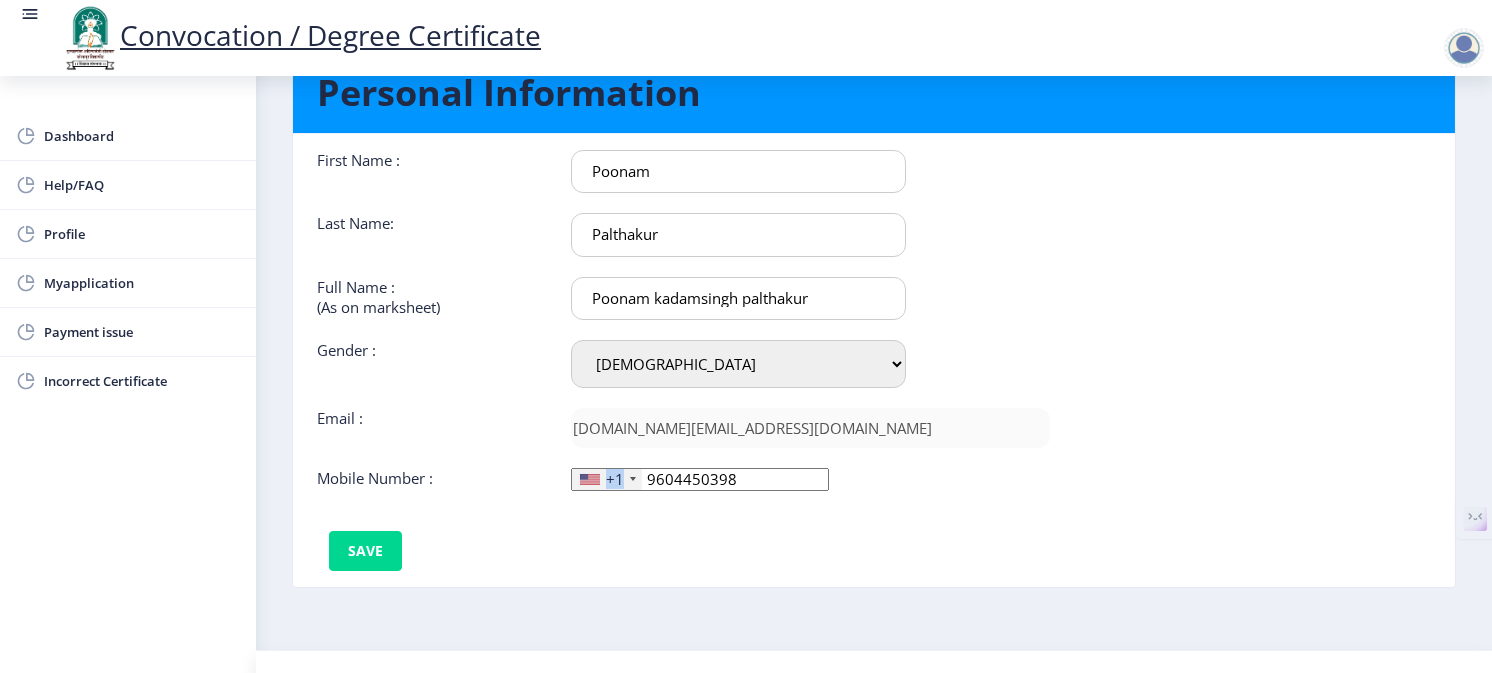click on "+1" 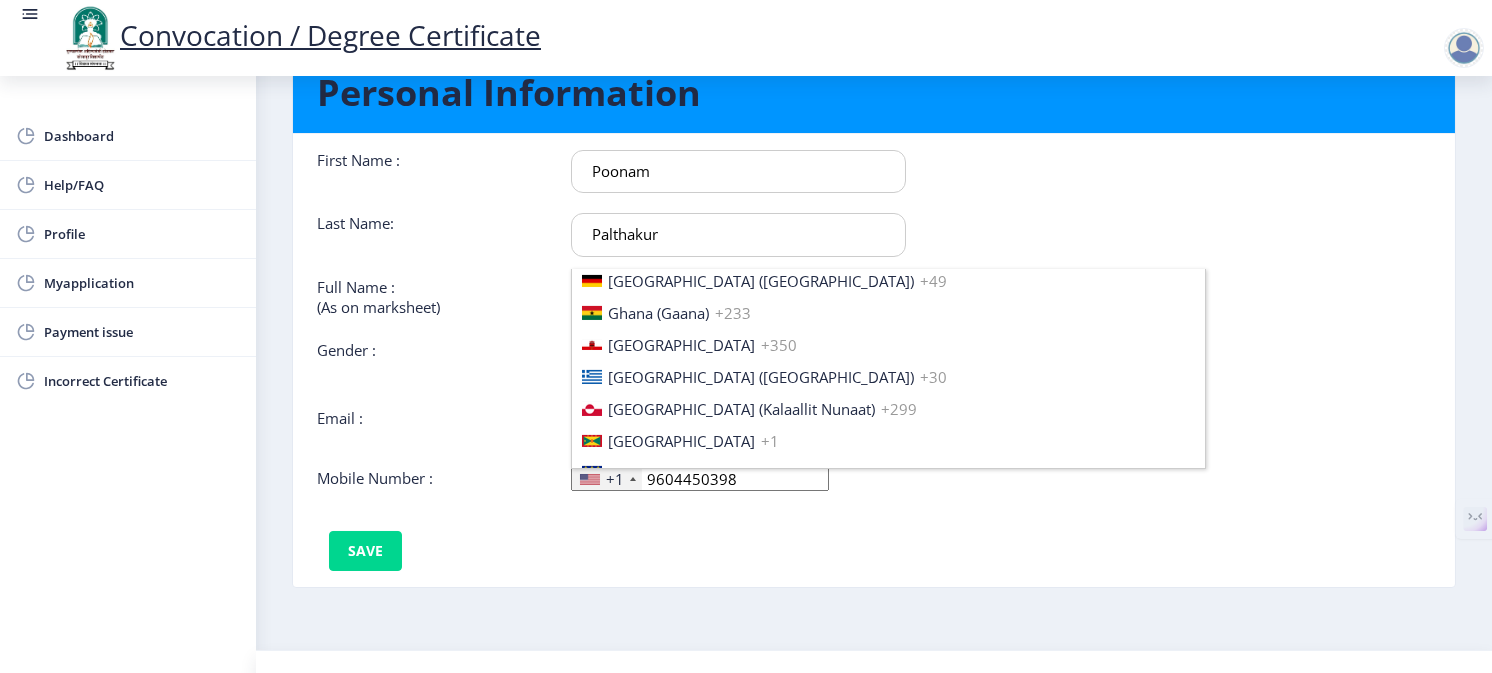 scroll, scrollTop: 2608, scrollLeft: 0, axis: vertical 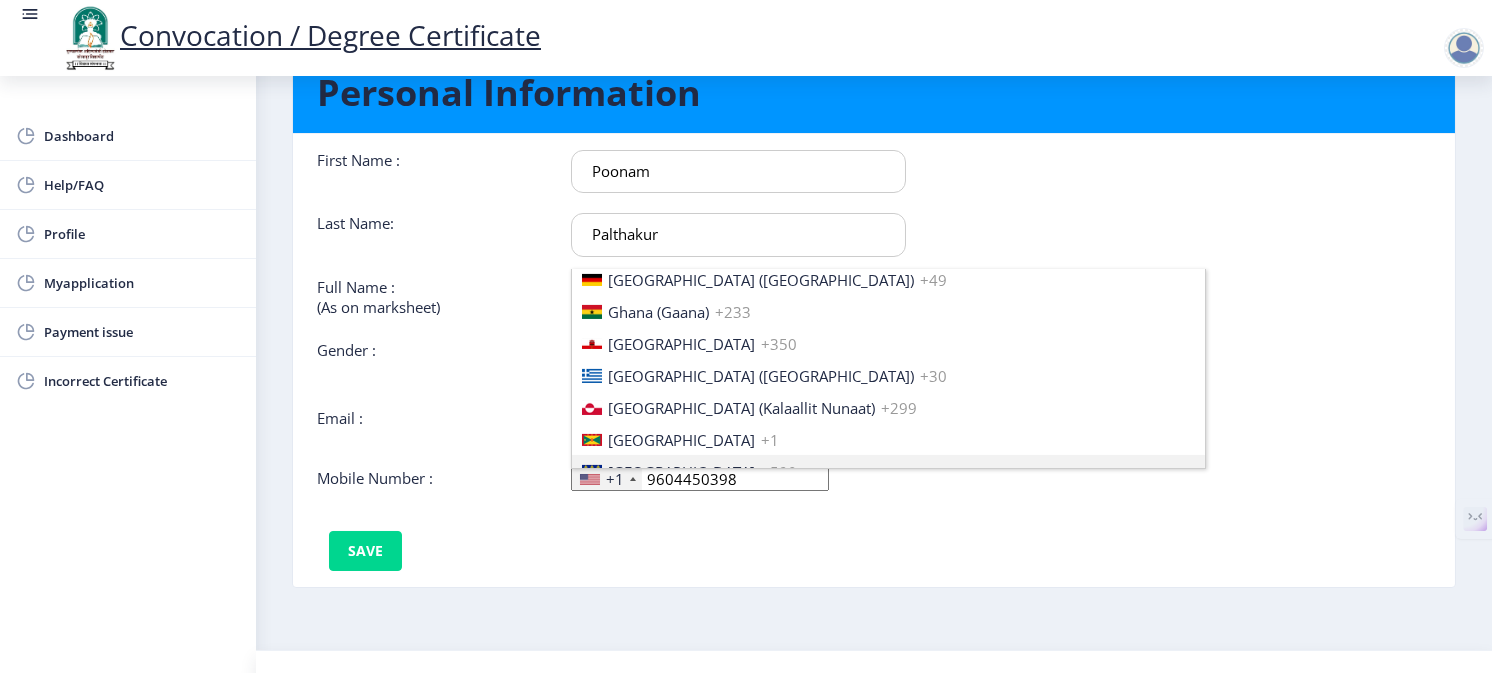 click on "First Name :  Poonam Last Name:  Palthakur Full Name : (As on marksheet) Poonam kadamsingh palthakur Gender : Select Gender Male Female Other  Email :  poonampal.84.abc@gmail.com  Mobile Number :  +1 United States +1 United Kingdom +44 Afghanistan (‫افغانستان‬‎) +93 Albania (Shqipëri) +355 Algeria (‫الجزائر‬‎) +213 American Samoa +1 Andorra +376 Angola +244 Anguilla +1 Antigua and Barbuda +1 Argentina +54 Armenia (Հայաստան) +374 Aruba +297 Australia +61 Austria (Österreich) +43 Azerbaijan (Azərbaycan) +994 Bahamas +1 Bahrain (‫البحرين‬‎) +973 Bangladesh (বাংলাদেশ) +880 Barbados +1 Belarus (Беларусь) +375 Belgium (België) +32 Belize +501 Benin (Bénin) +229 Bermuda +1 Bhutan (འབྲུག) +975 Bolivia +591 Bosnia and Herzegovina (Босна и Херцеговина) +387 Botswana +267 Brazil (Brasil) +55 British Indian Ocean Territory +246 British Virgin Islands +1 Brunei +673 Bulgaria (България) +359 Burkina Faso +226 +1" 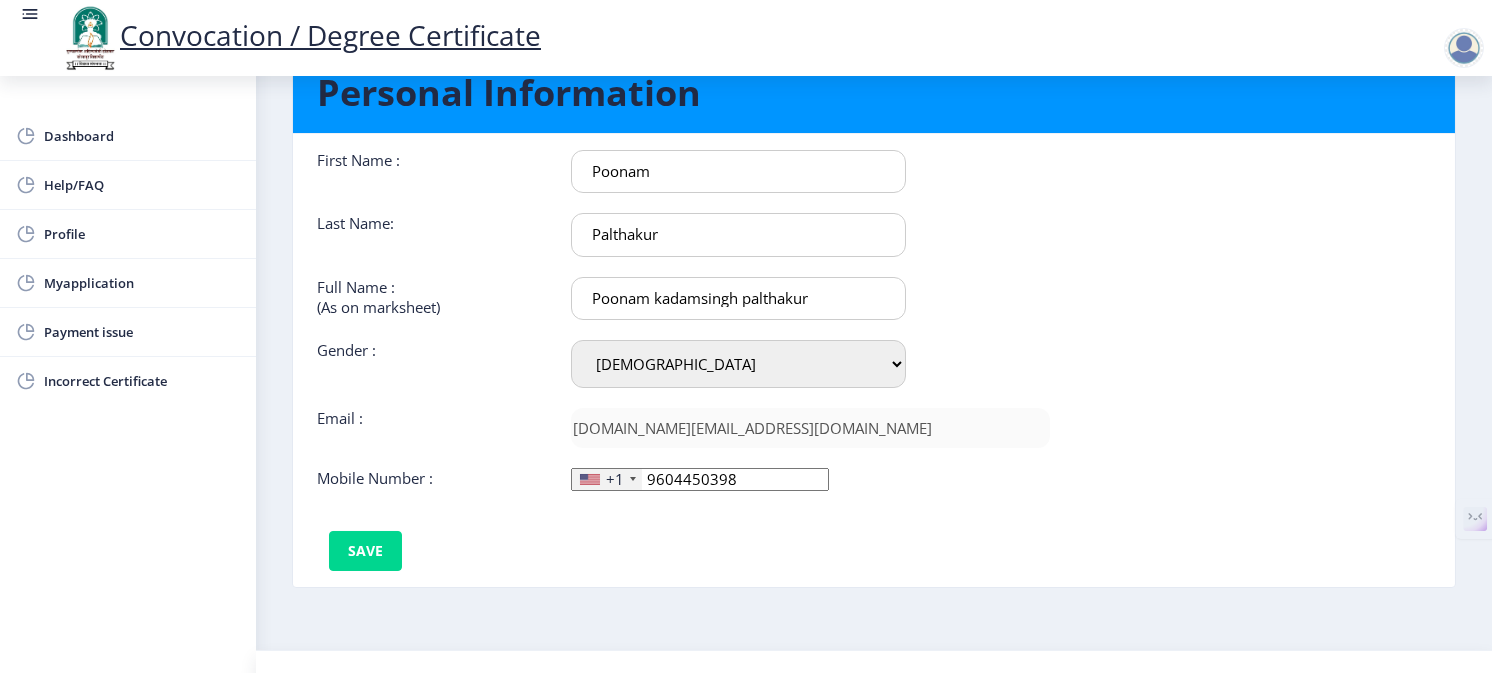 click on "+1" 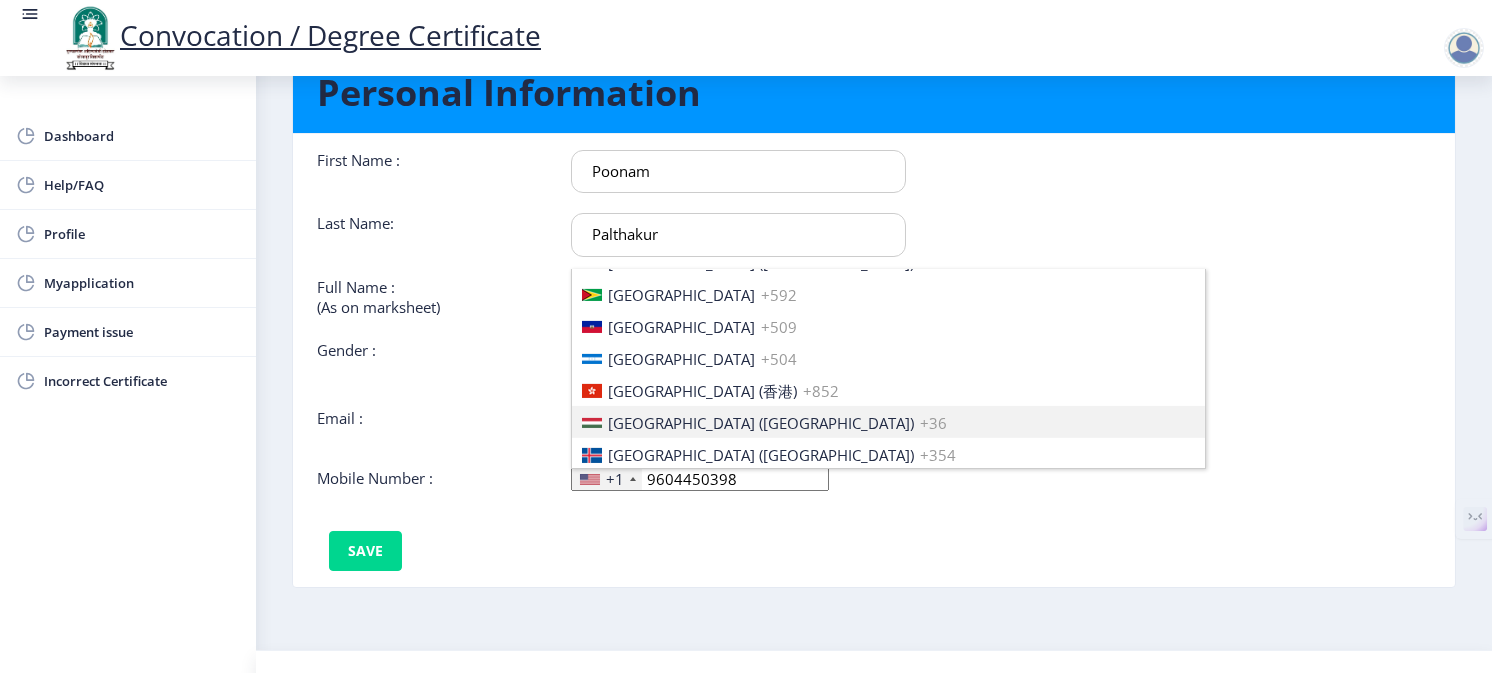 scroll, scrollTop: 3043, scrollLeft: 0, axis: vertical 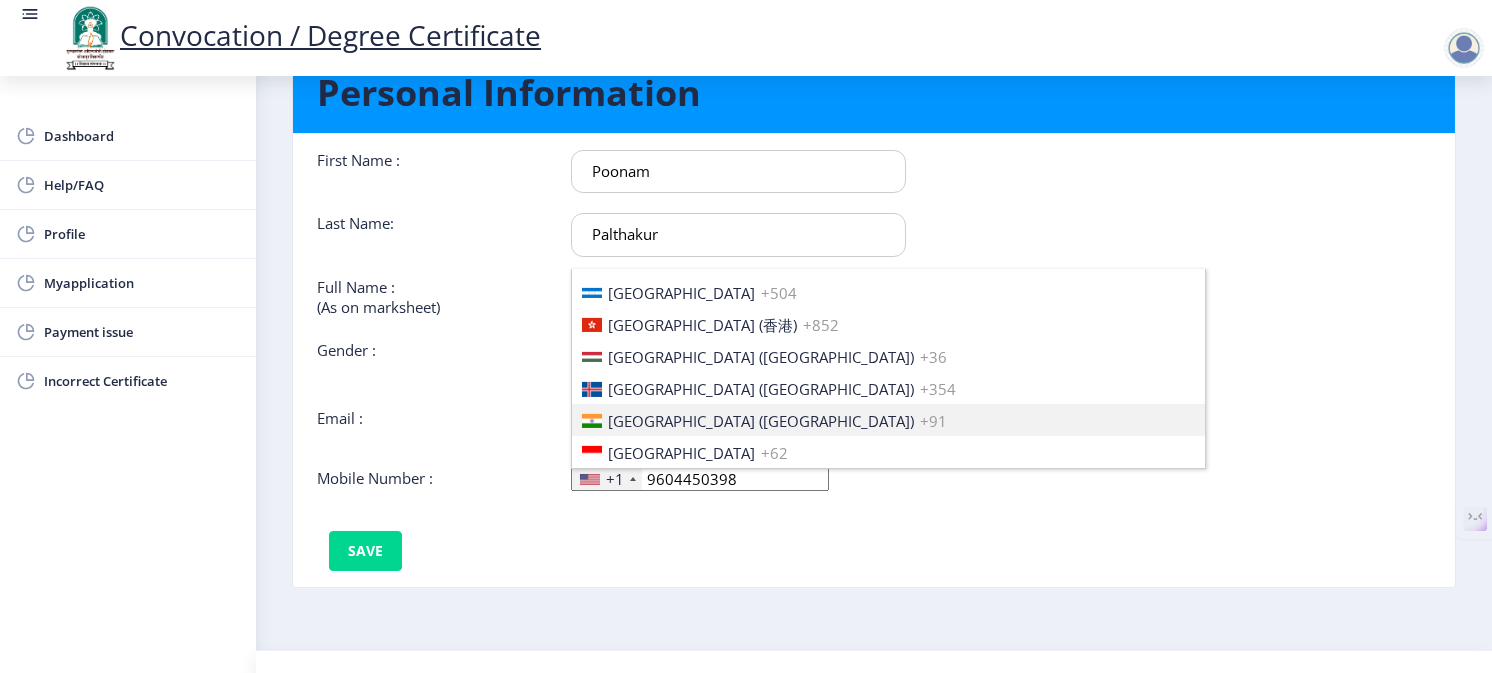 click on "India (भारत) +91" at bounding box center [888, 420] 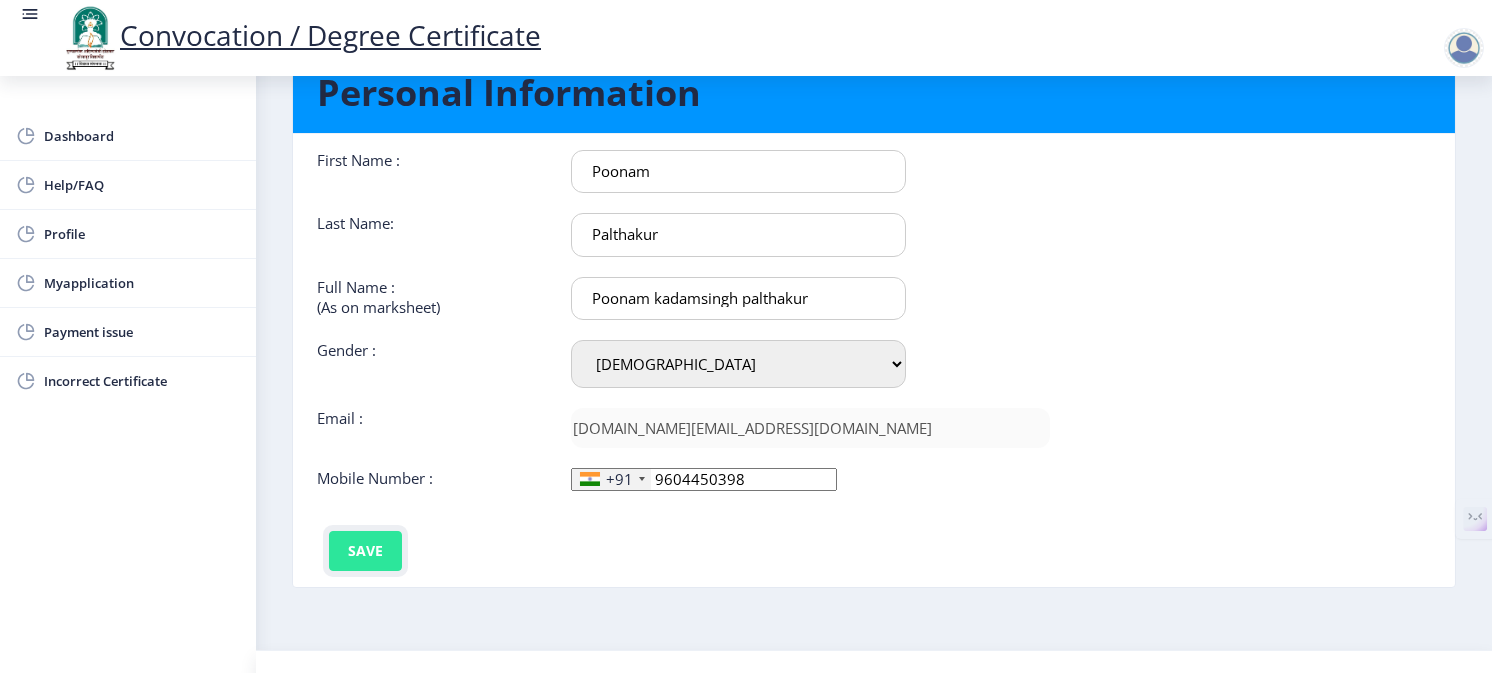 click on "Save" 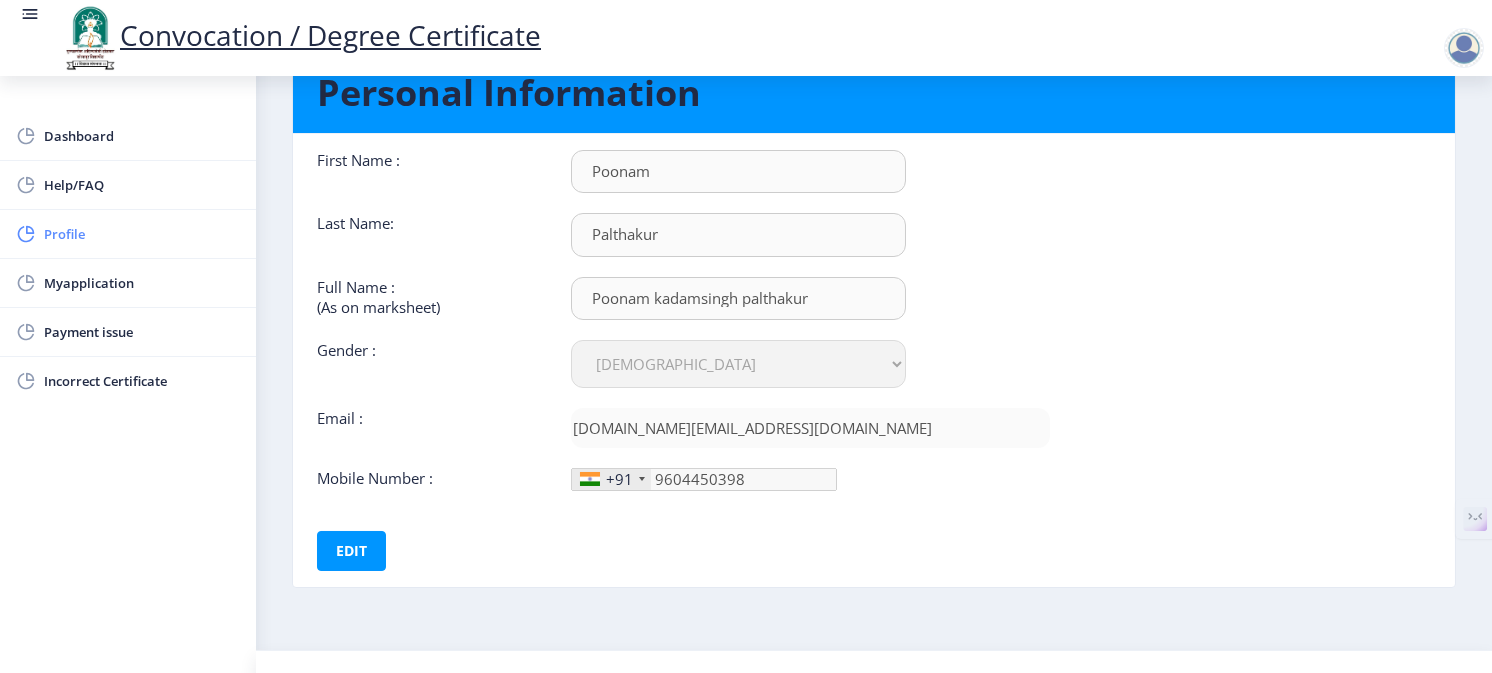 click on "Profile" 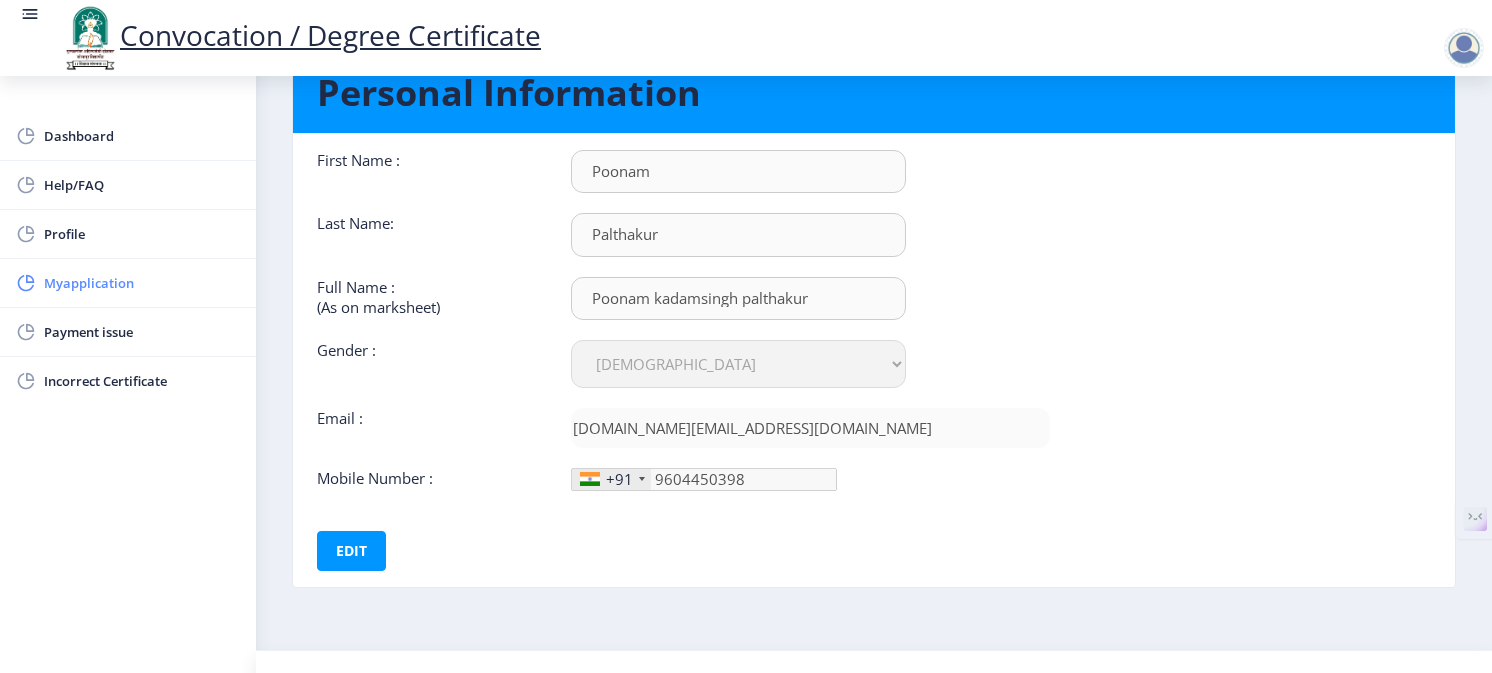 click on "Myapplication" 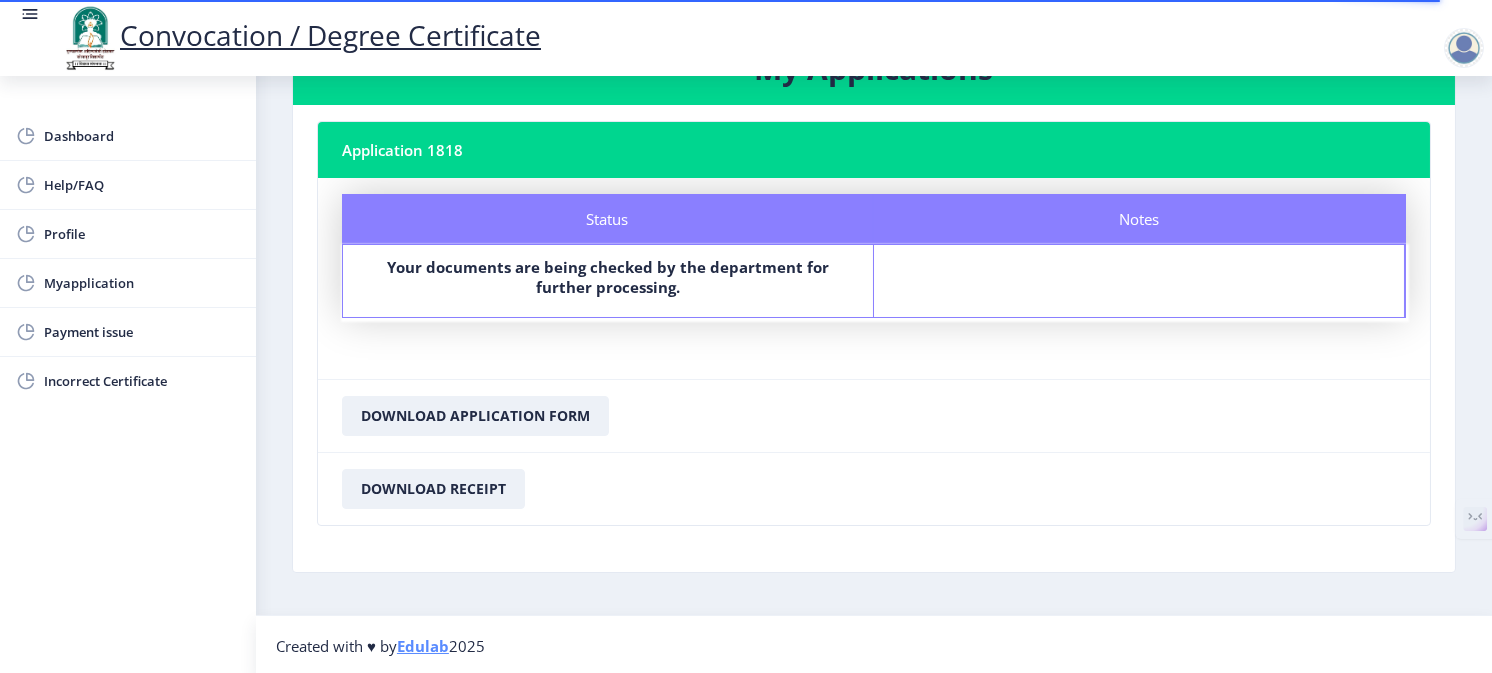 scroll, scrollTop: 0, scrollLeft: 0, axis: both 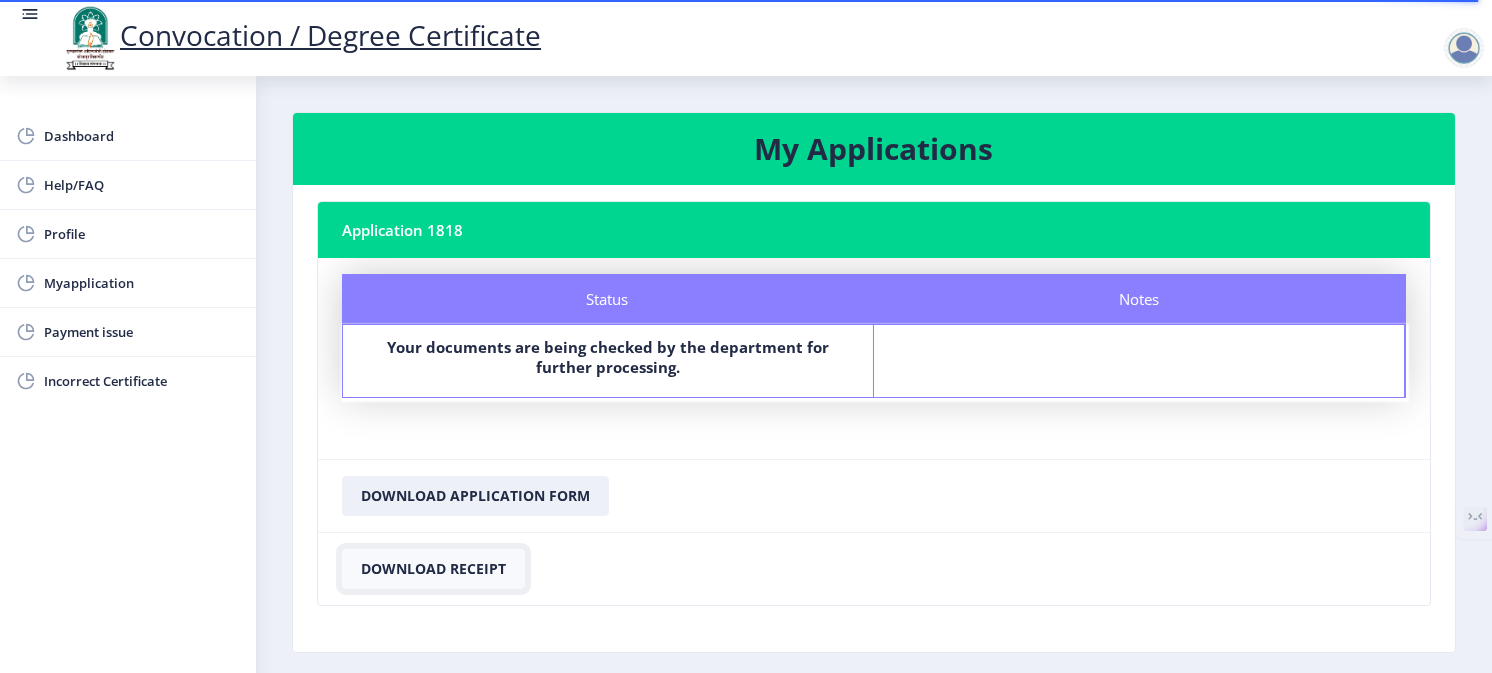 click on "Download Receipt" 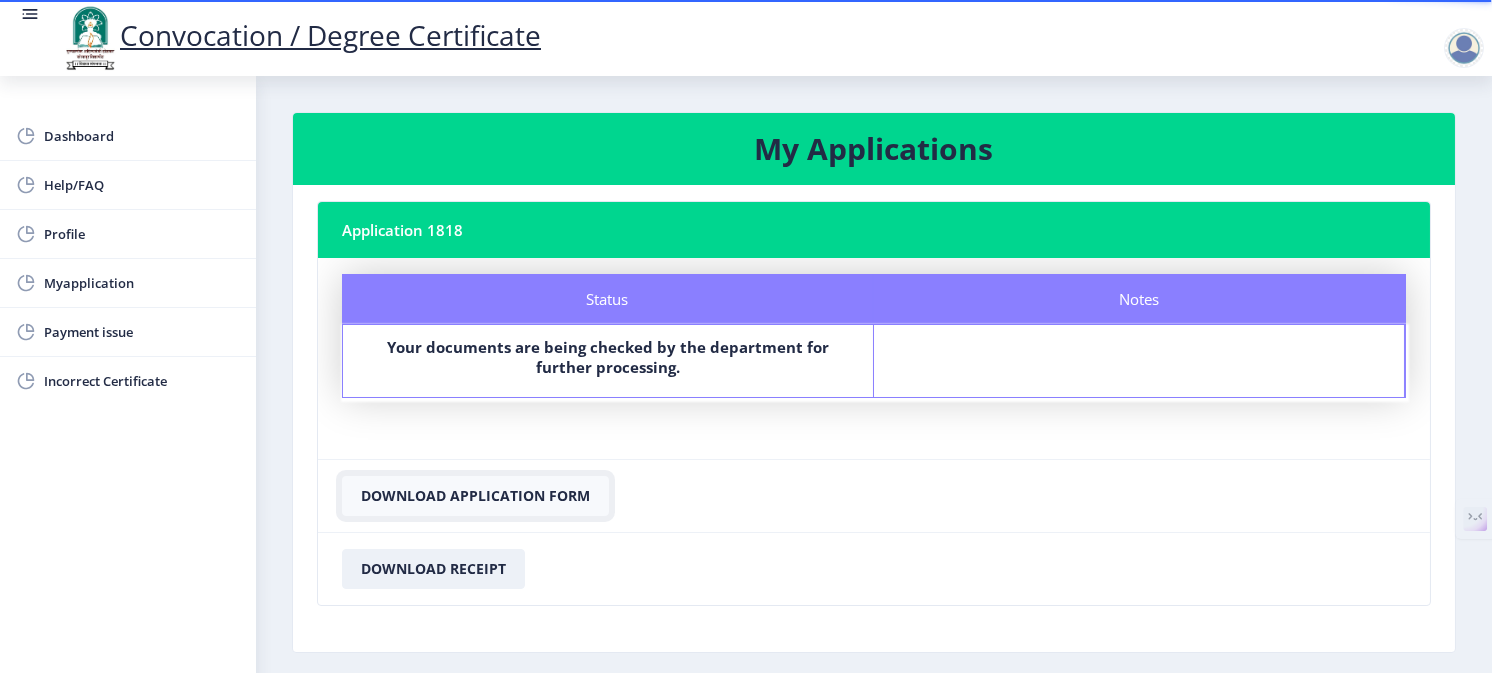 click on "Download Application Form" 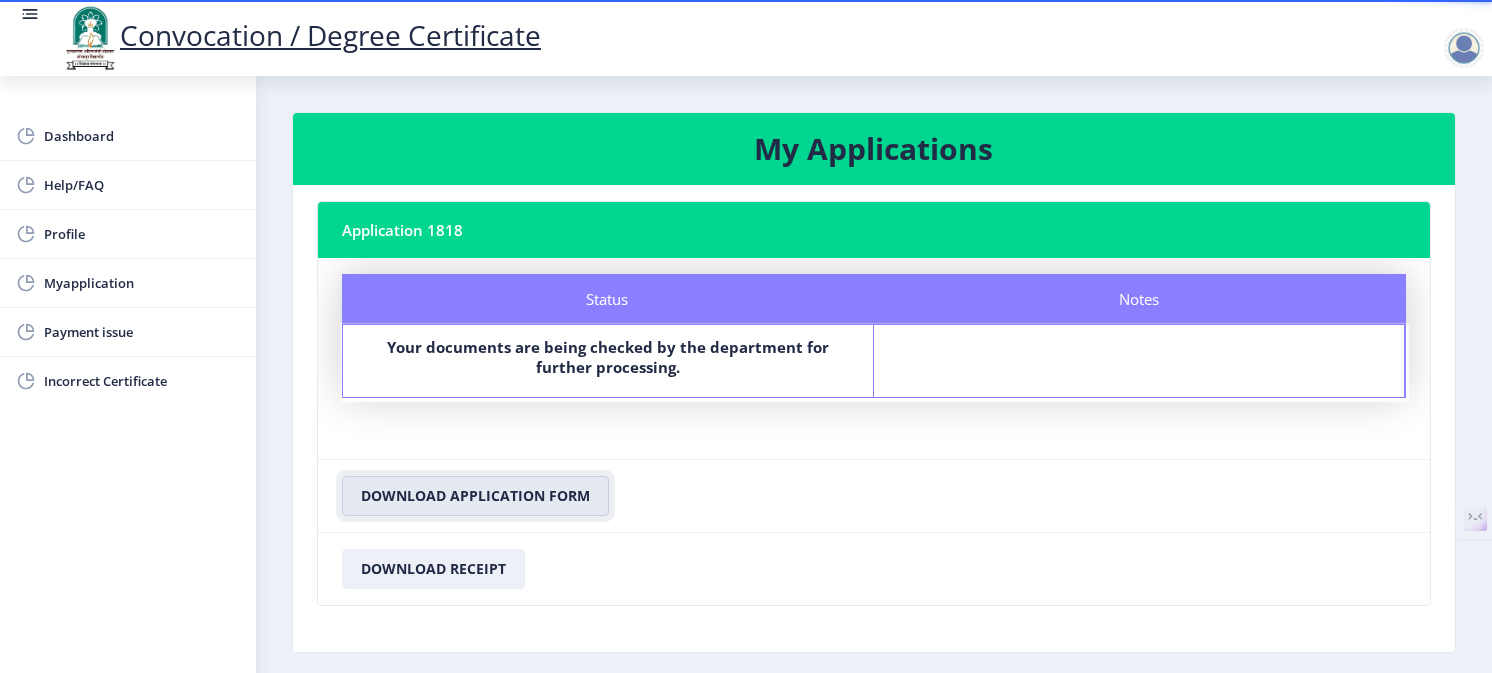 scroll, scrollTop: 80, scrollLeft: 0, axis: vertical 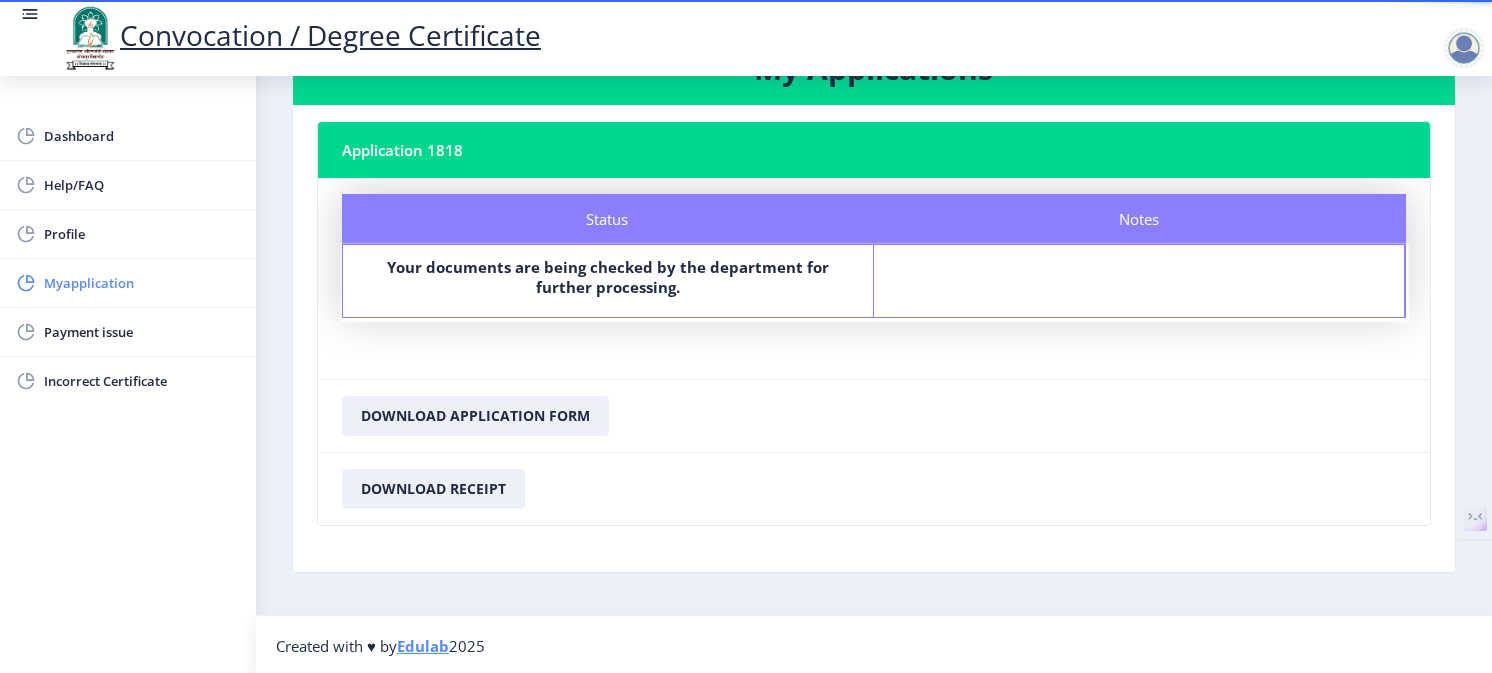 click on "Myapplication" 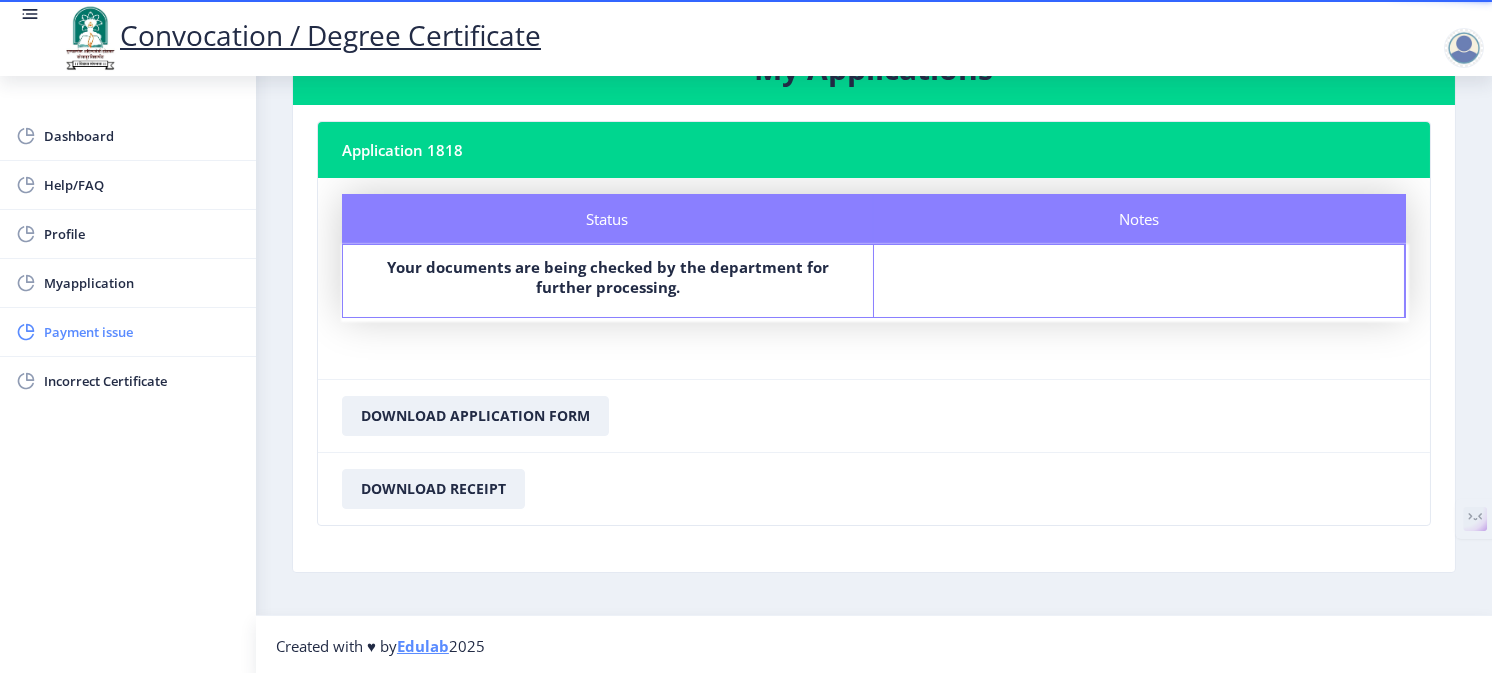 click on "Payment issue" 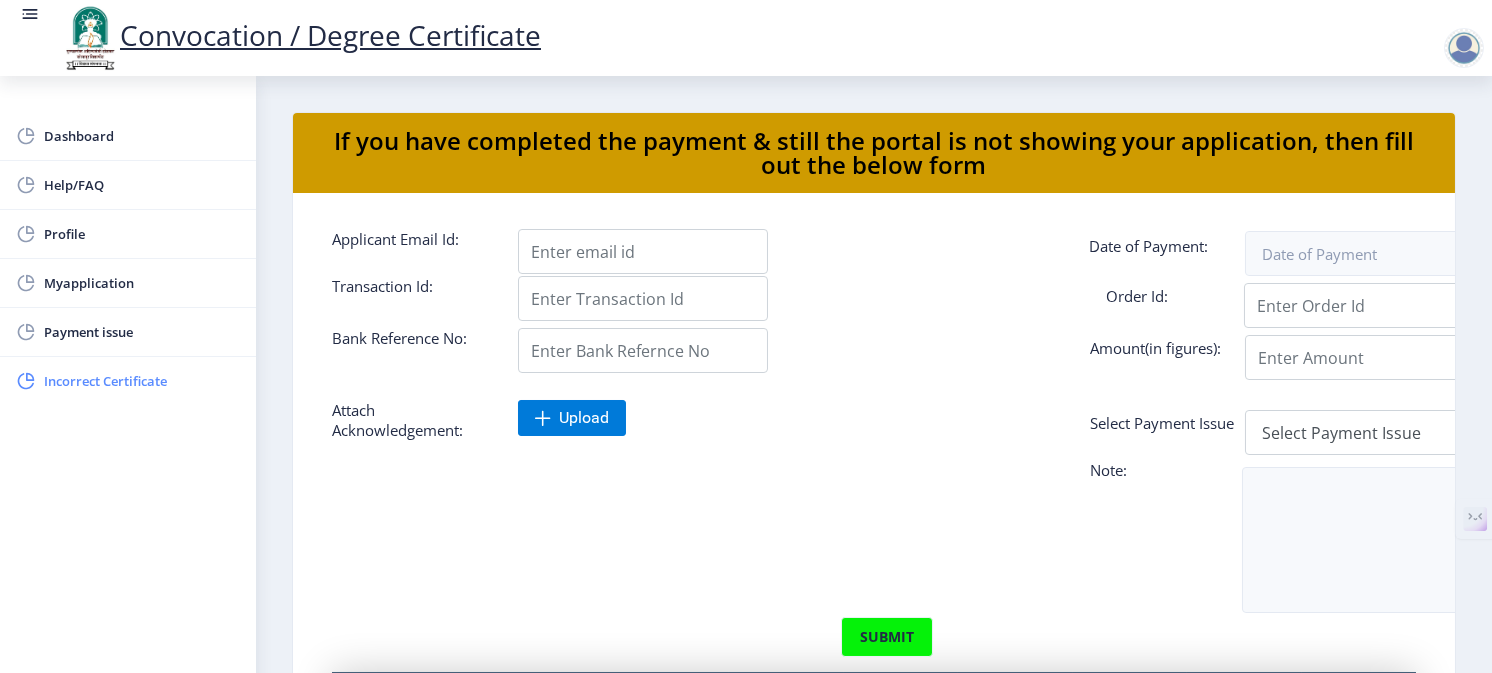 click on "Incorrect Certificate" 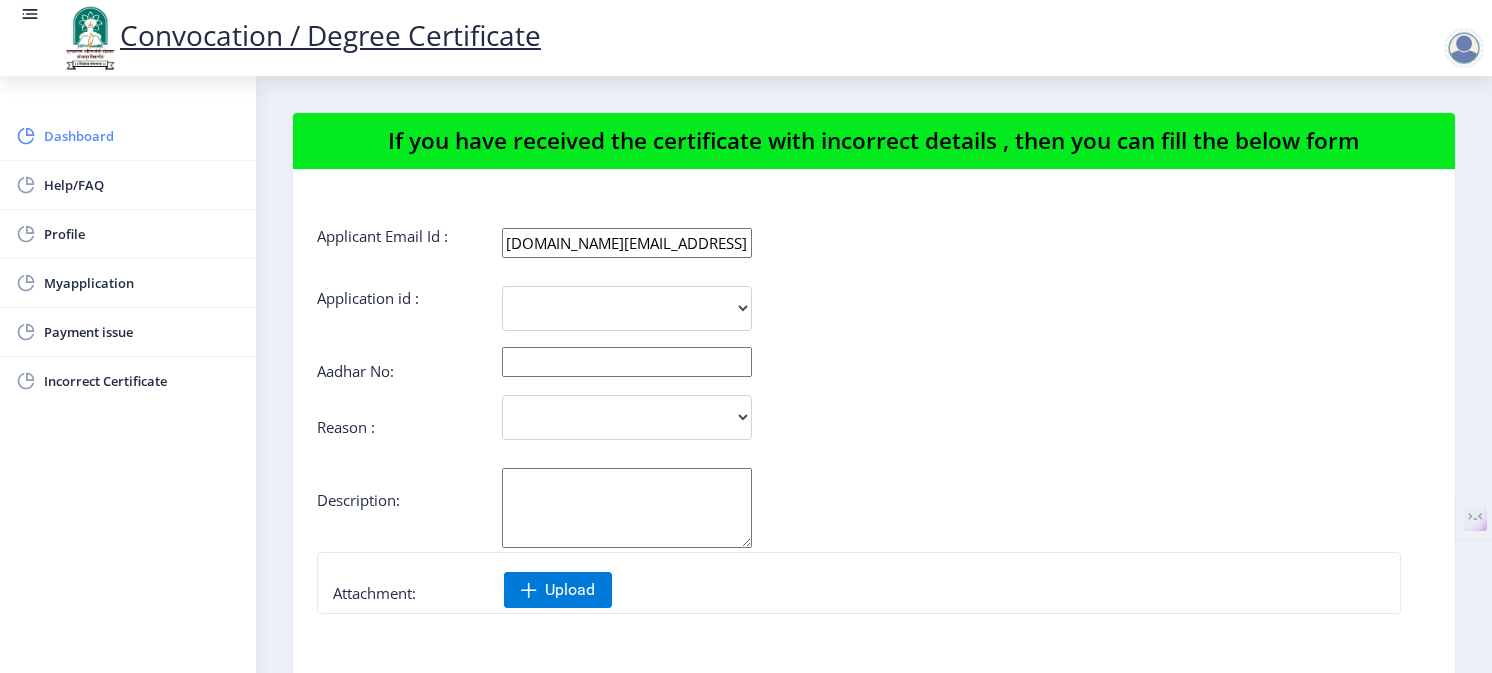 click on "Dashboard" 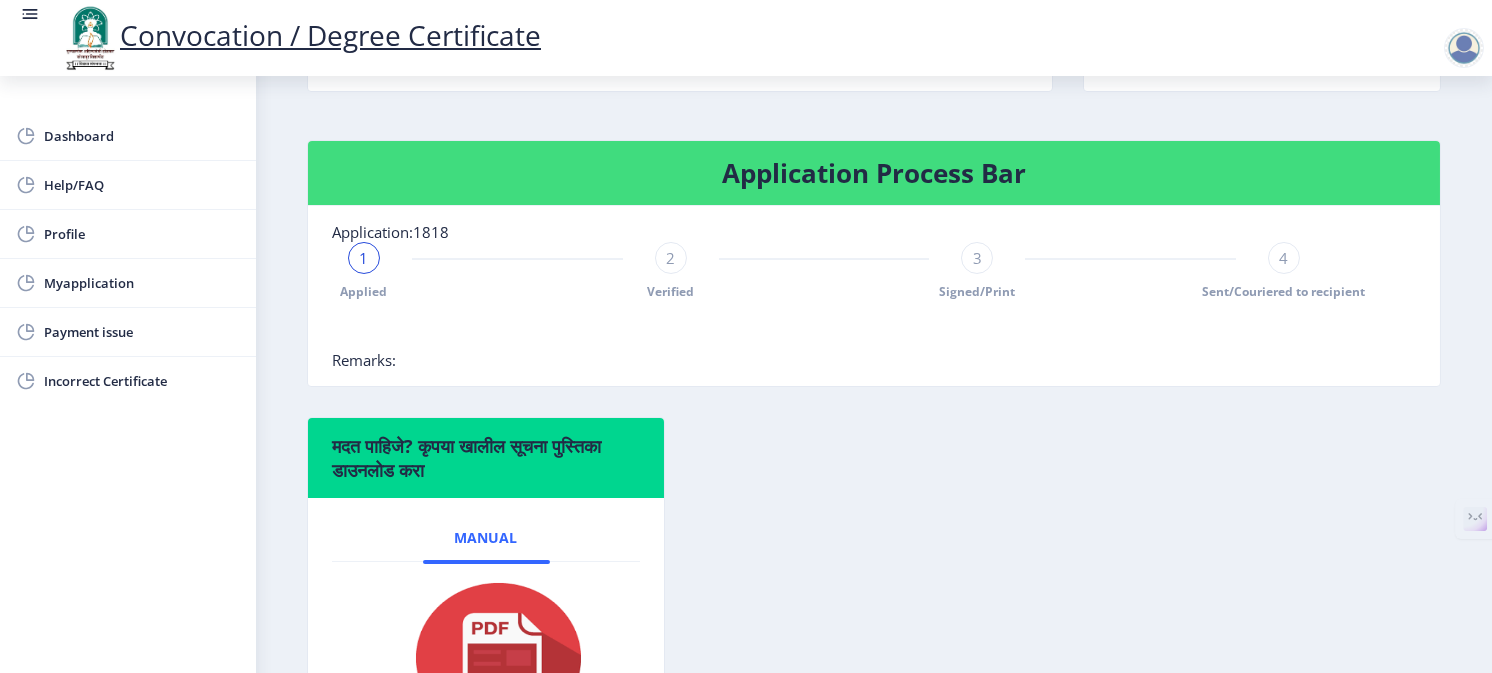 scroll, scrollTop: 0, scrollLeft: 0, axis: both 